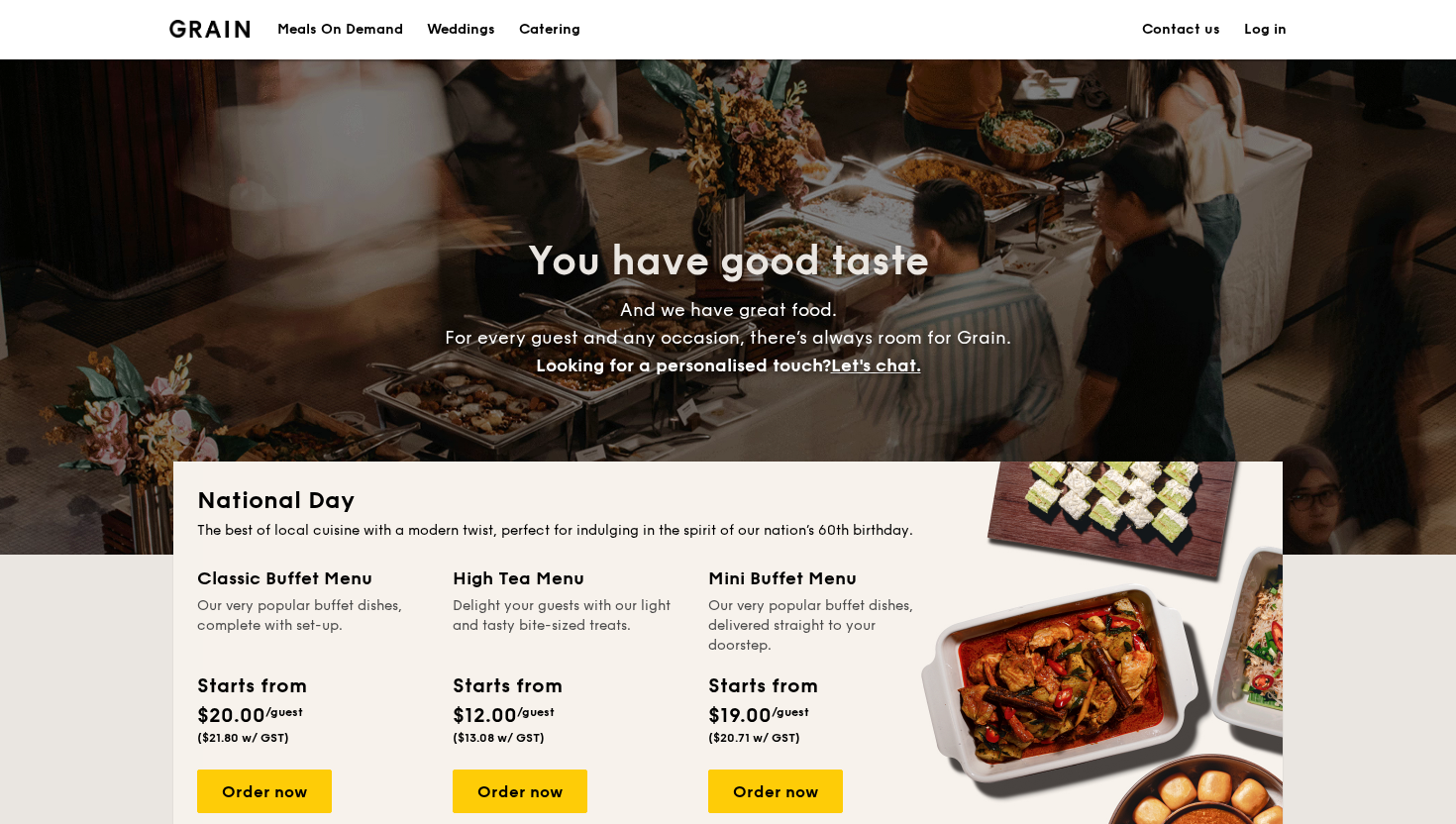 scroll, scrollTop: 258, scrollLeft: 0, axis: vertical 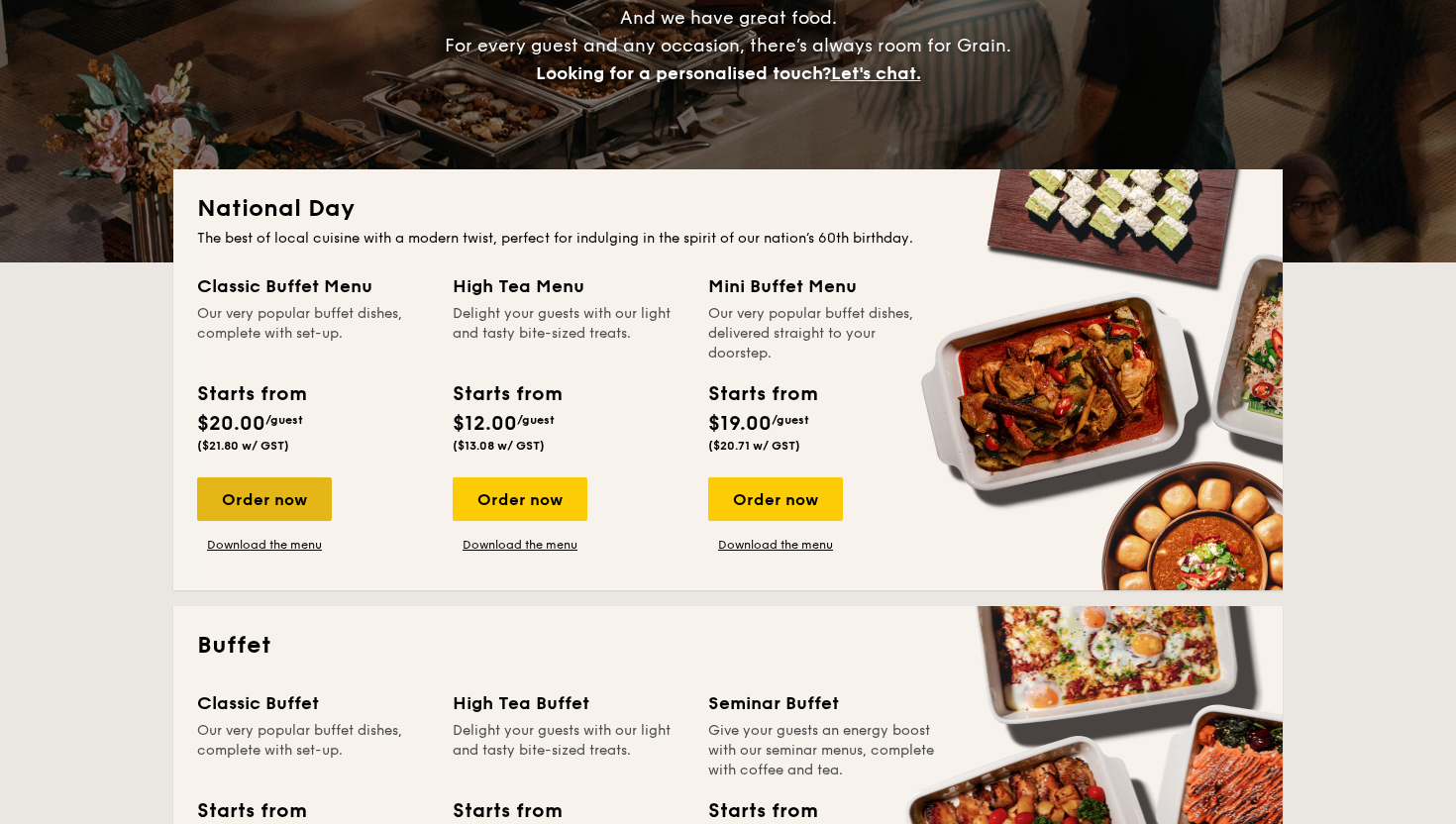 click on "Order now" at bounding box center [264, 499] 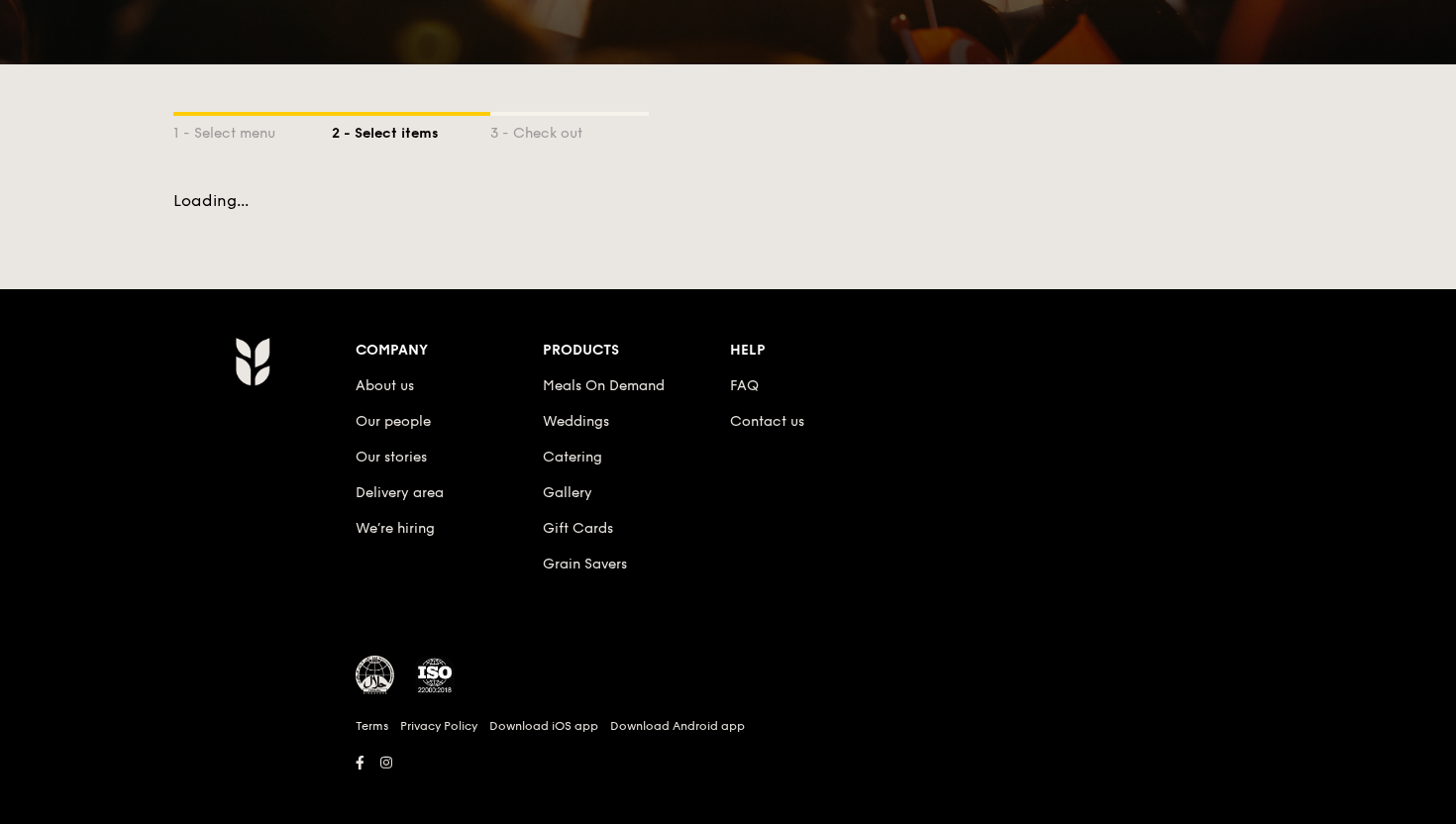scroll, scrollTop: 0, scrollLeft: 0, axis: both 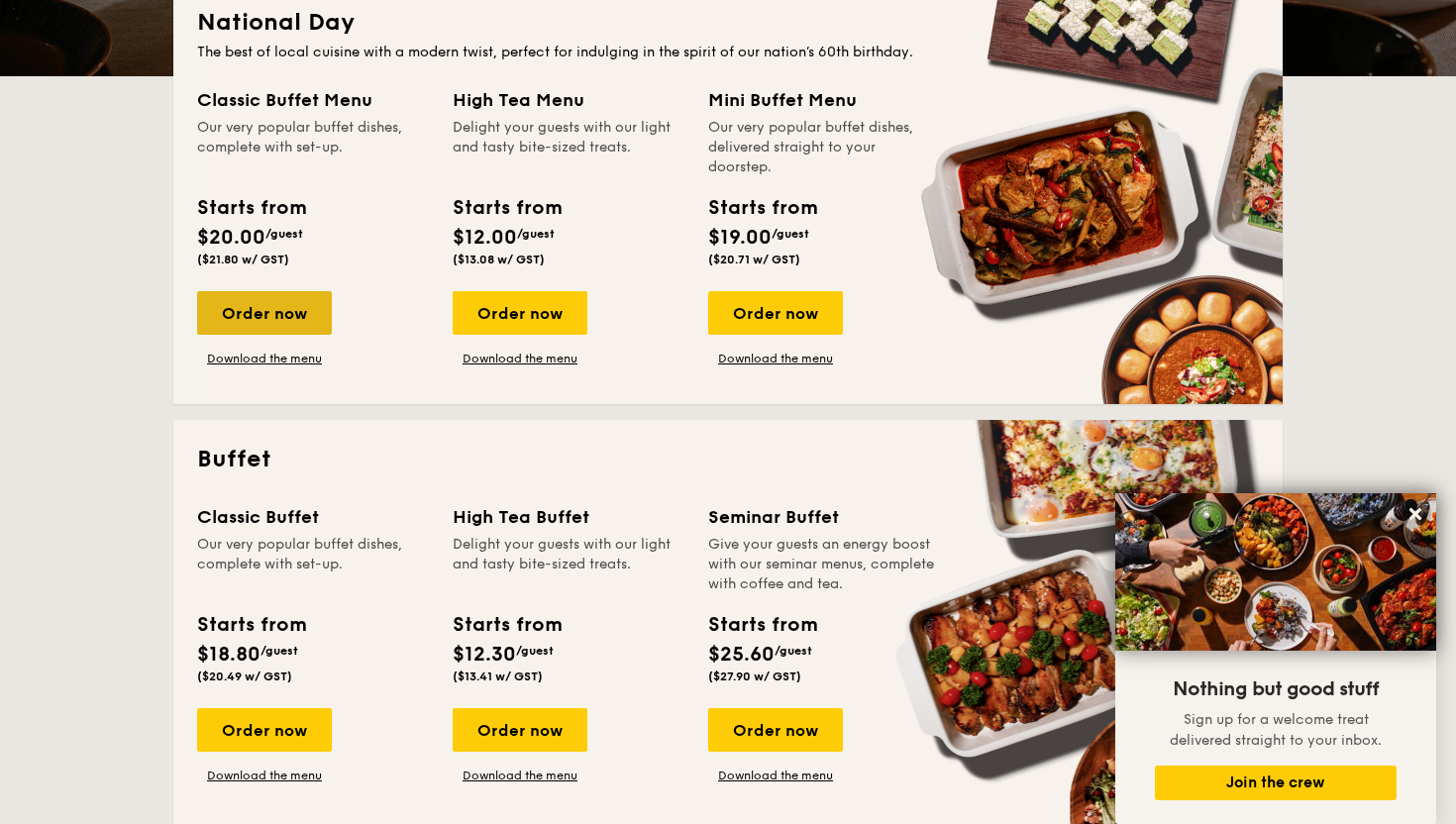 click on "Order now" at bounding box center (264, 313) 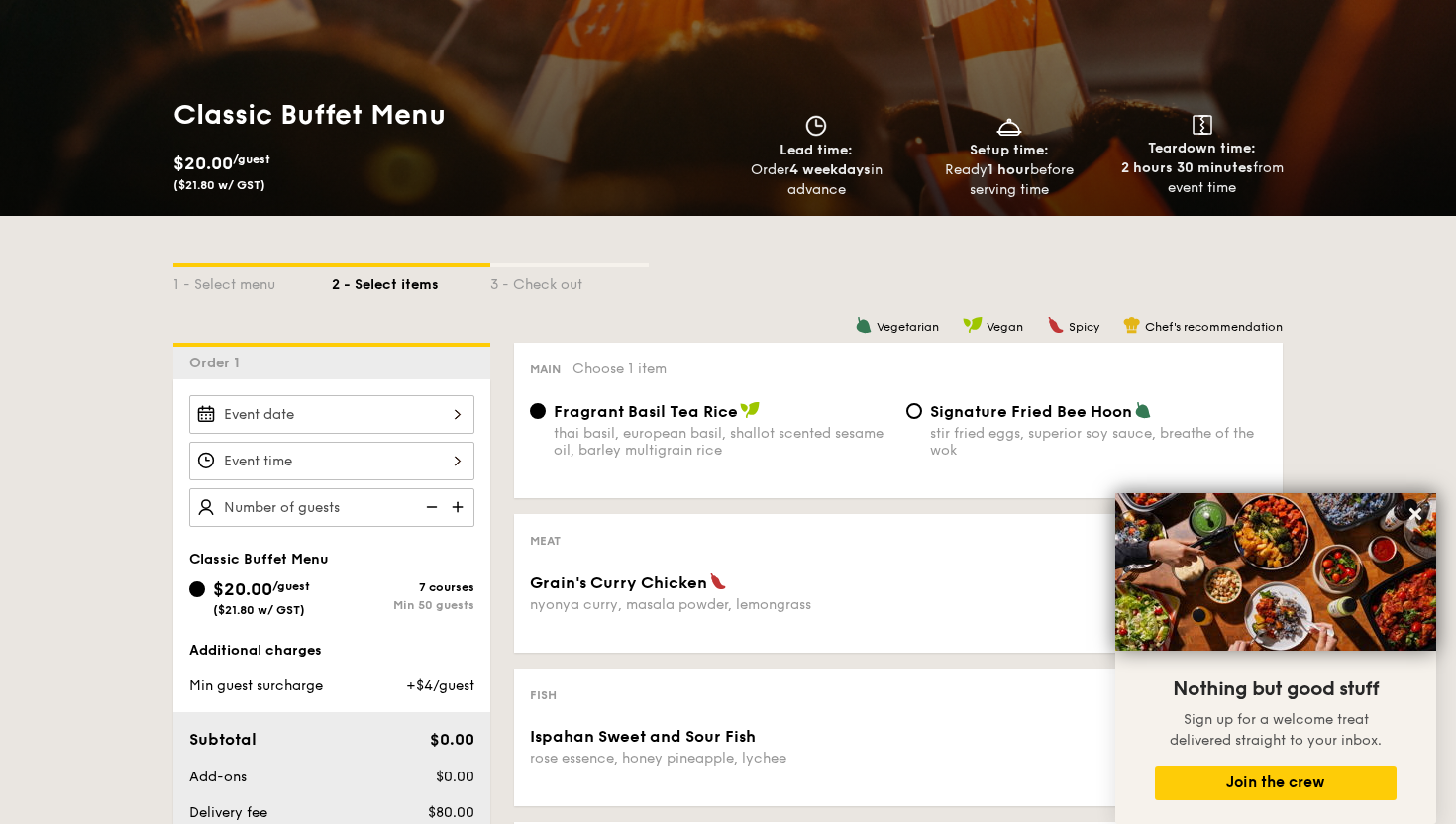 scroll, scrollTop: 226, scrollLeft: 0, axis: vertical 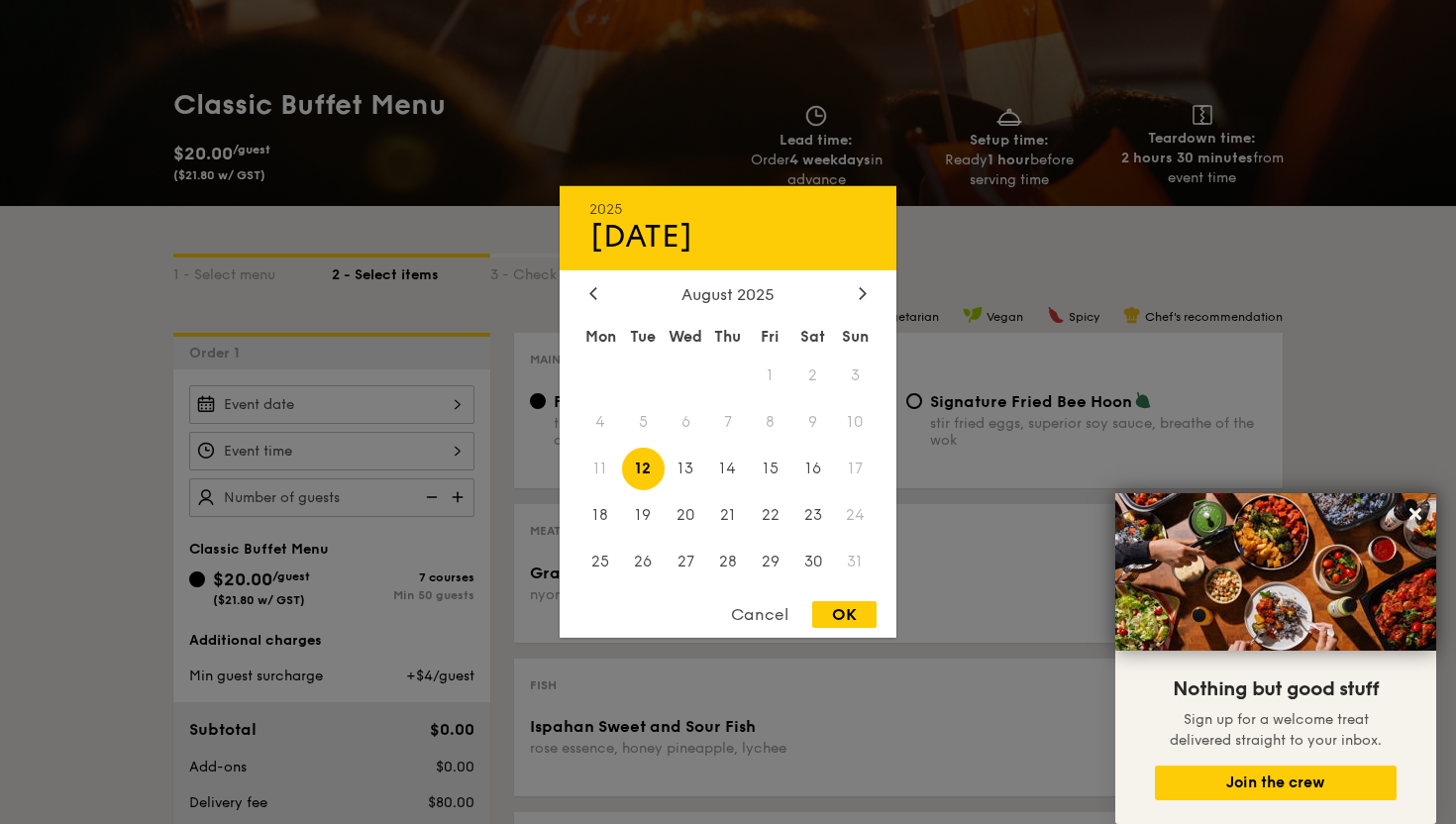 click on "[DATE] [DAY] [MONTH] [DAYS] [DATE] [DATE] [DATE] [DATE] [DATE] [DATE] [DATE] [DATE] [DATE] [DATE] [DATE] [DATE] [DATE] [DATE] [DATE] [DATE] [DATE] [DATE] [DATE] [DATE] [DATE] [DATE] [DATE] [DATE] [DATE] [DATE] [DATE] [DATE]" at bounding box center (332, 404) 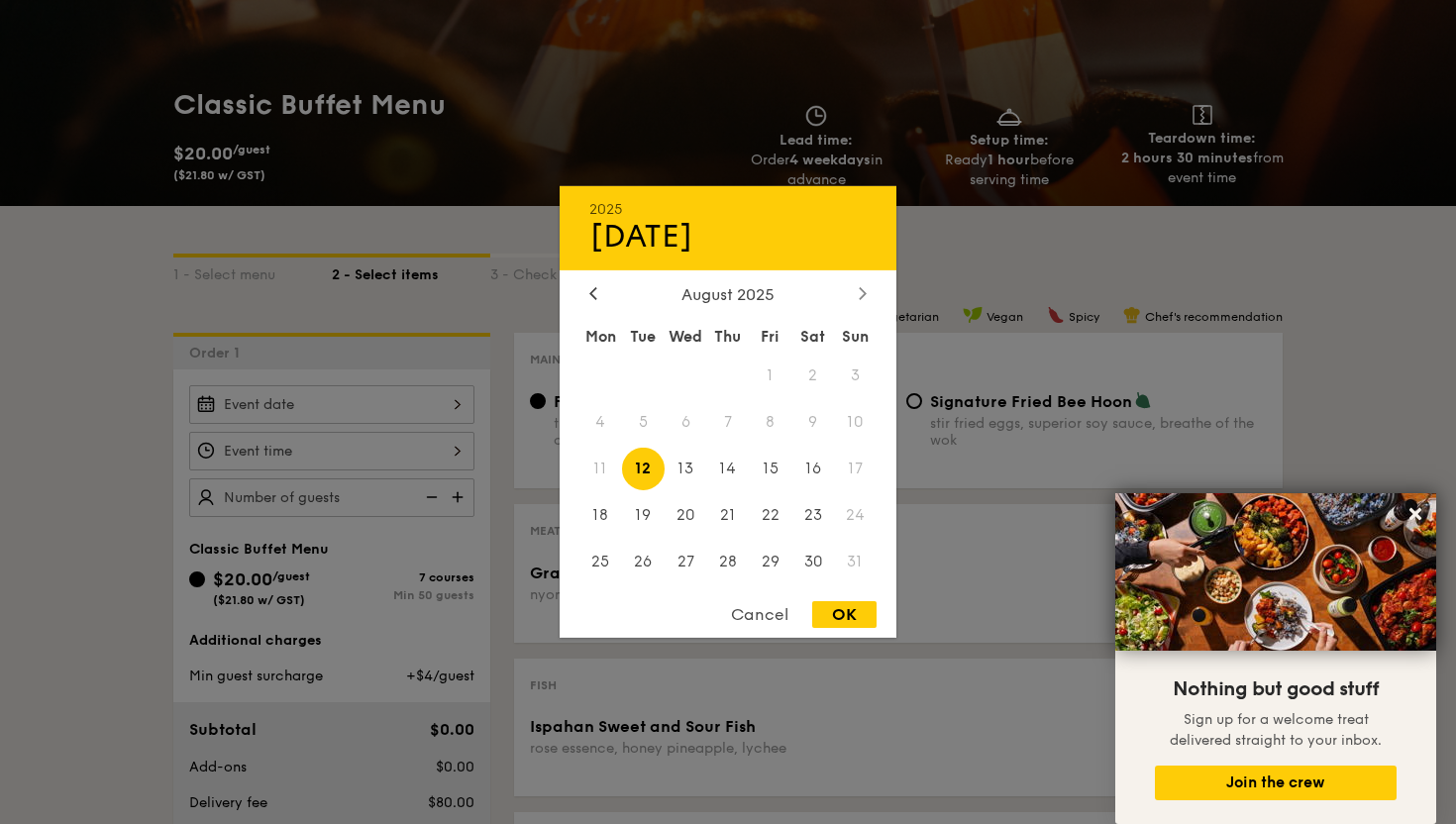 click 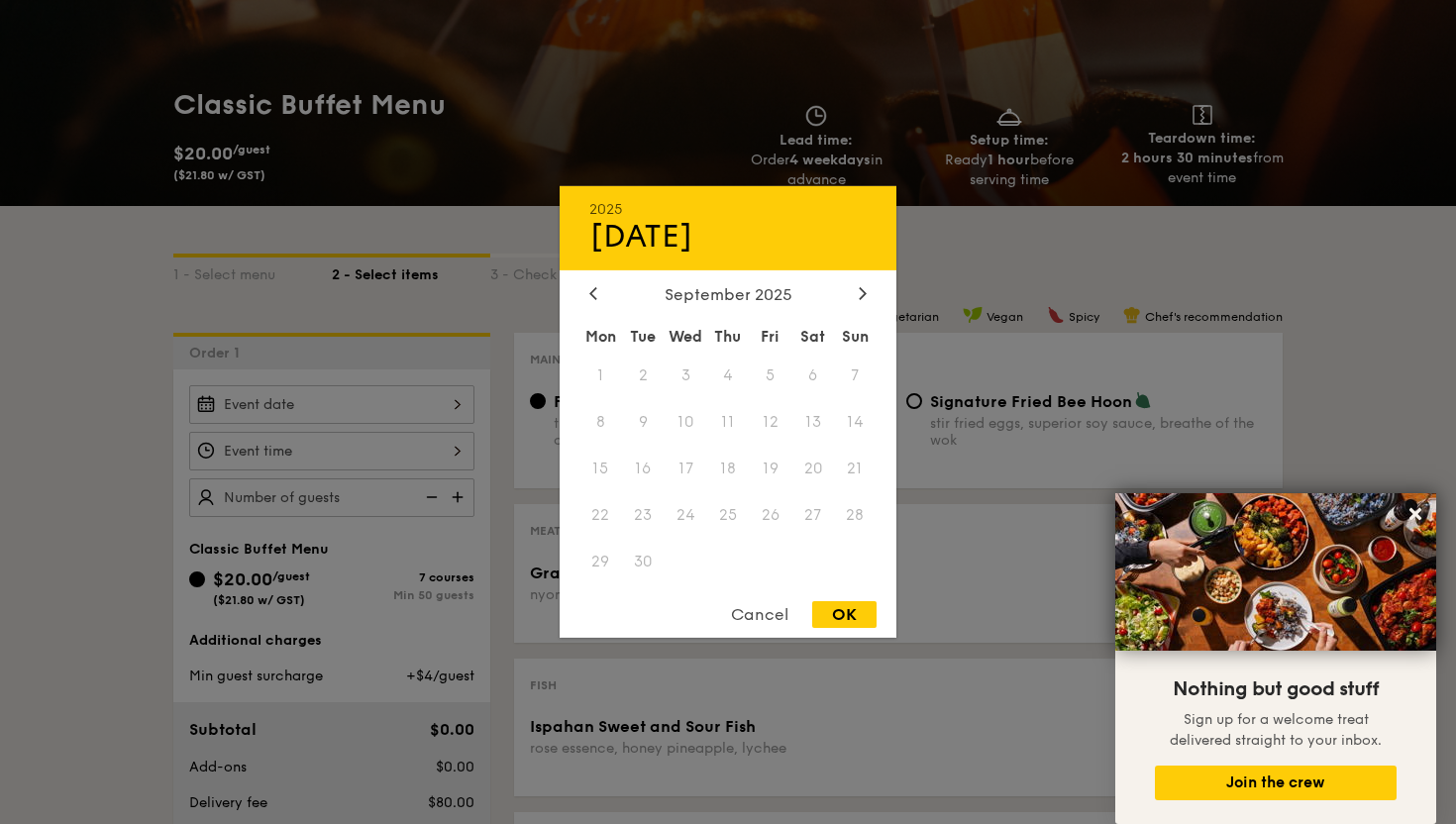 click on "20" at bounding box center [812, 468] 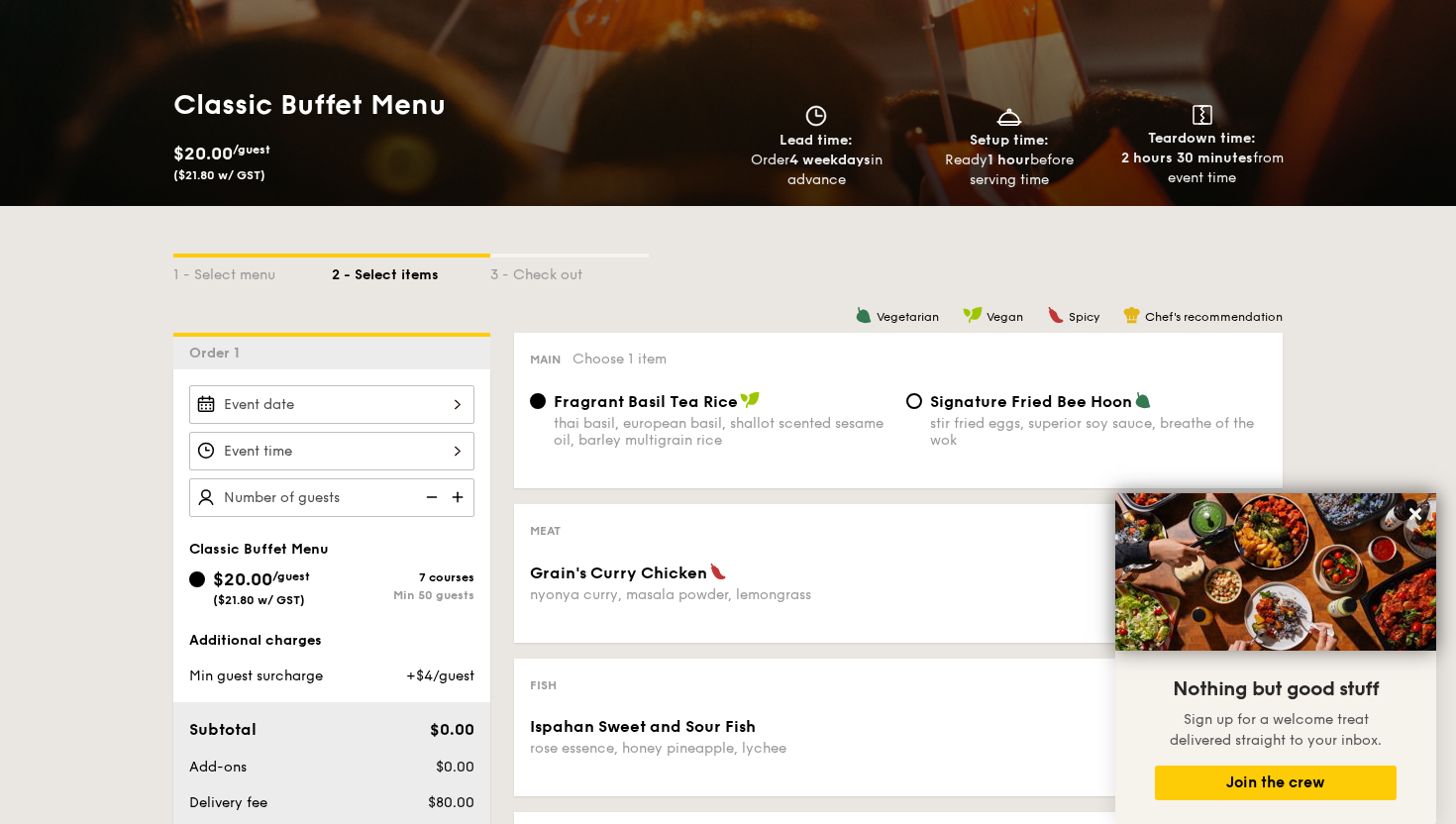 click at bounding box center (460, 497) 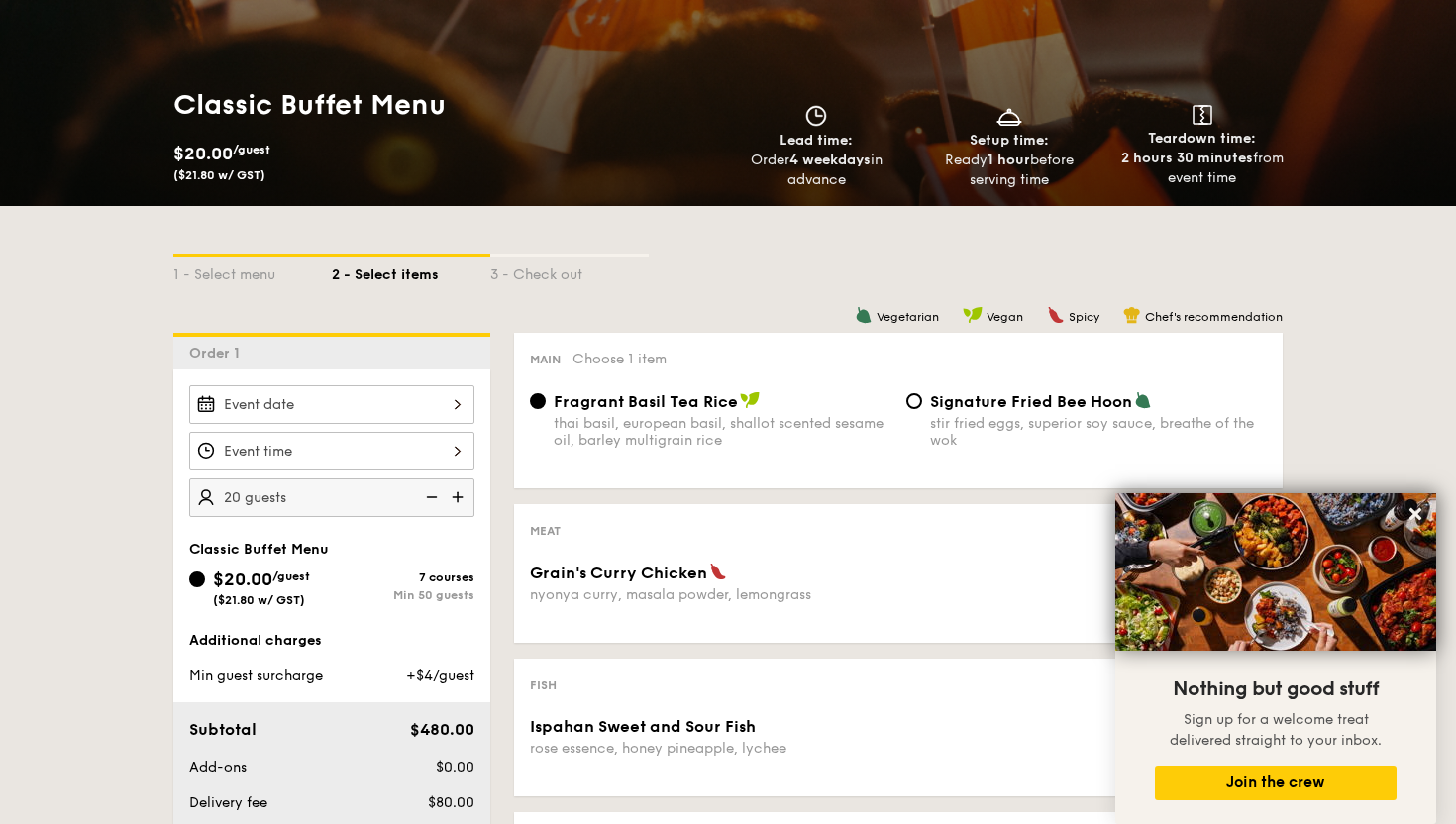 click at bounding box center (460, 497) 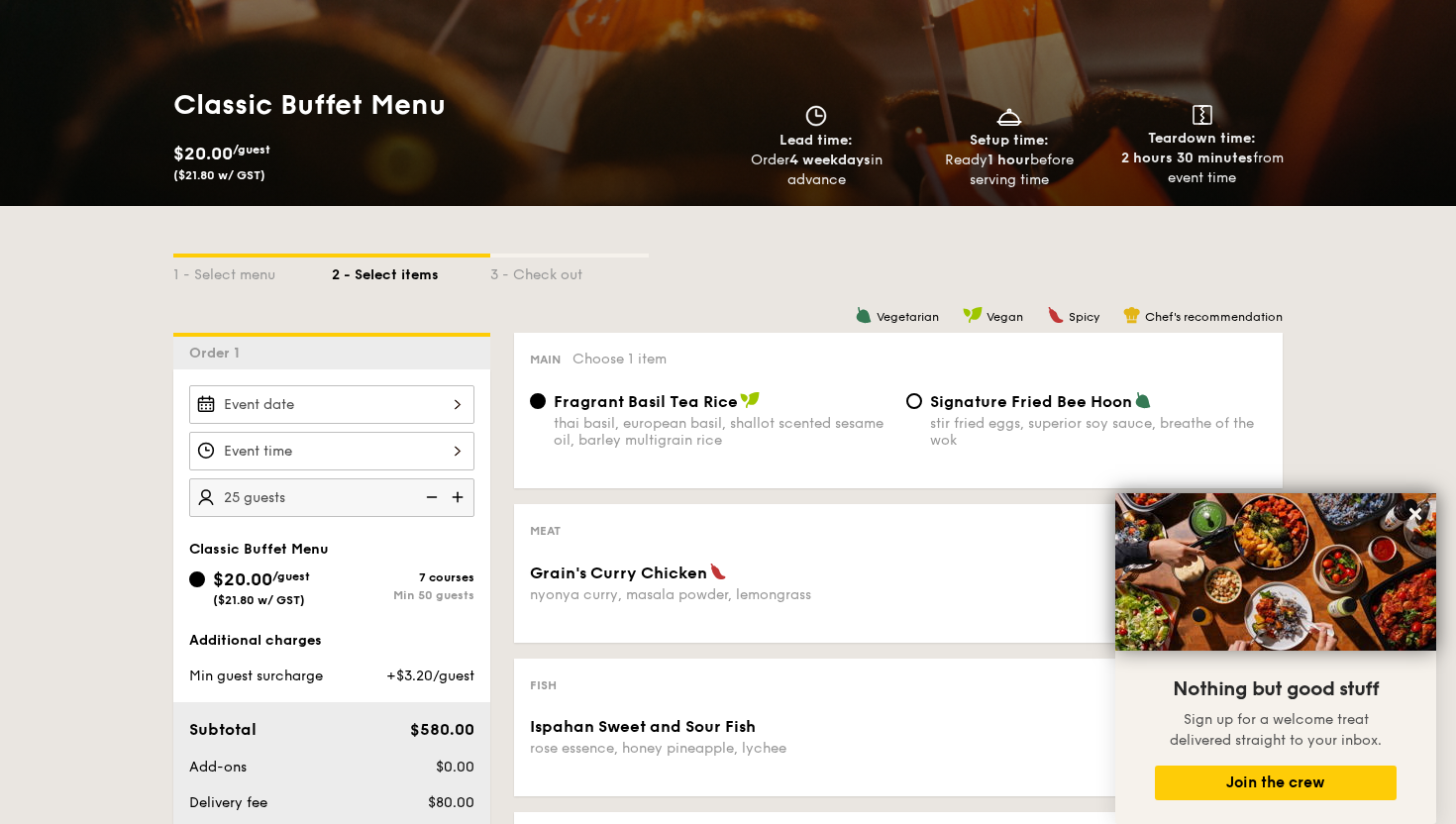 click at bounding box center (460, 497) 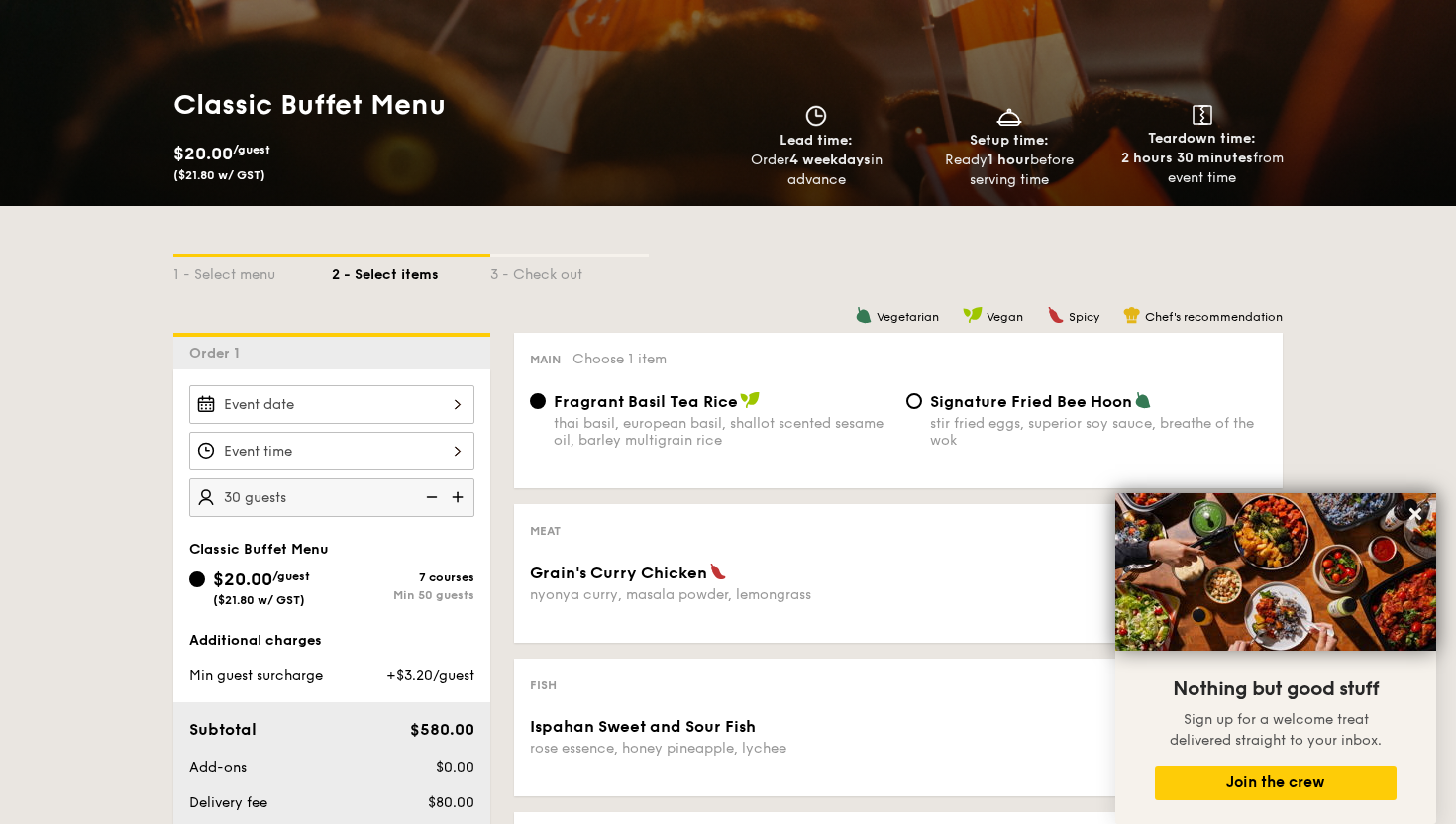 click at bounding box center (460, 497) 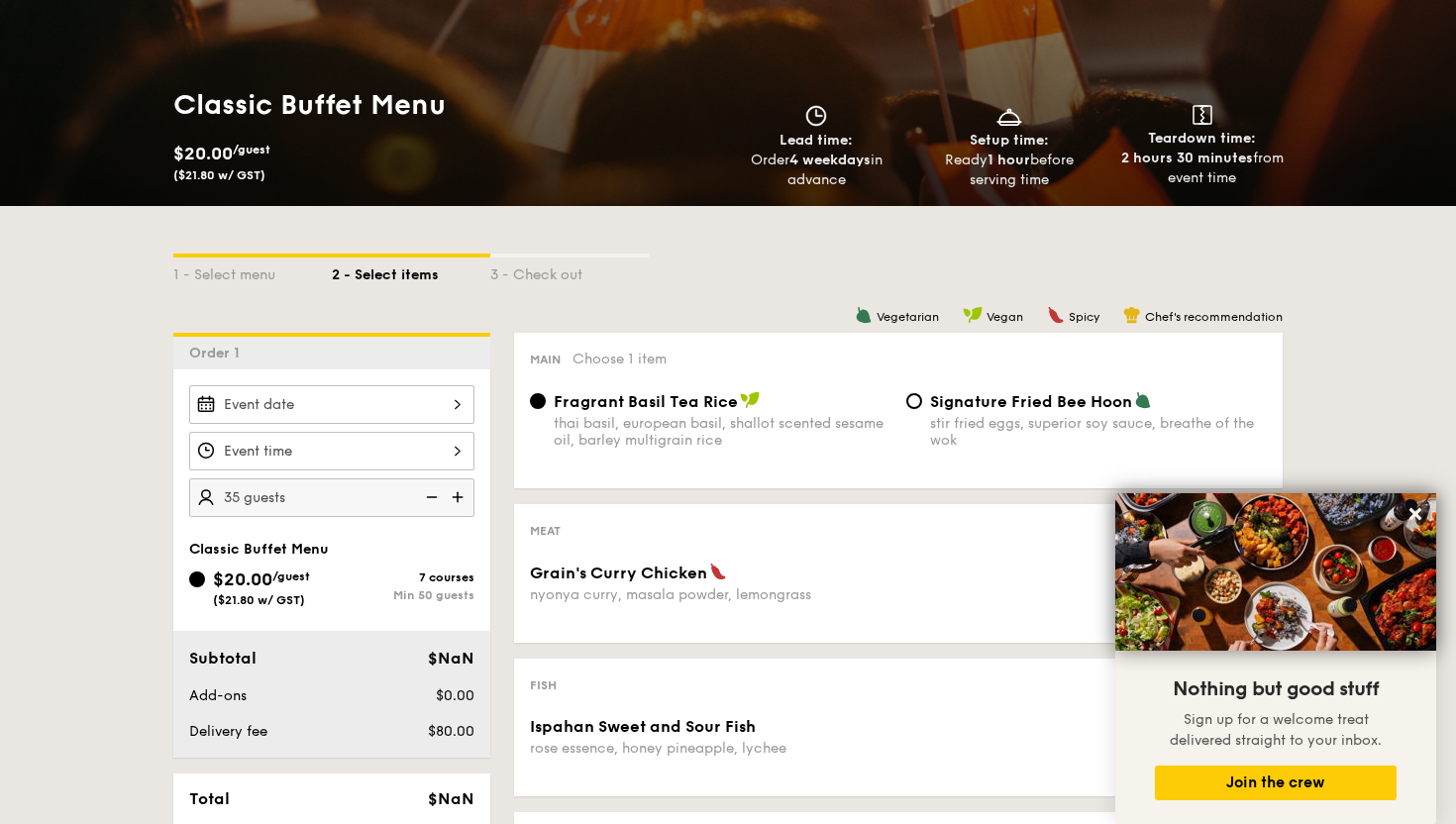 click at bounding box center (460, 497) 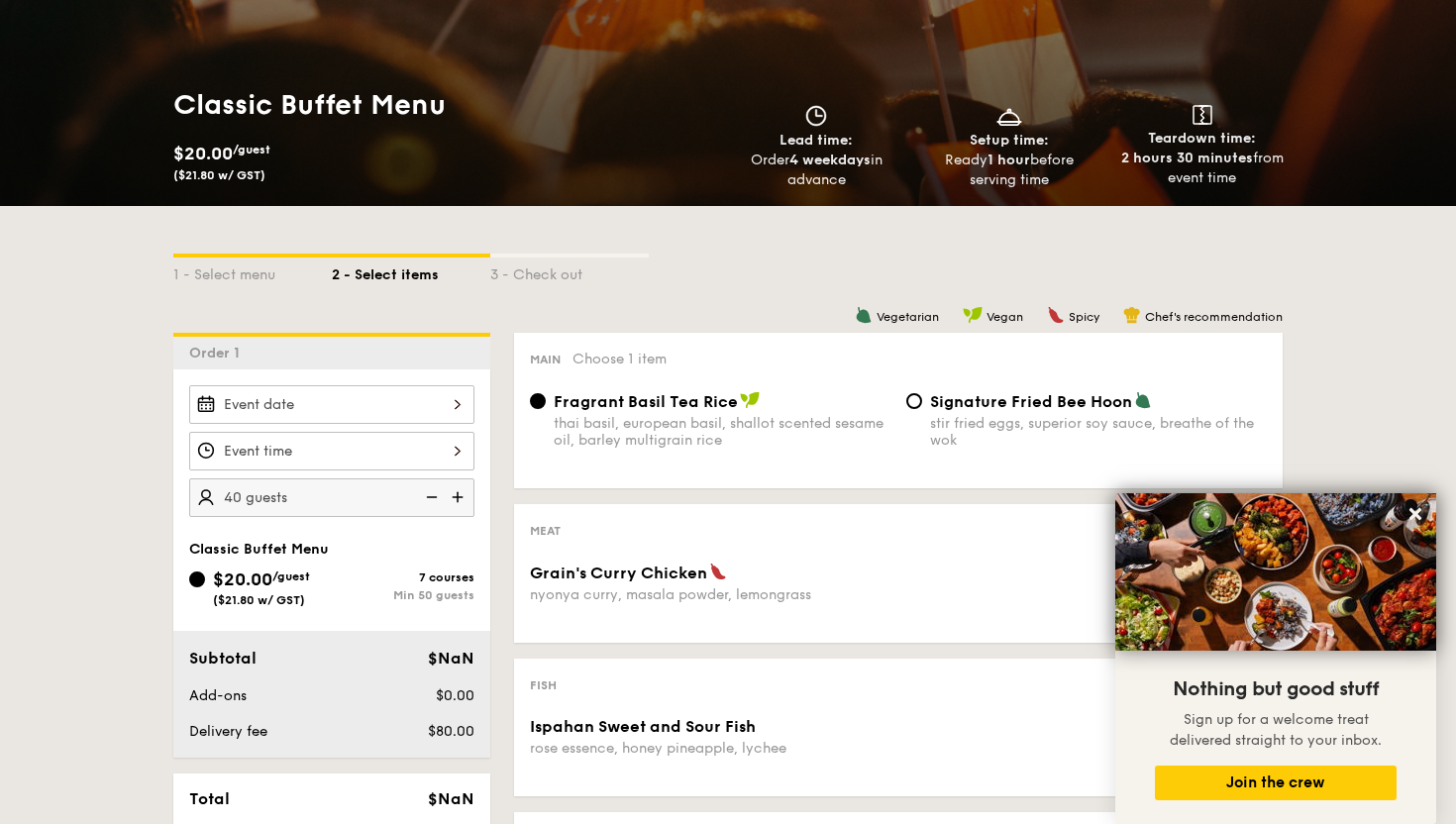 click at bounding box center [460, 497] 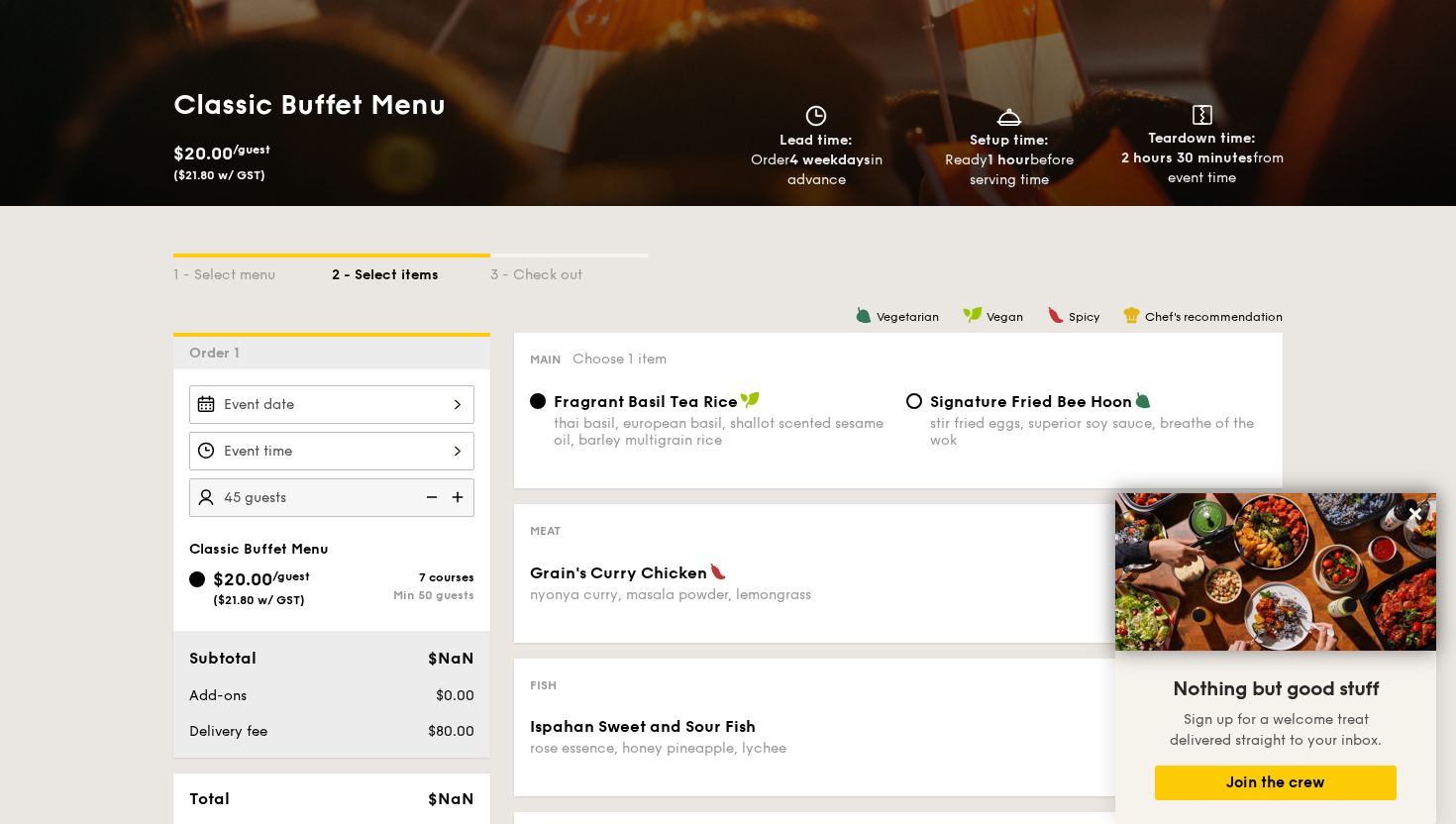 click at bounding box center [460, 497] 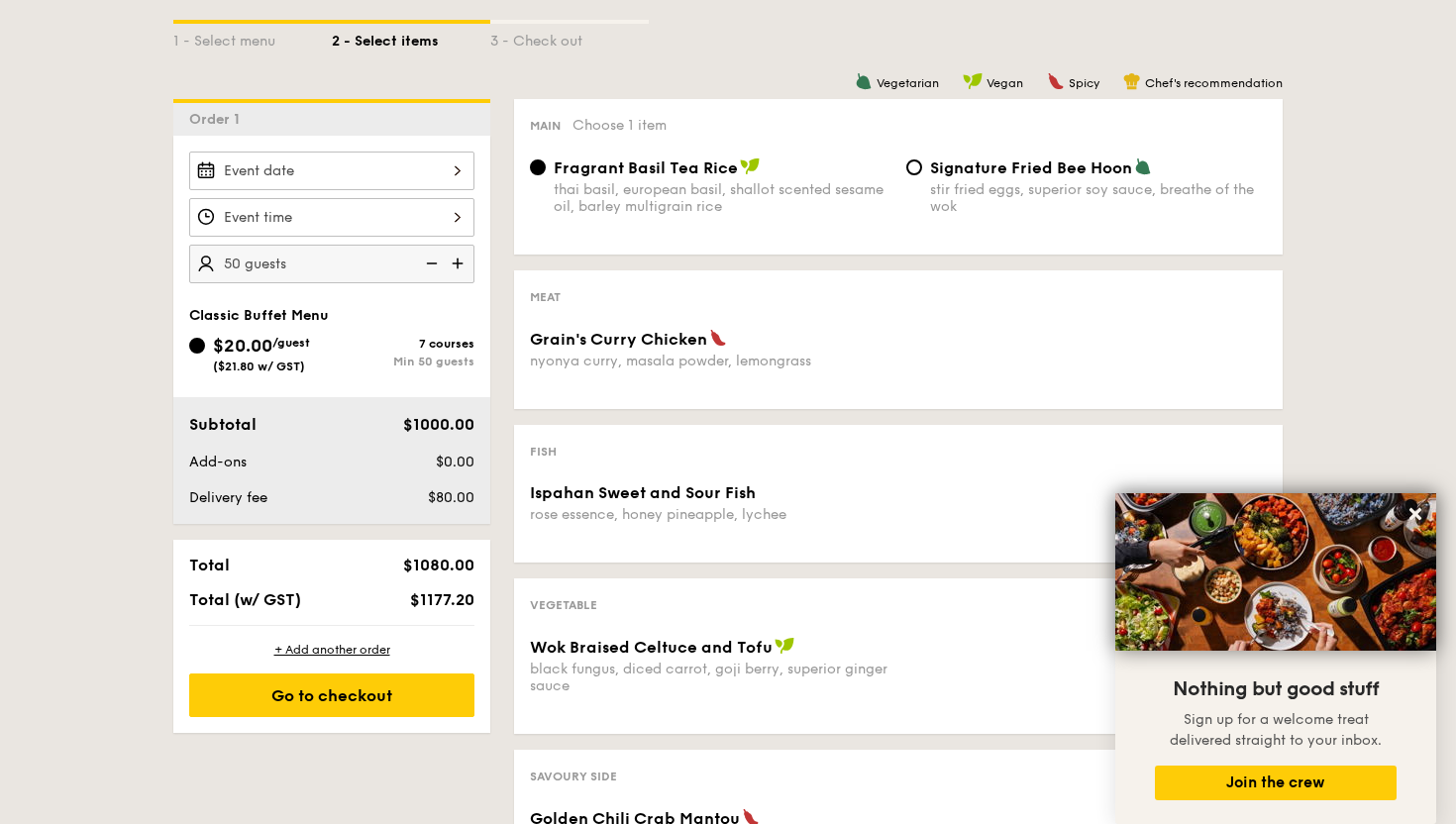 scroll, scrollTop: 462, scrollLeft: 0, axis: vertical 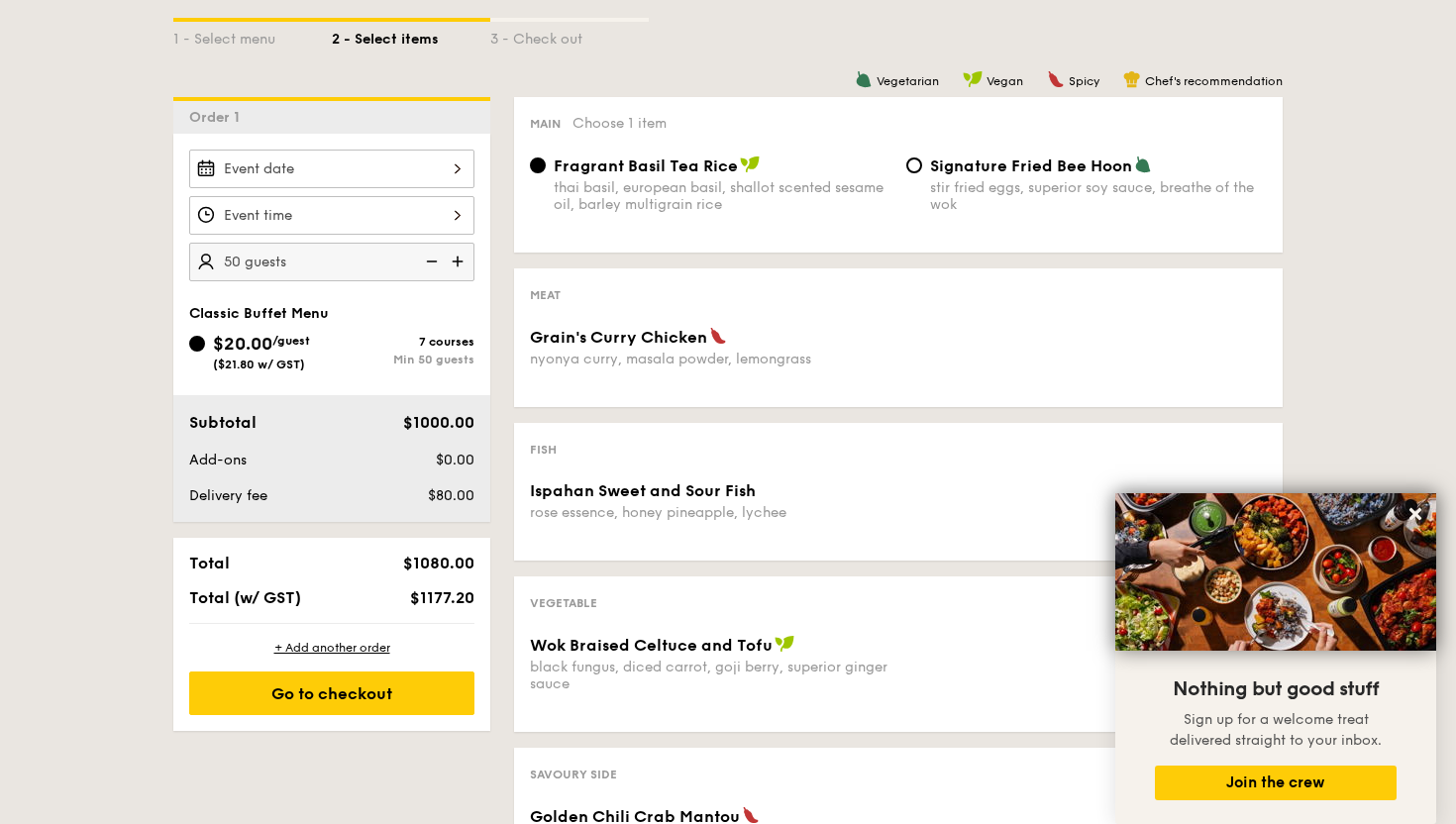 click at bounding box center [332, 168] 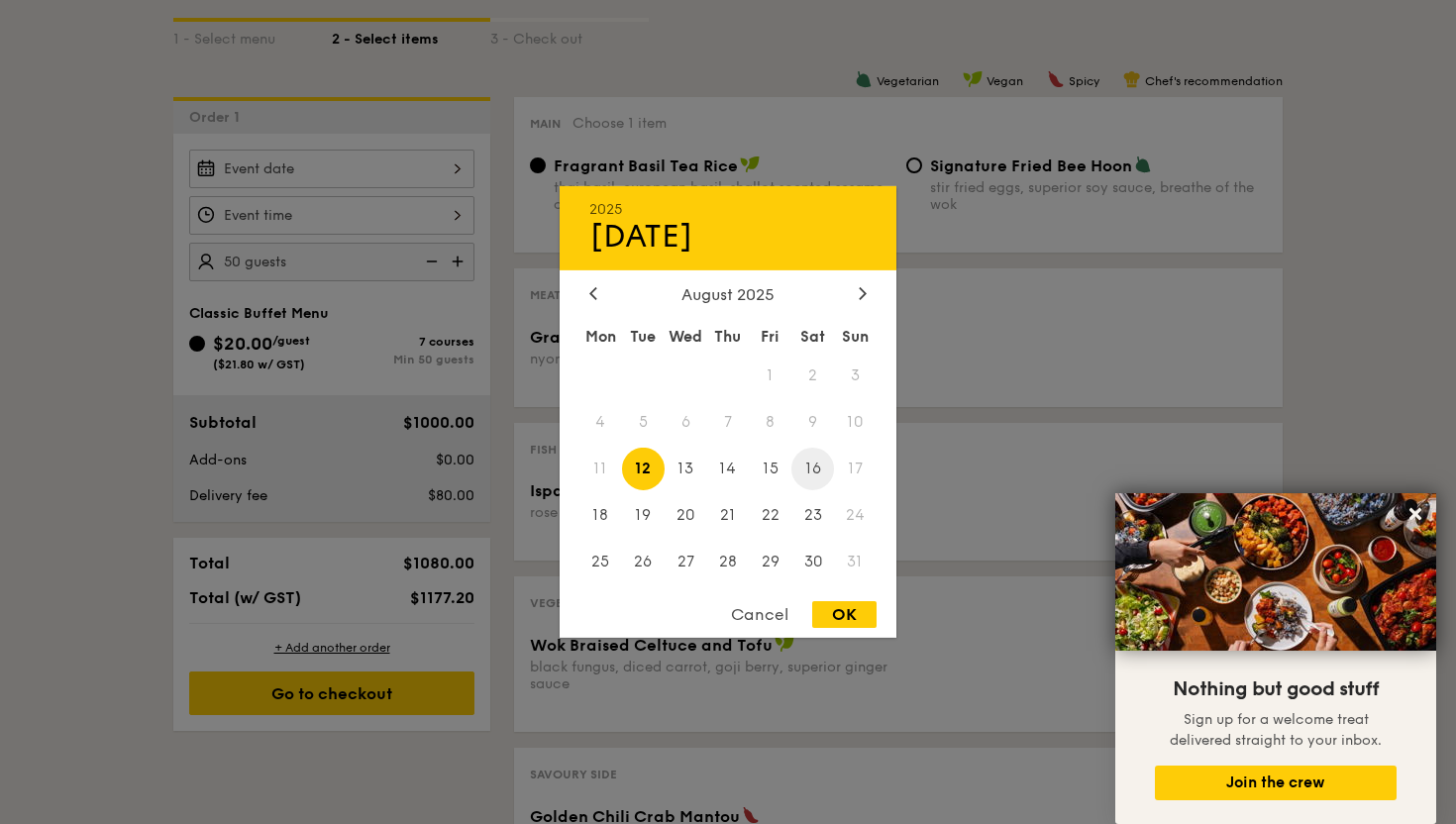 click on "16" at bounding box center (812, 468) 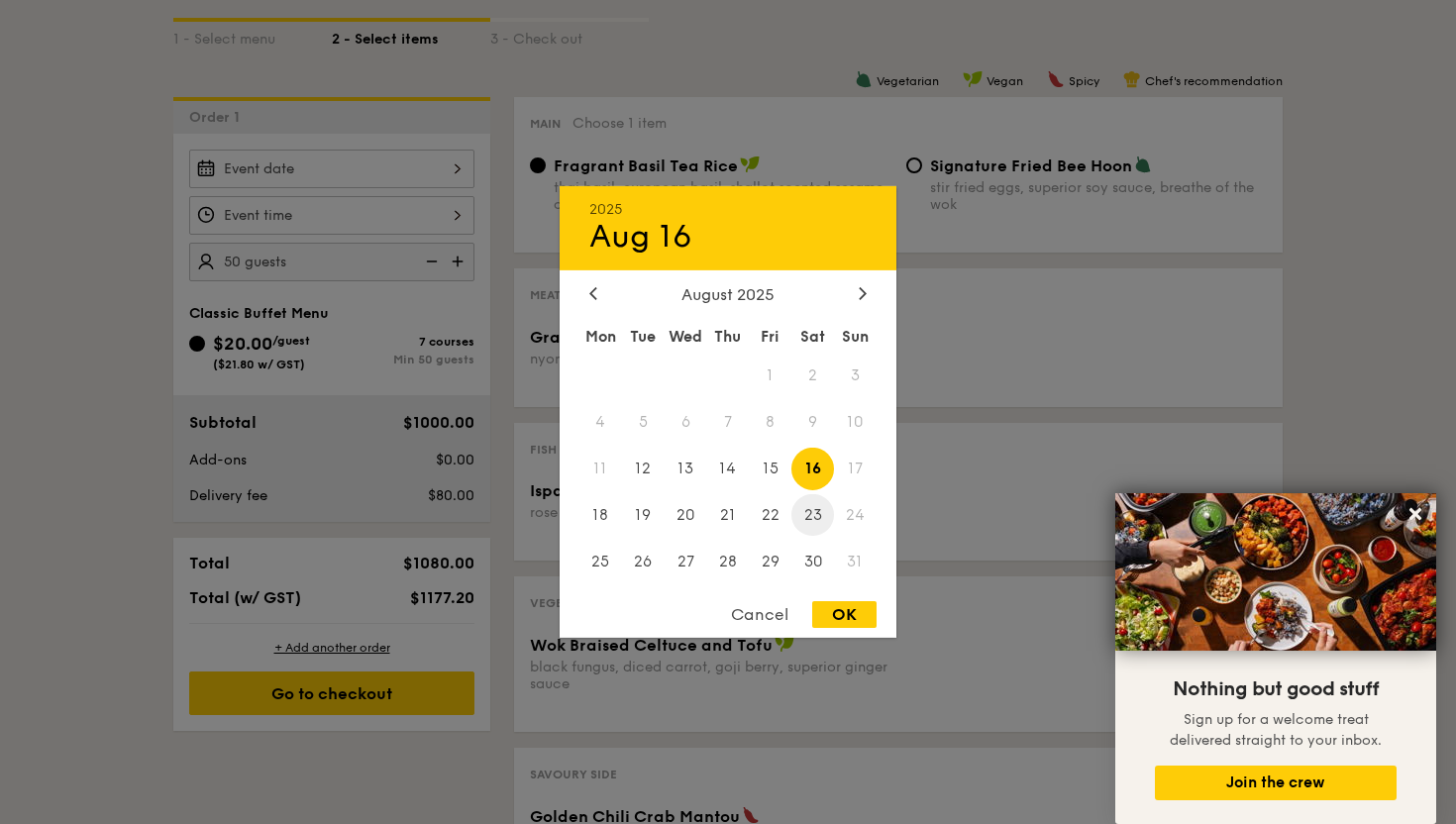 click on "23" at bounding box center (812, 514) 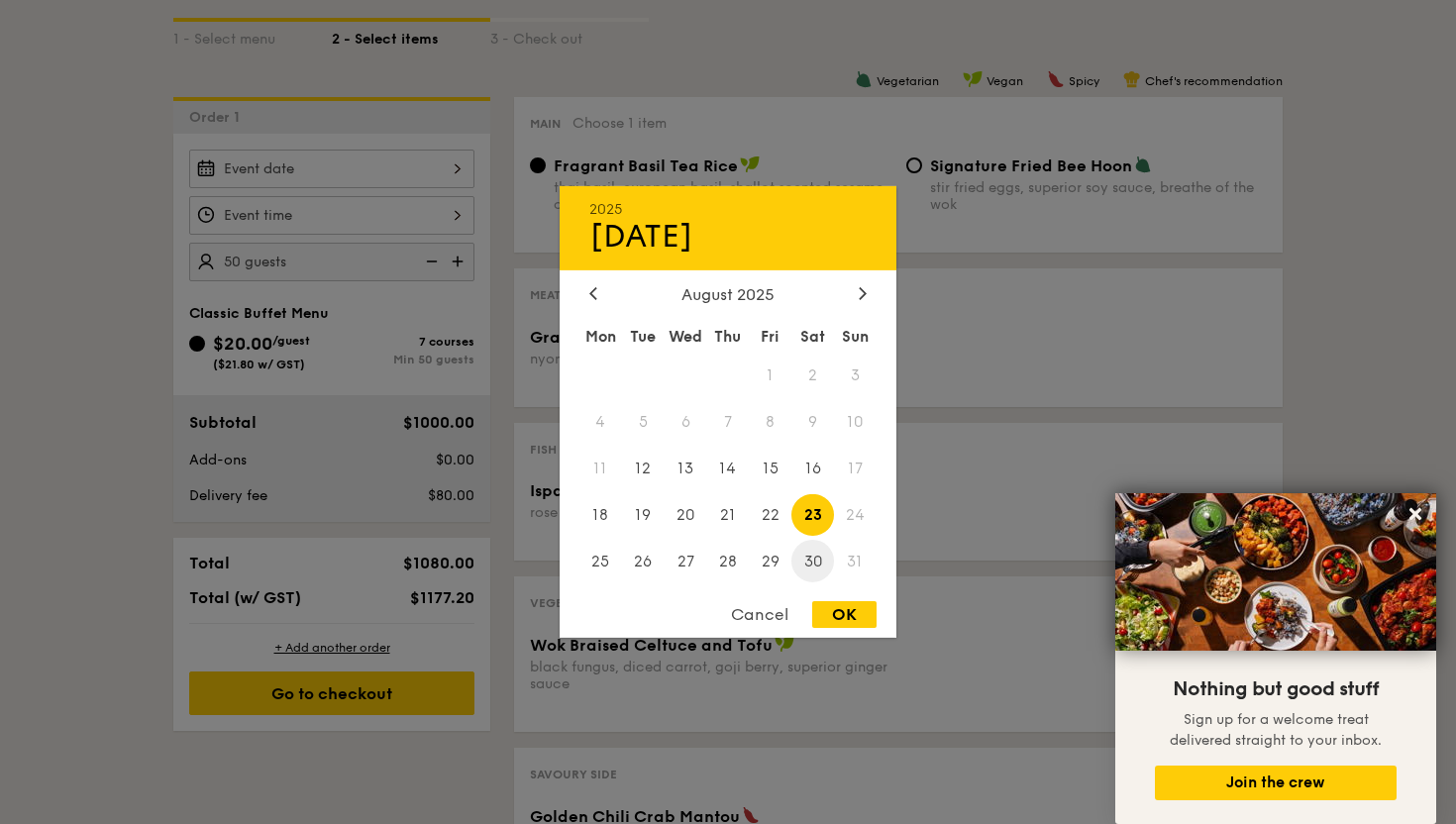 click on "30" at bounding box center [812, 561] 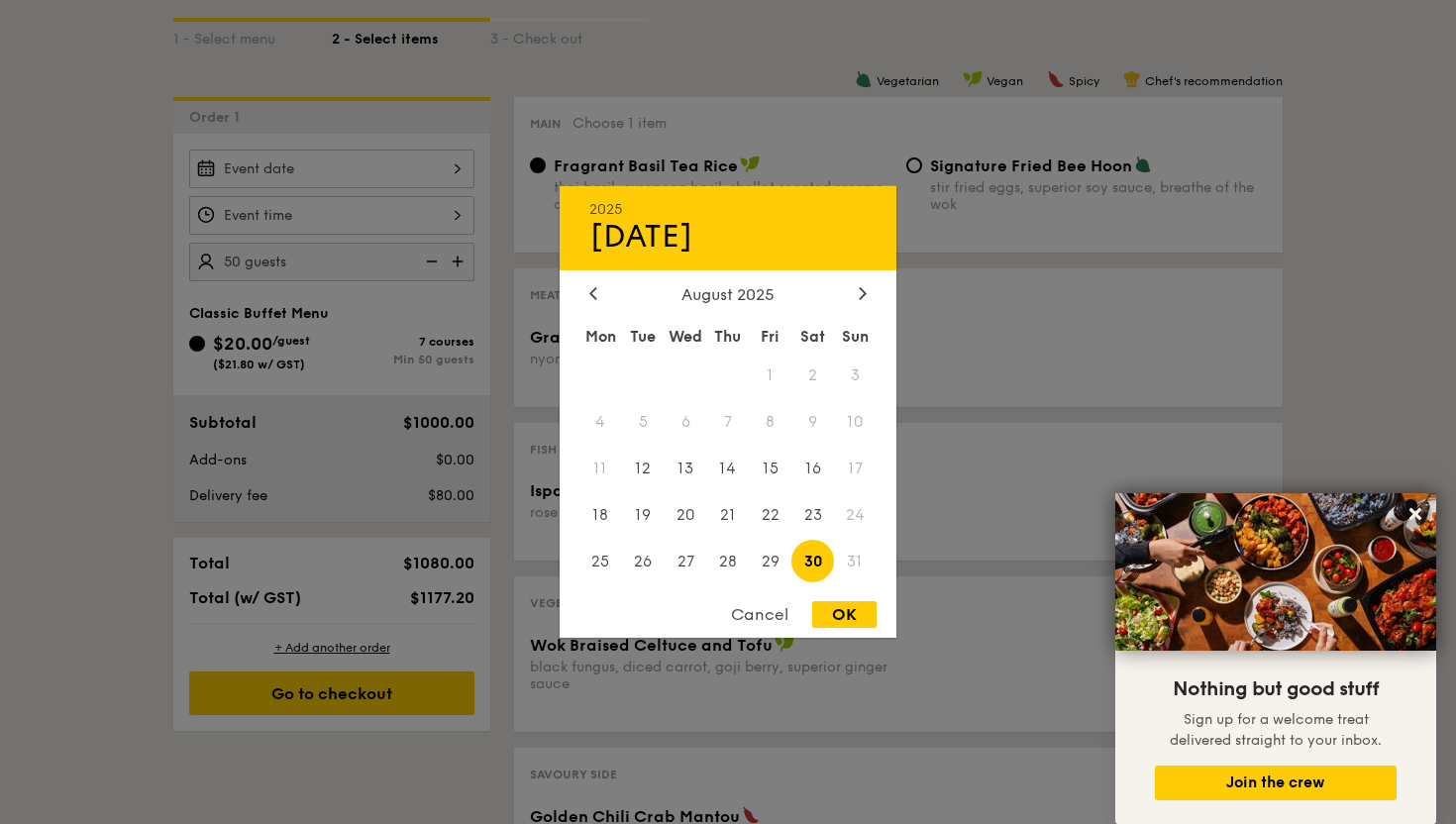 click on "OK" at bounding box center (844, 614) 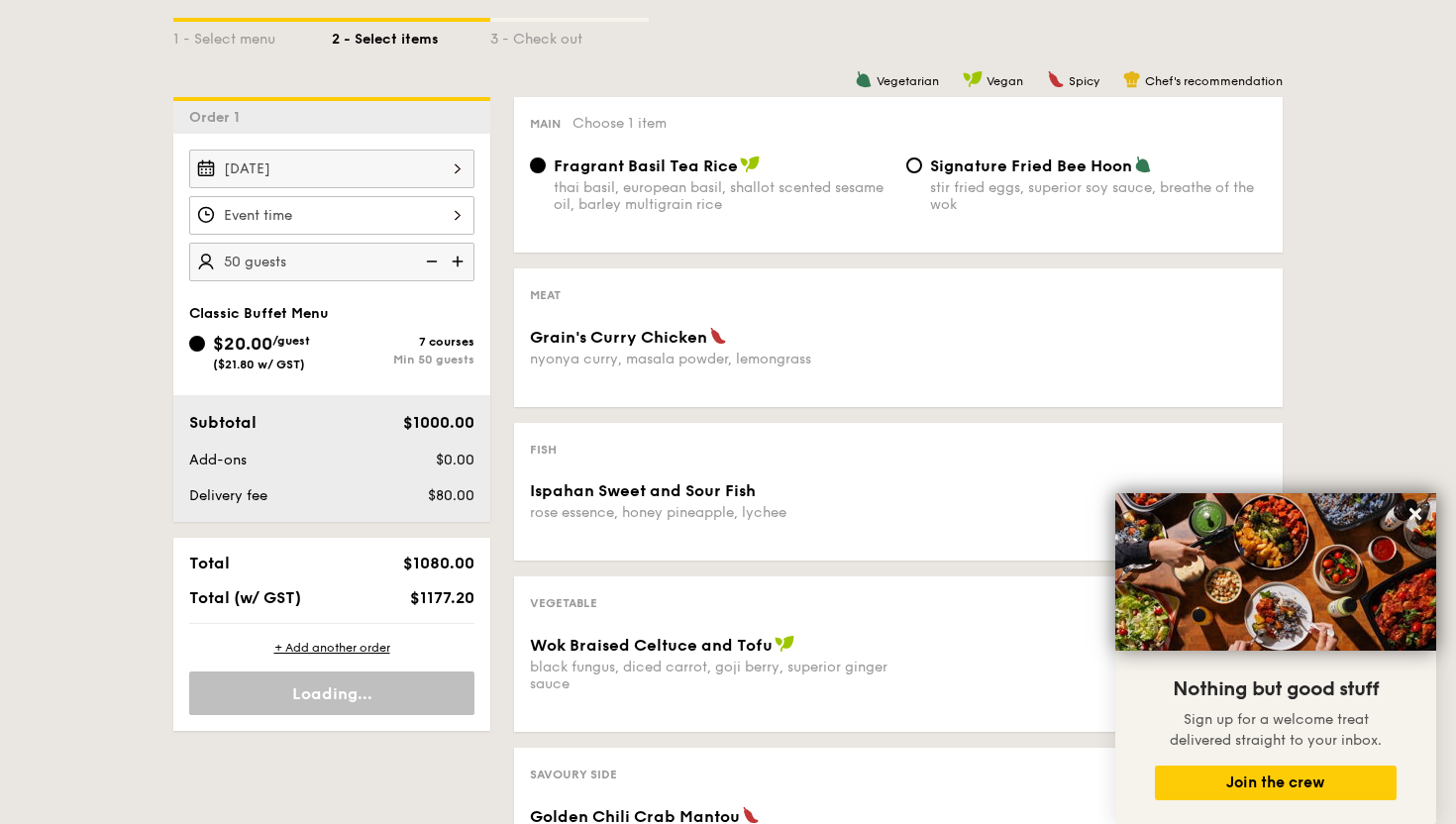 click at bounding box center [332, 215] 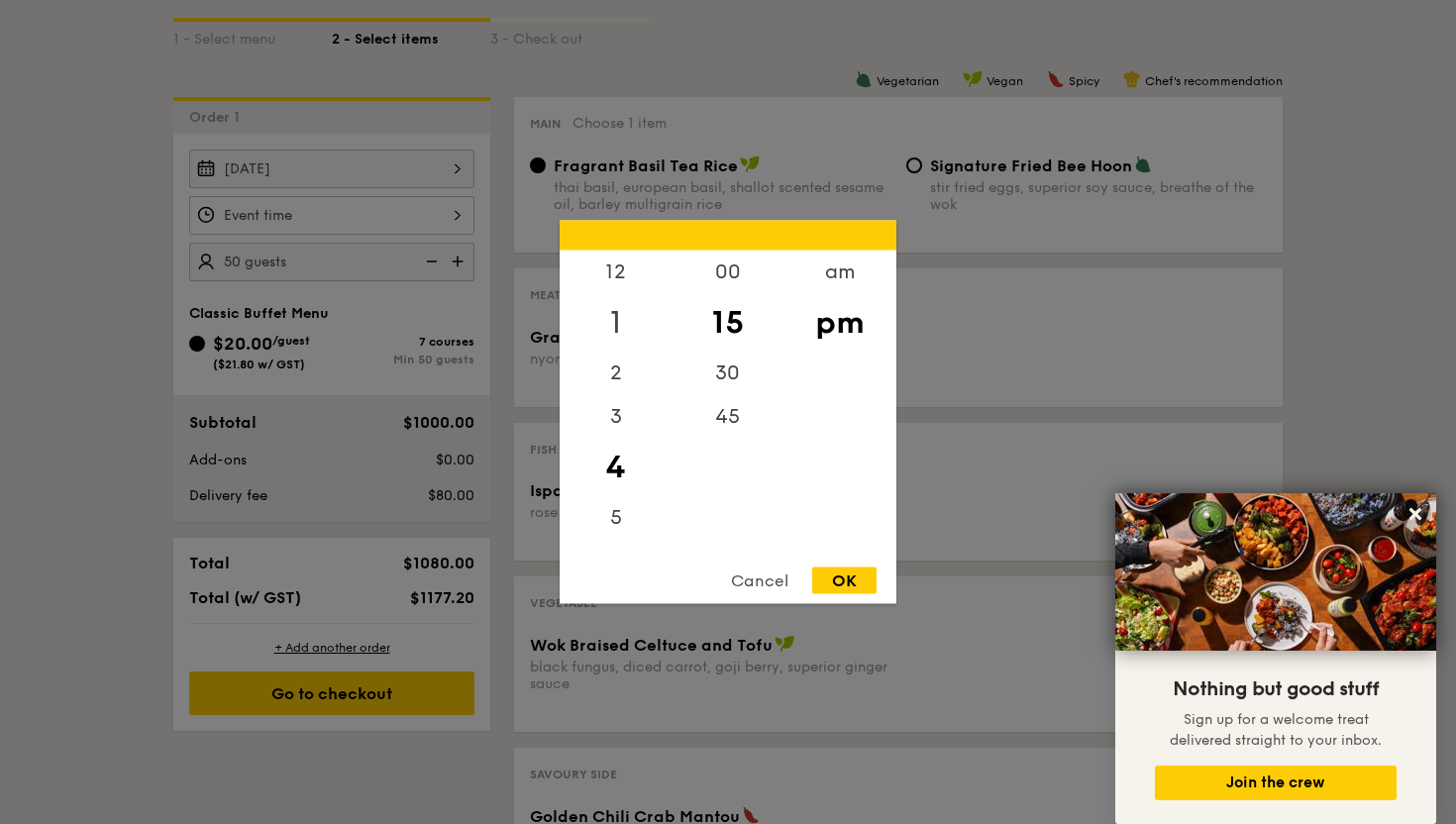 click on "1" at bounding box center [615, 323] 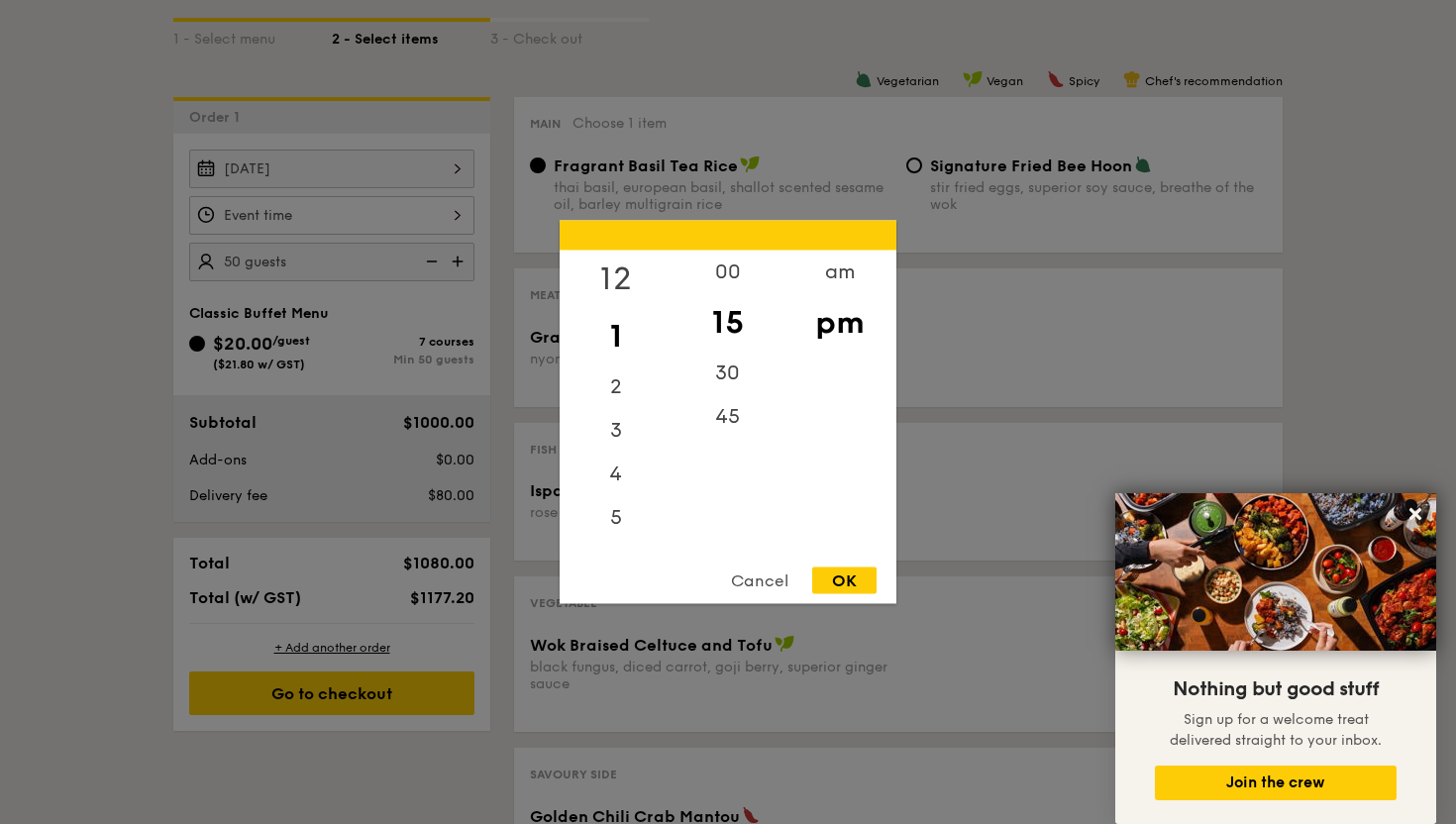 click on "12" at bounding box center (615, 279) 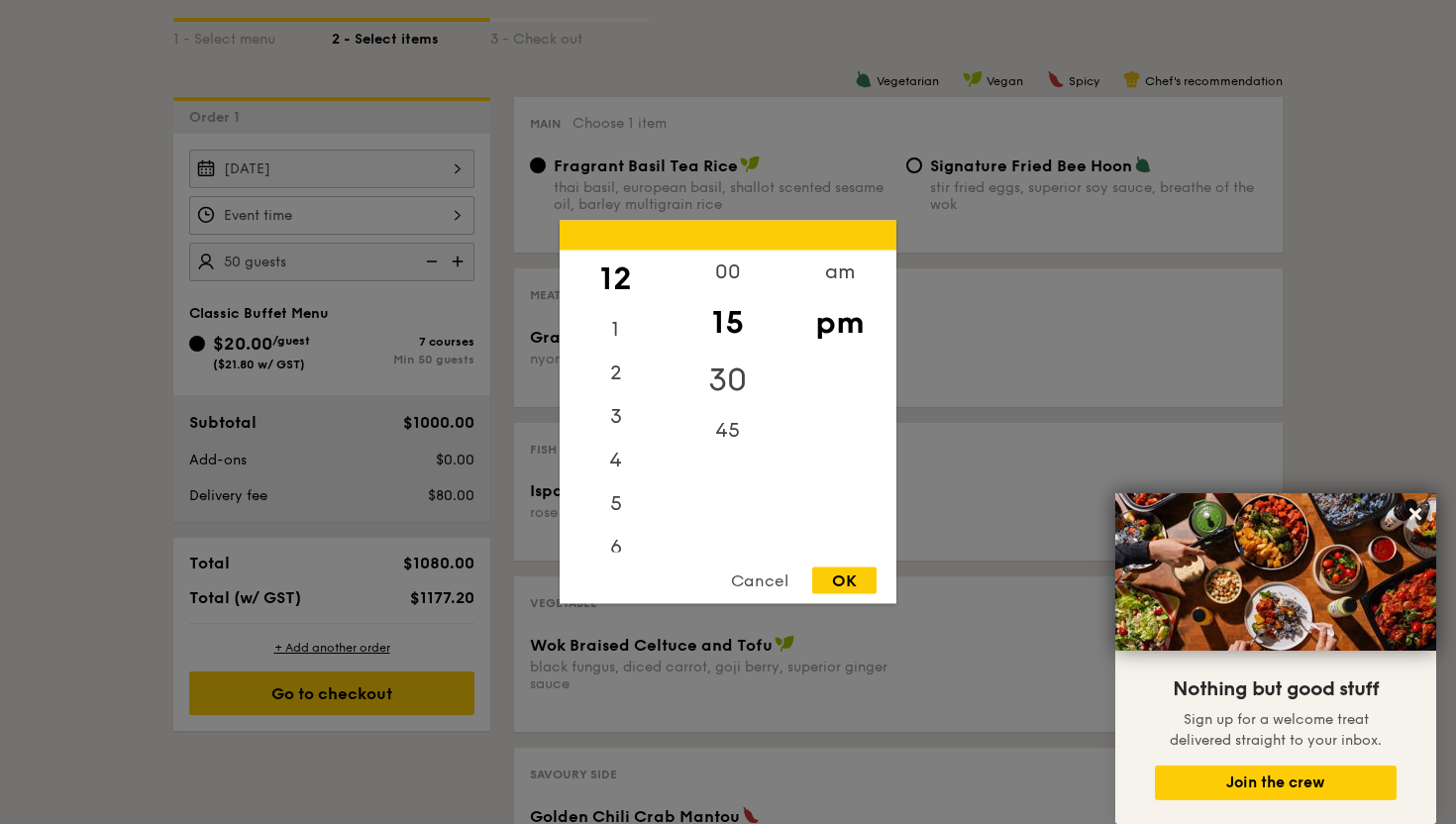 click on "30" at bounding box center [727, 380] 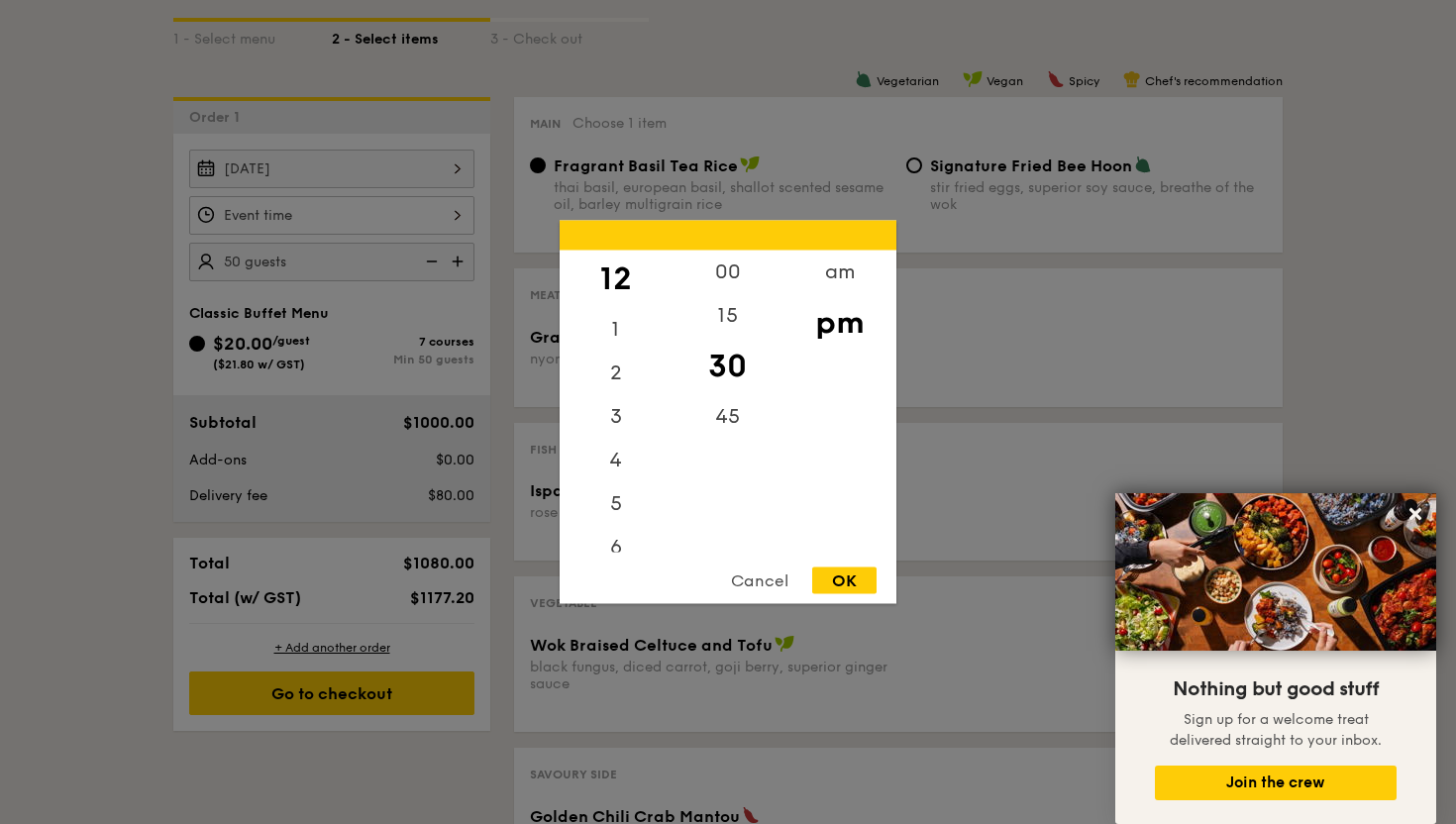 click on "OK" at bounding box center (844, 580) 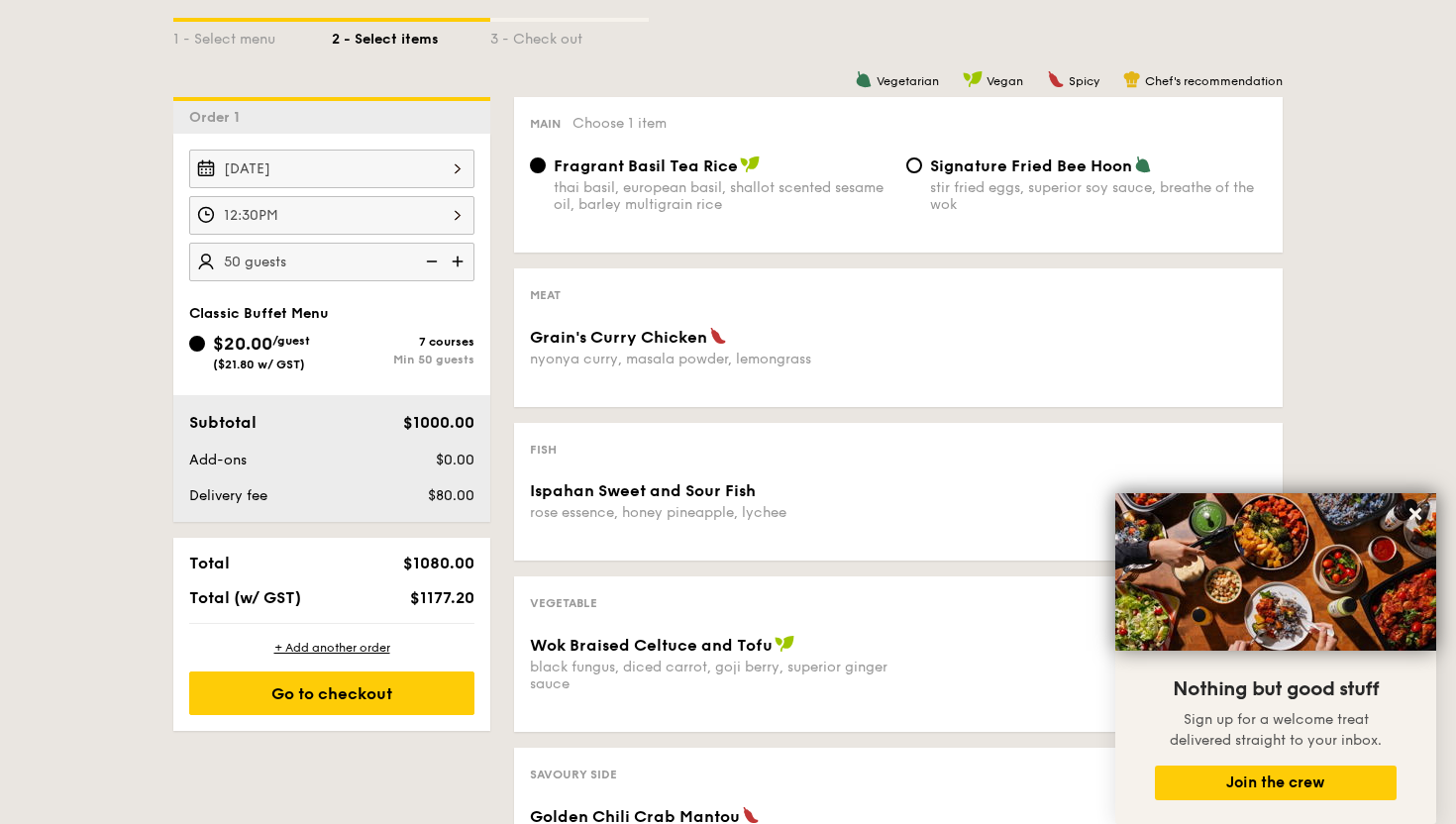 click at bounding box center (430, 261) 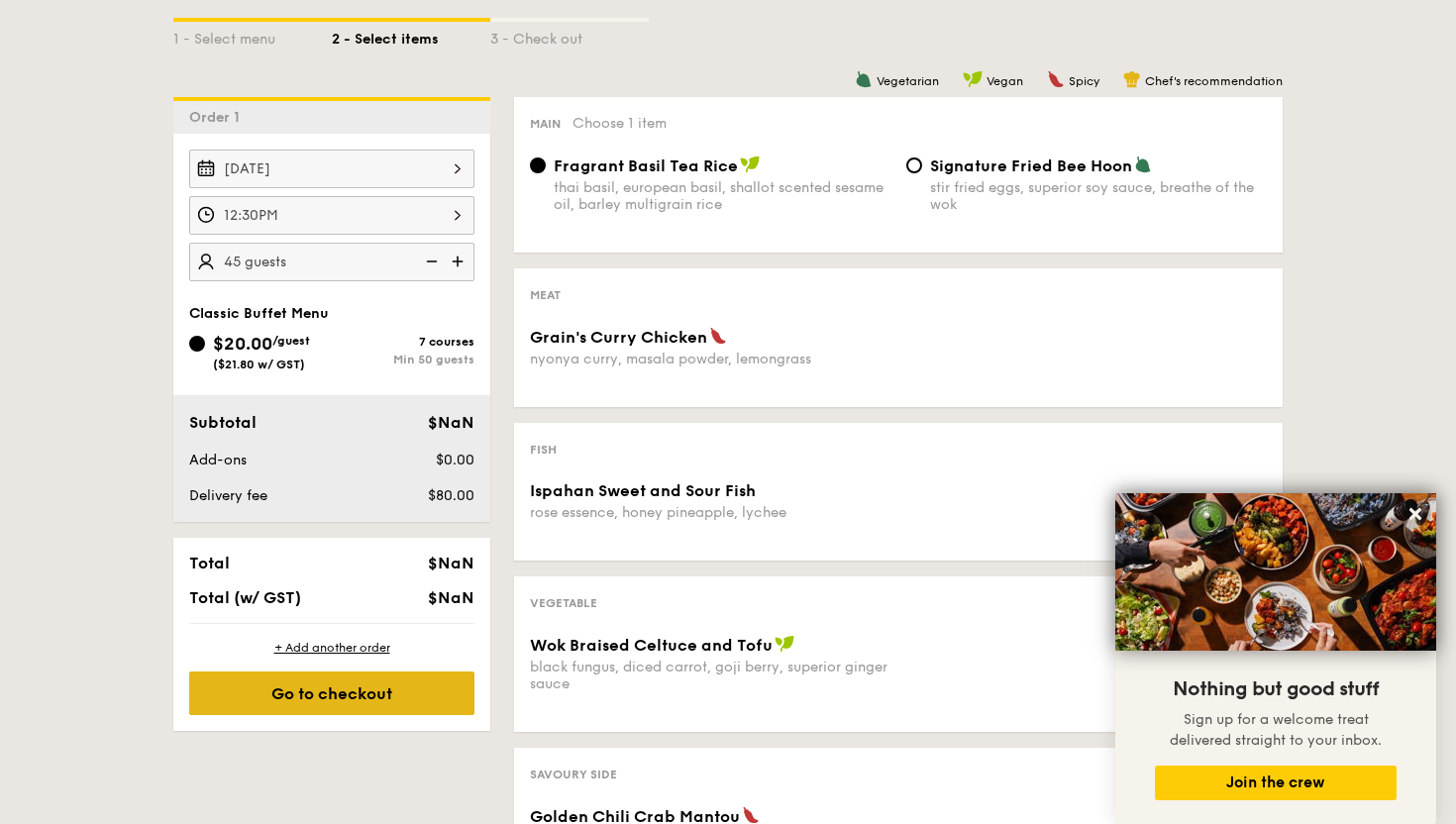 click on "Go to checkout" at bounding box center [332, 693] 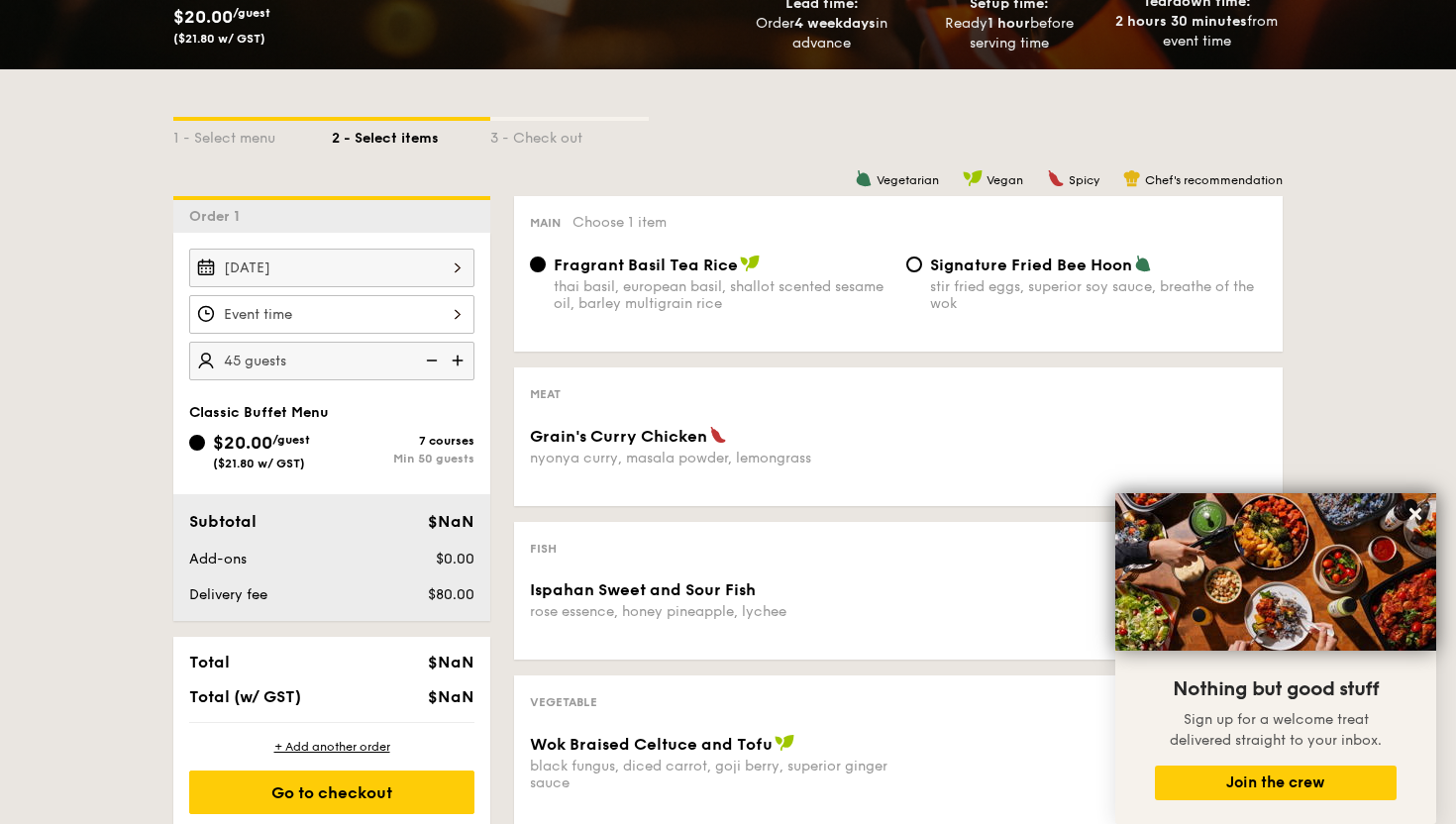 scroll, scrollTop: 369, scrollLeft: 0, axis: vertical 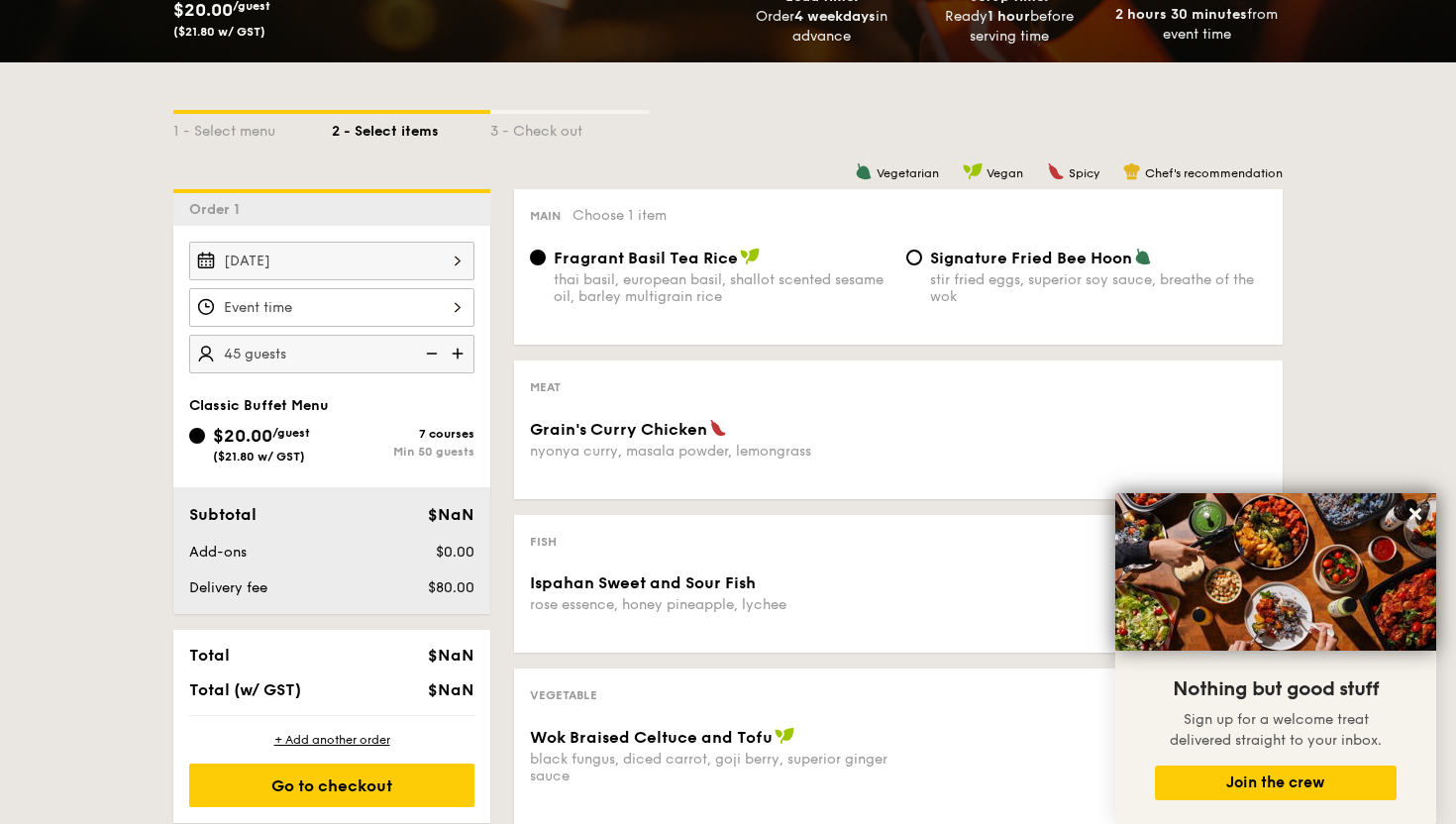 click on "stir fried eggs, superior soy sauce, breathe of the wok" at bounding box center [1098, 288] 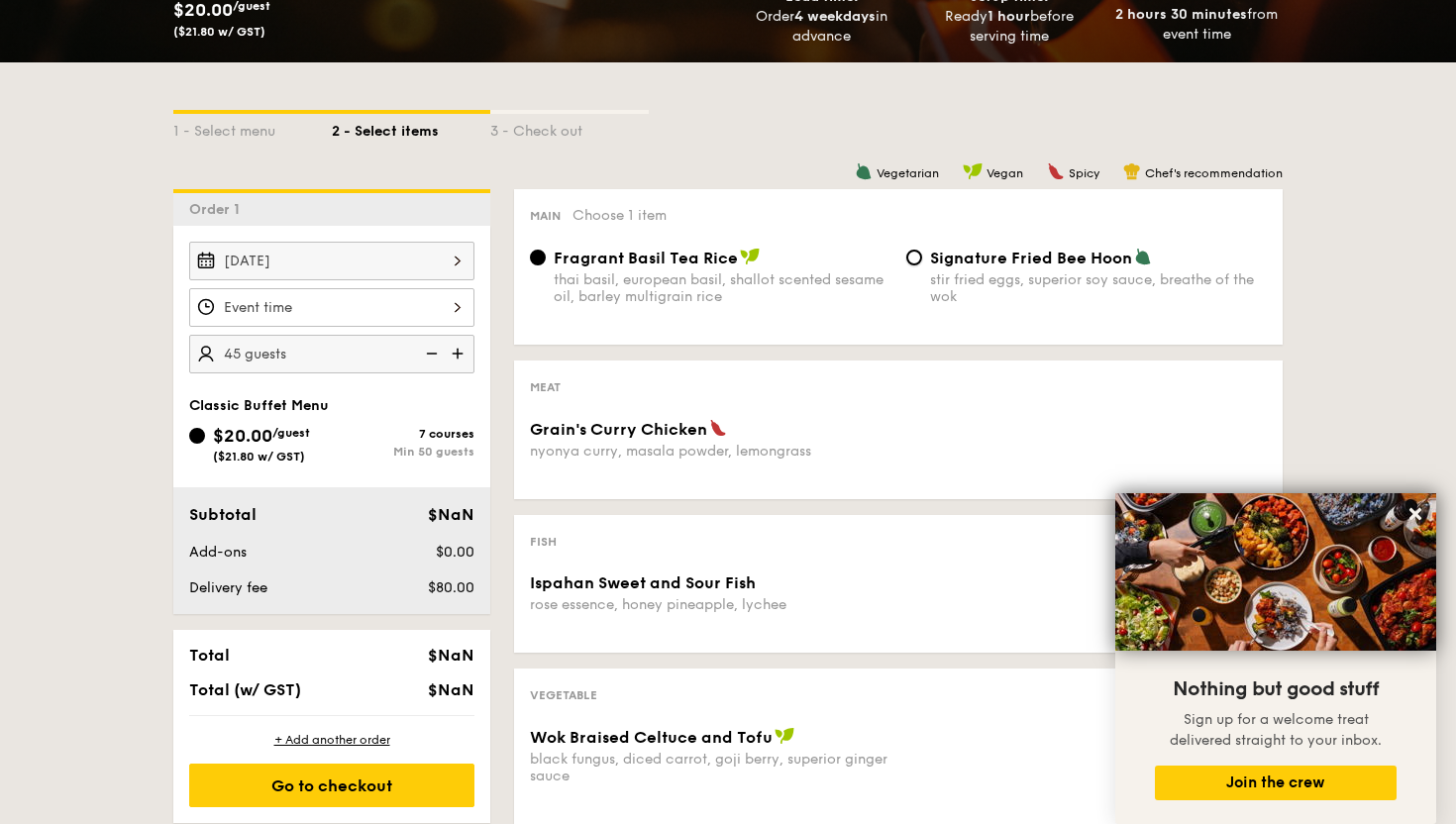 click on "Signature Fried Bee Hoon stir fried eggs, superior soy sauce, breathe of the wok" at bounding box center [914, 258] 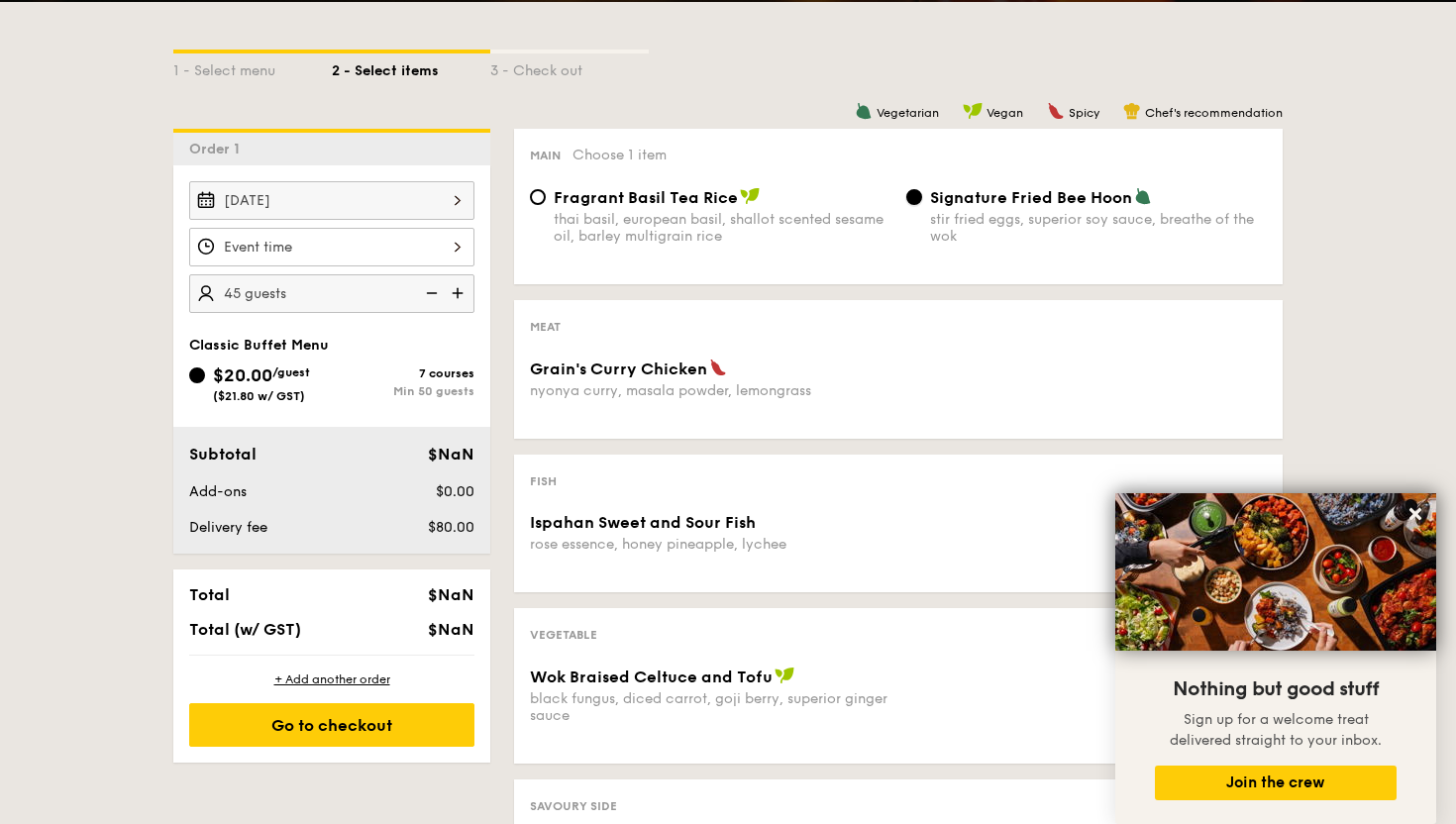 scroll, scrollTop: 436, scrollLeft: 0, axis: vertical 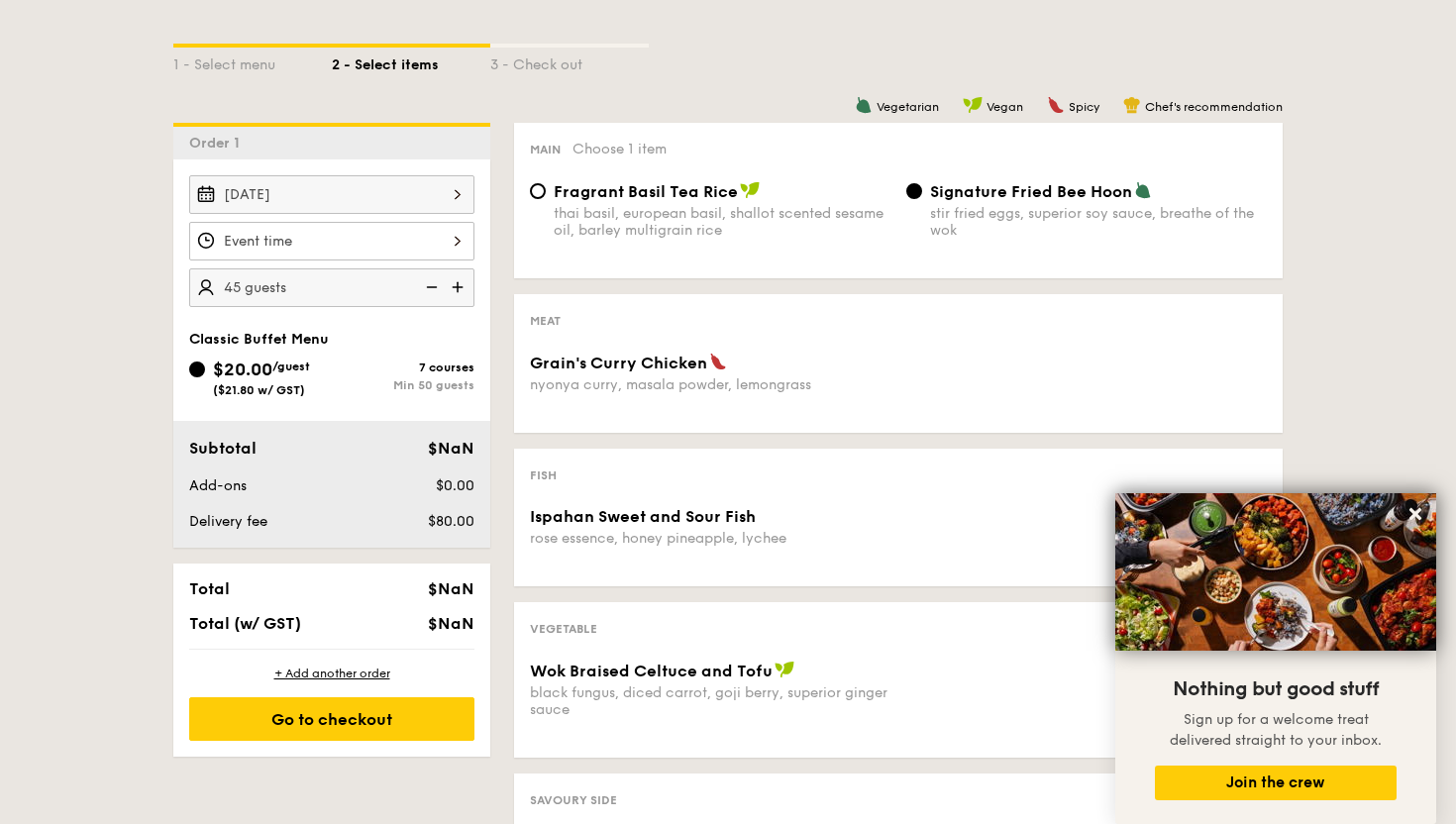 click on "Grain's Curry Chicken" at bounding box center [710, 362] 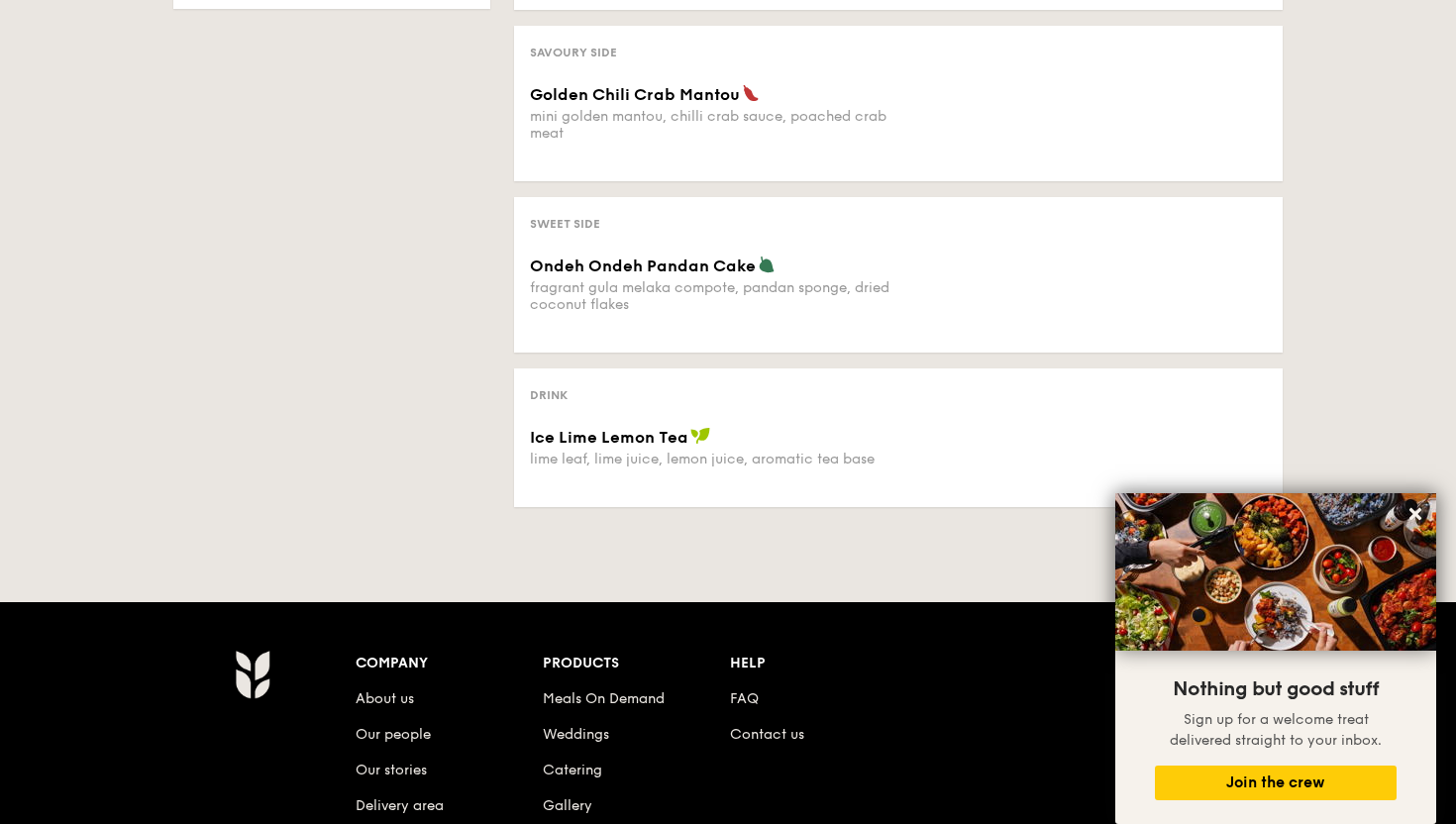 scroll, scrollTop: 1191, scrollLeft: 0, axis: vertical 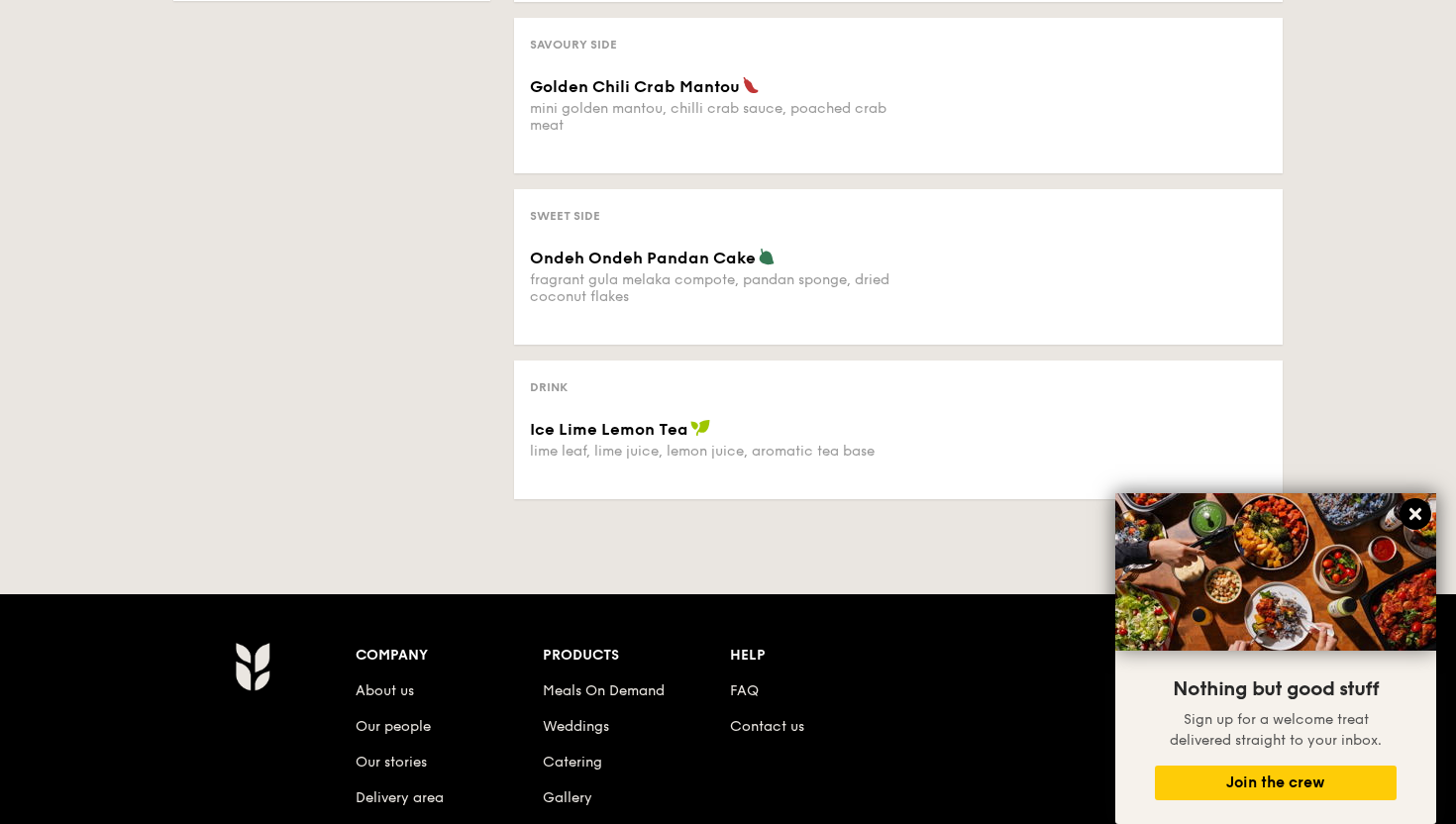 click 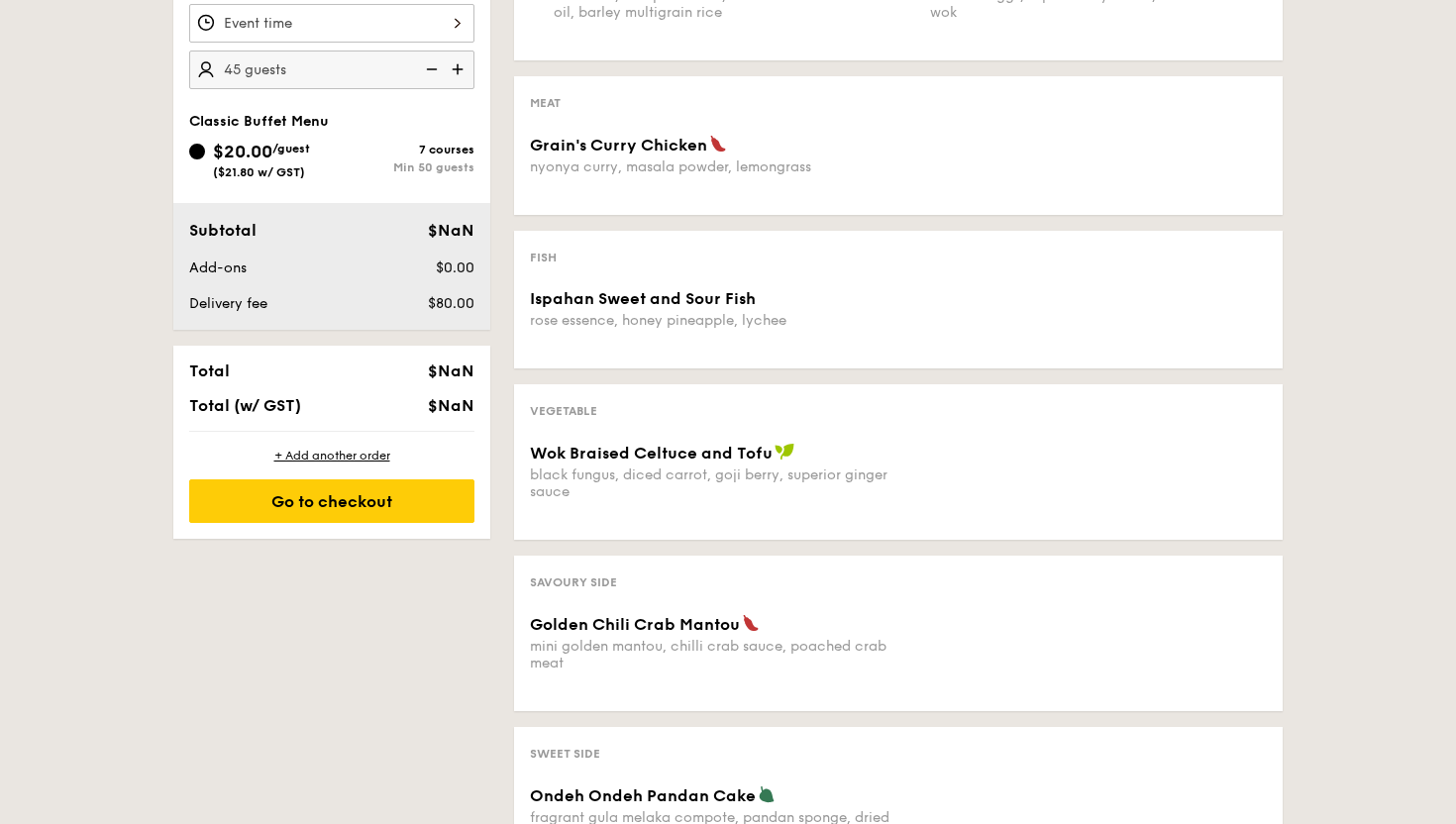 scroll, scrollTop: 605, scrollLeft: 0, axis: vertical 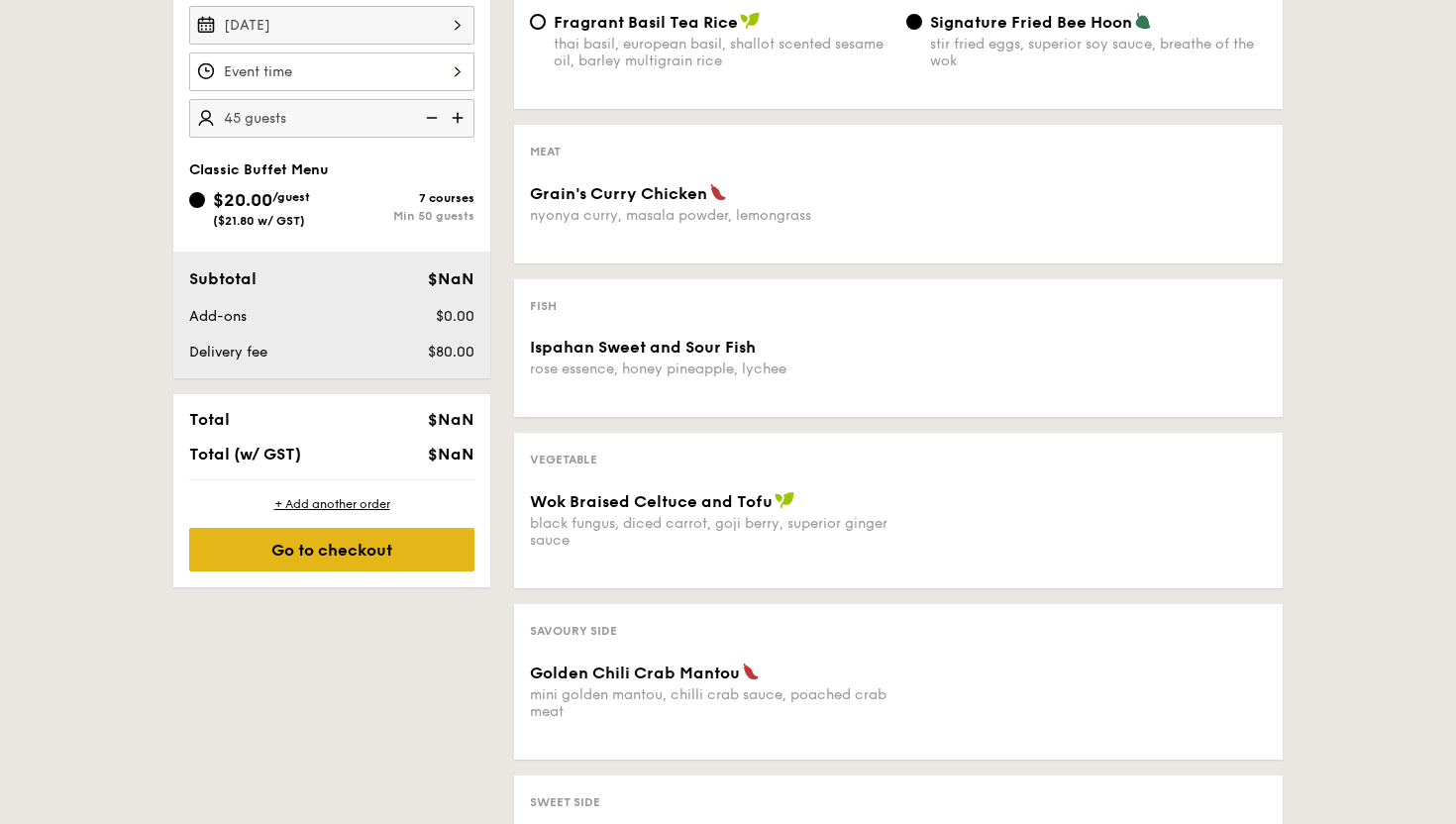 click on "Go to checkout" at bounding box center [332, 550] 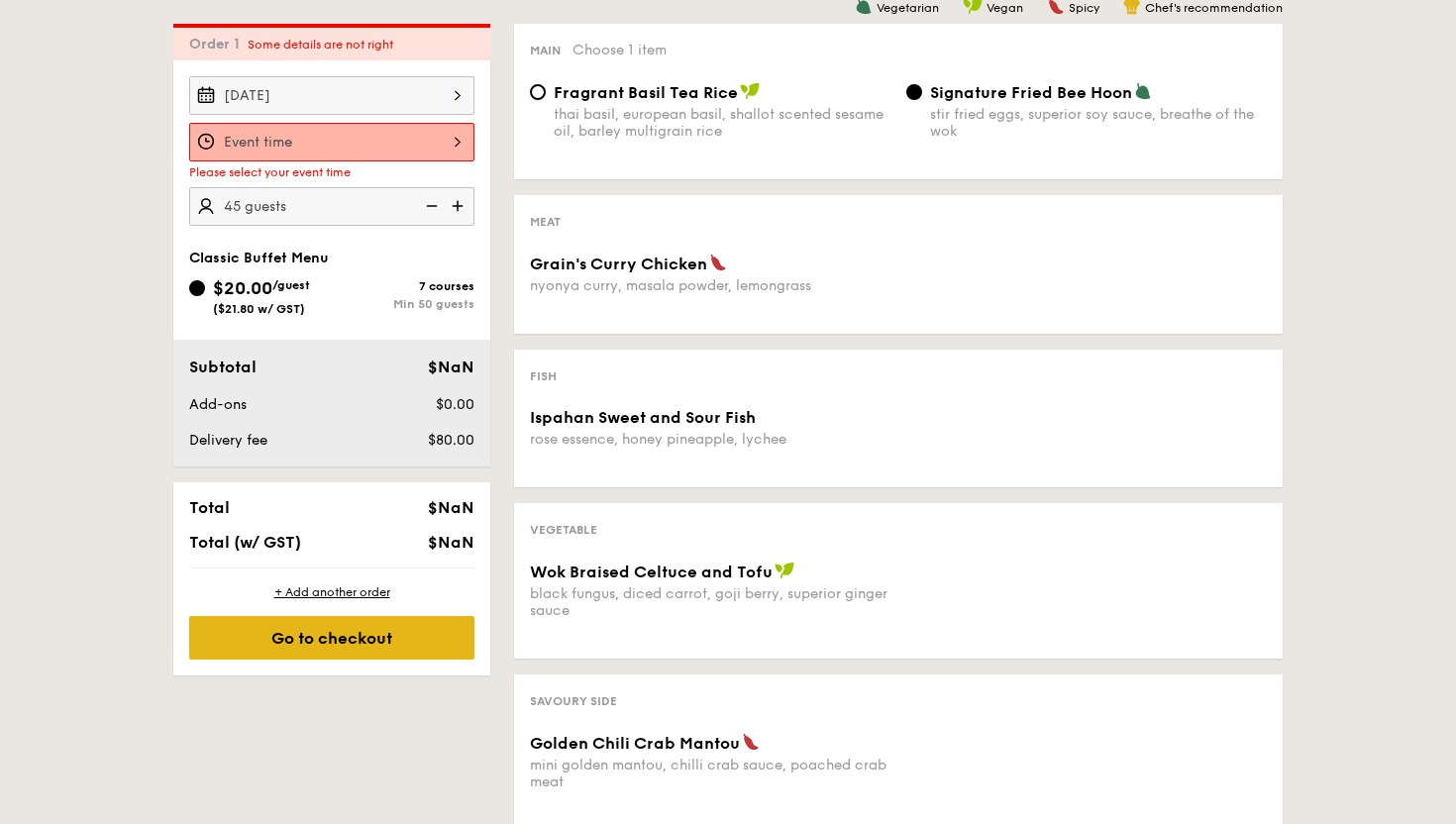 scroll, scrollTop: 529, scrollLeft: 0, axis: vertical 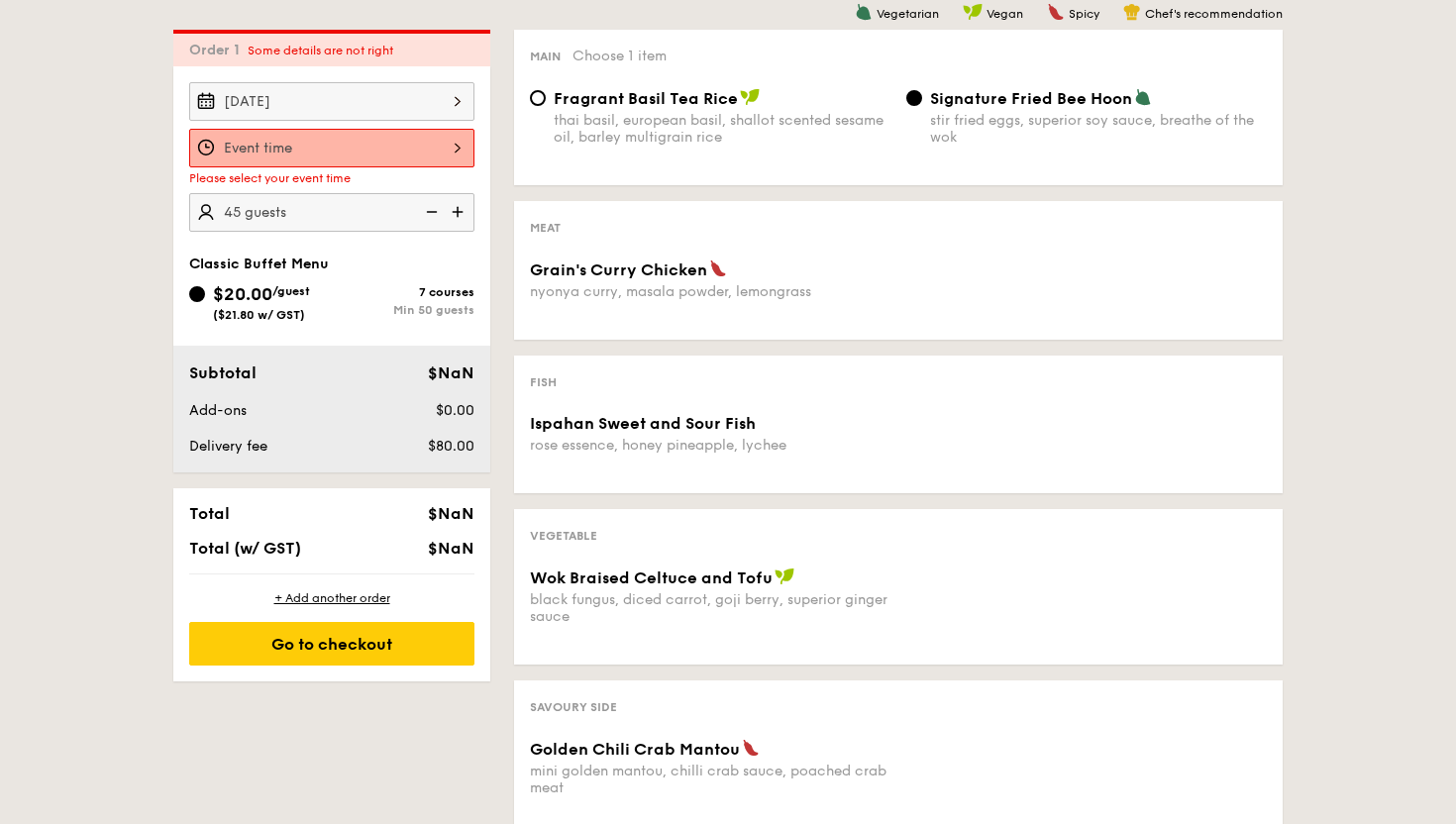 click at bounding box center [332, 148] 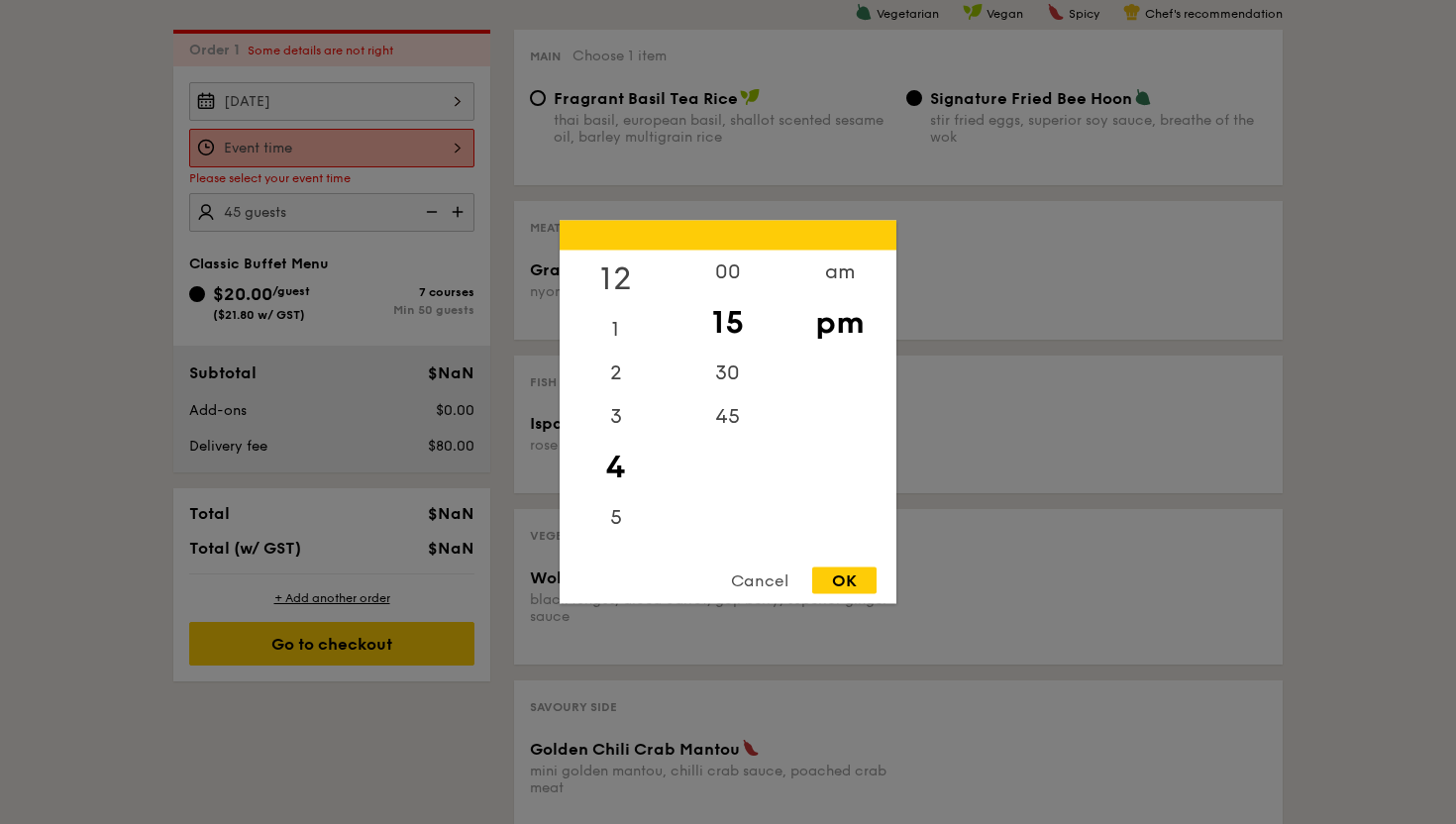 click on "12" at bounding box center [615, 279] 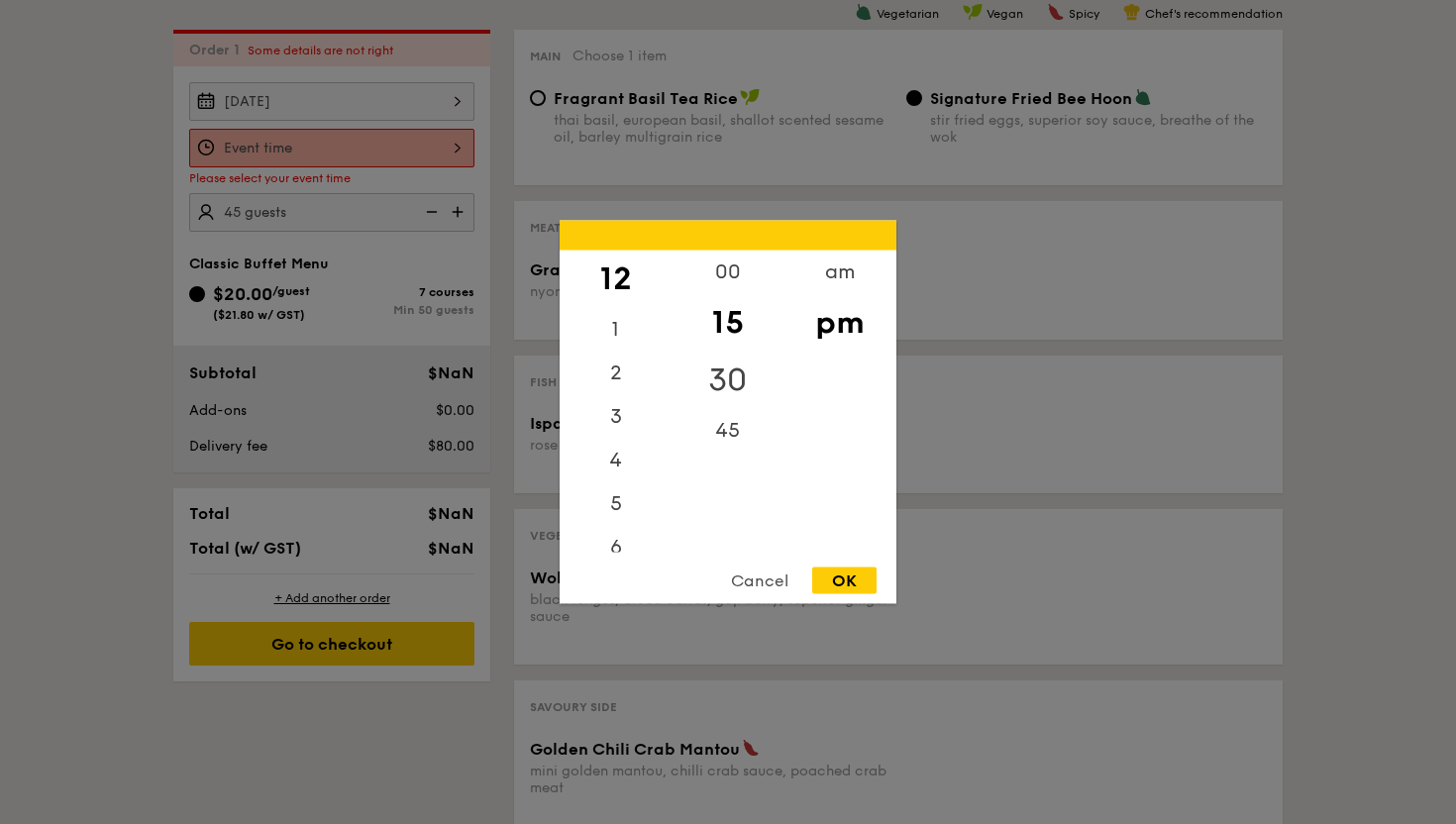 click on "30" at bounding box center (727, 380) 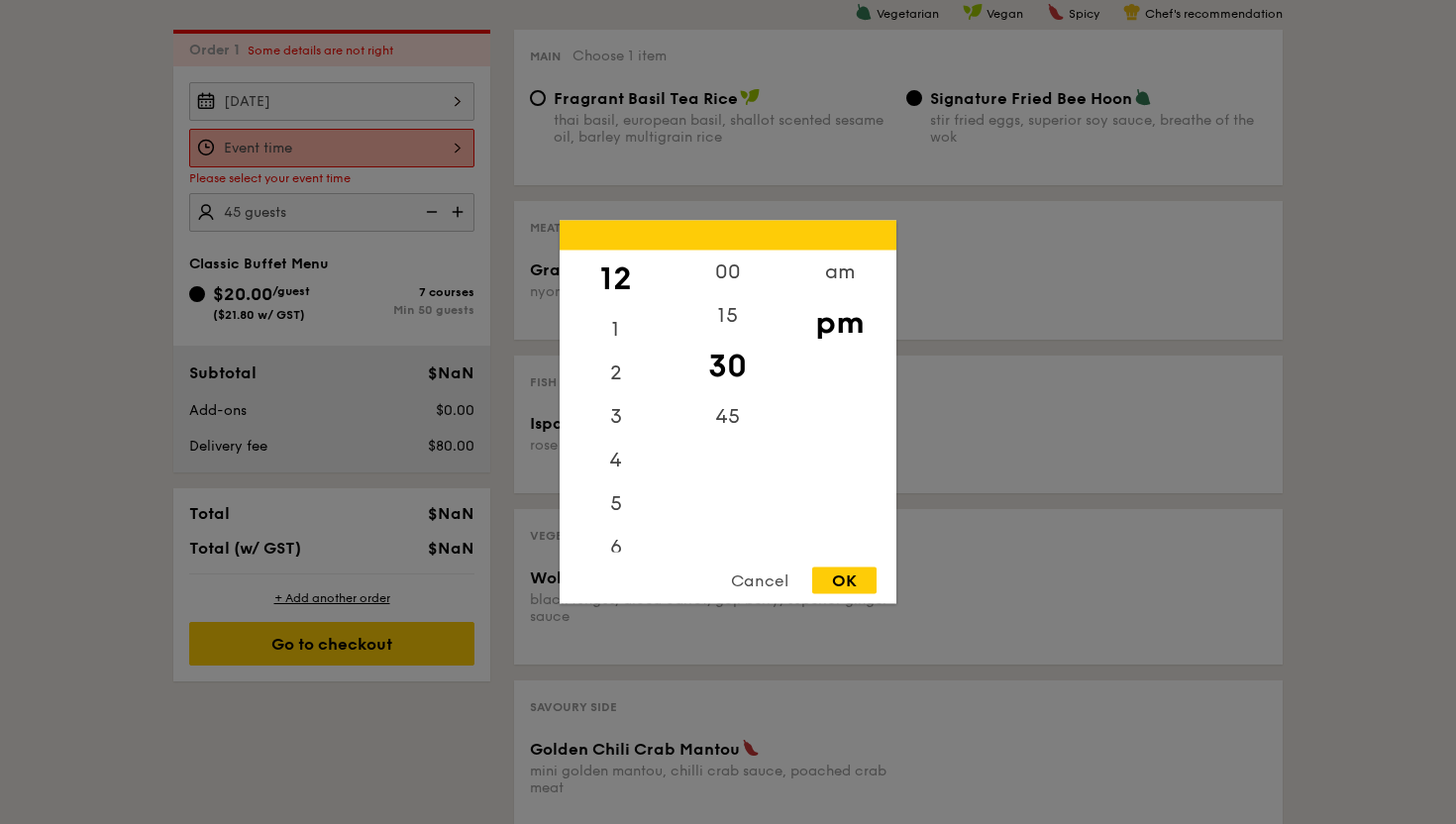 click on "Cancel   OK" at bounding box center (728, 585) 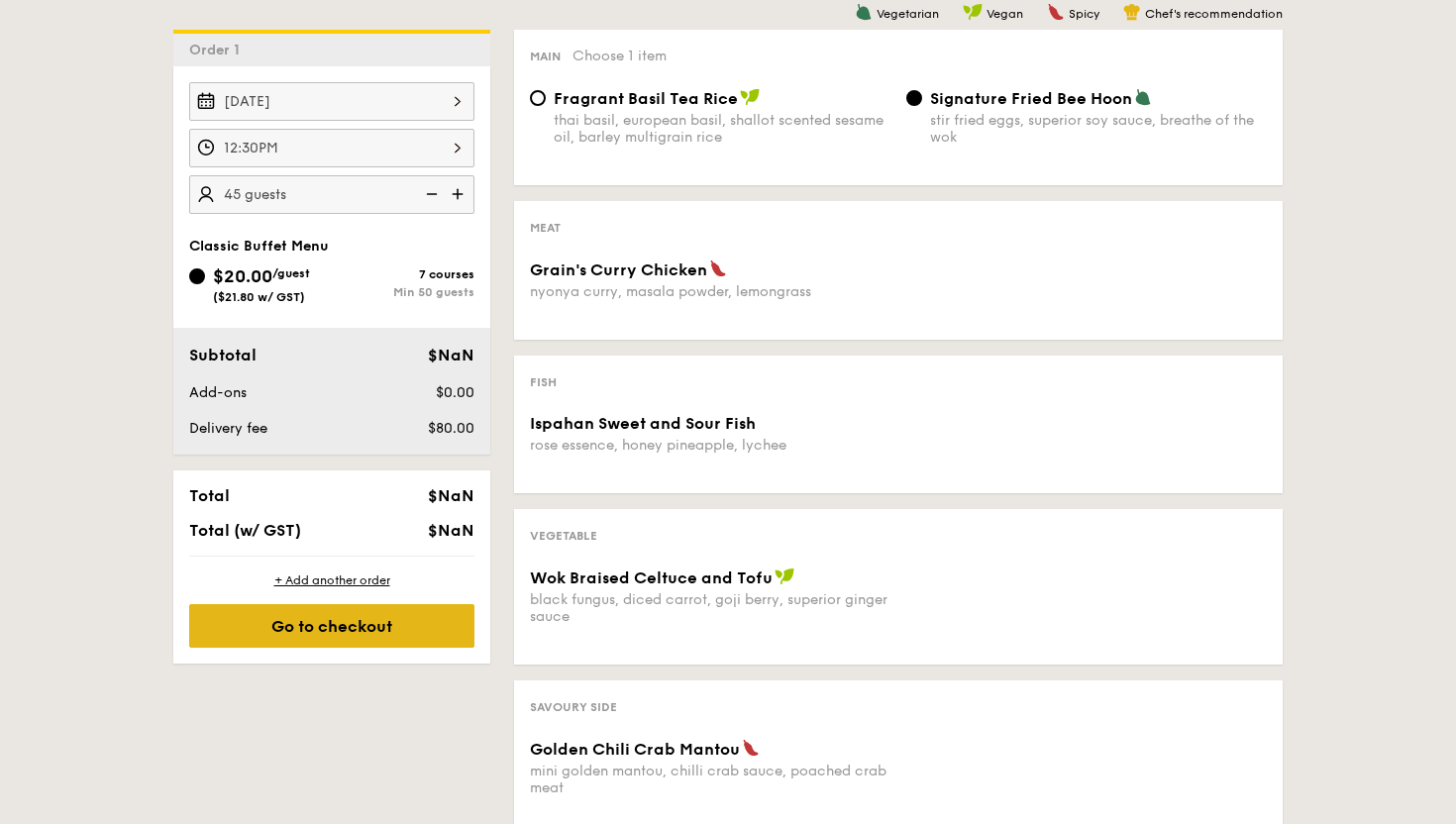 click on "Go to checkout" at bounding box center (332, 626) 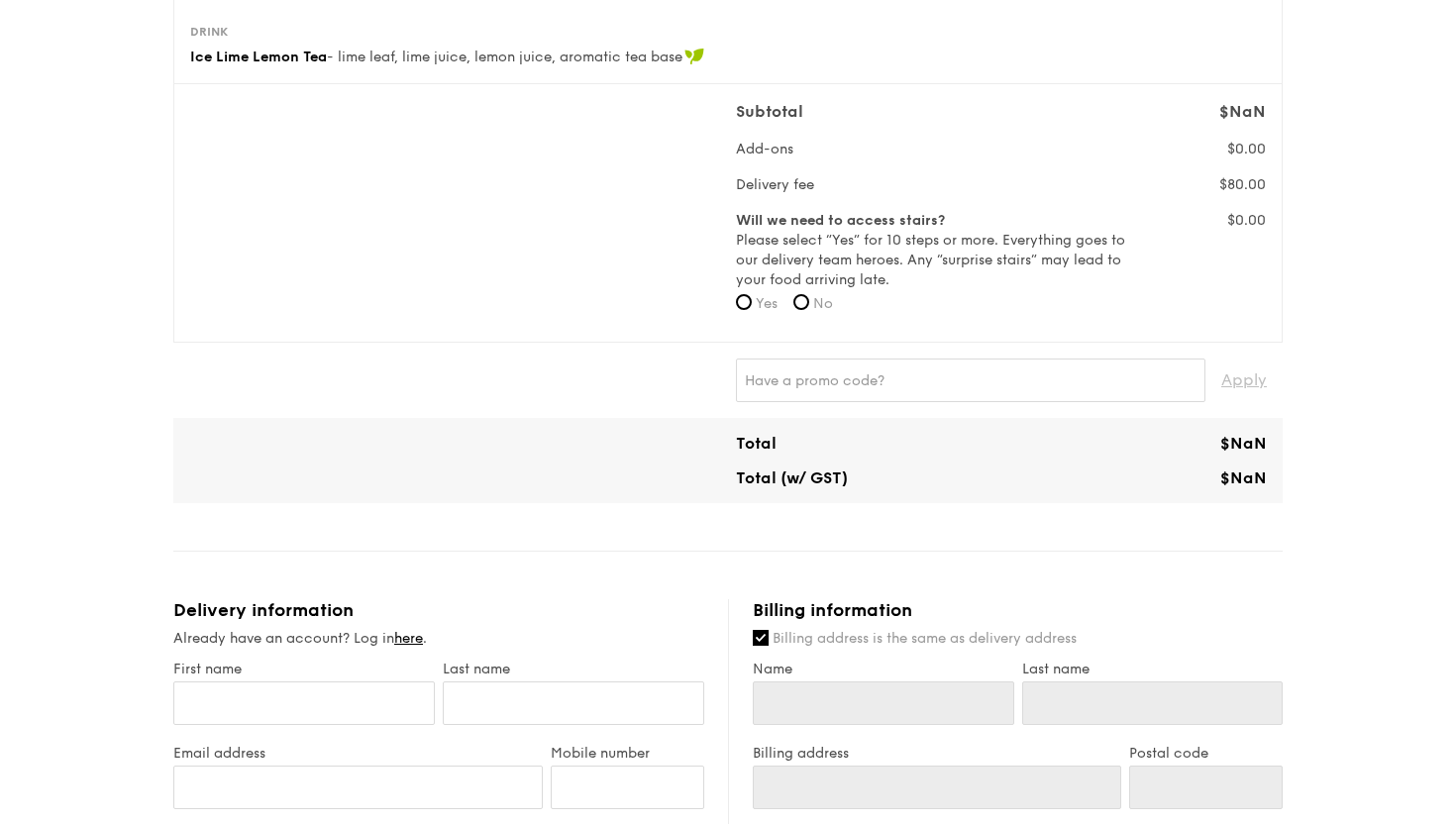 scroll, scrollTop: 548, scrollLeft: 0, axis: vertical 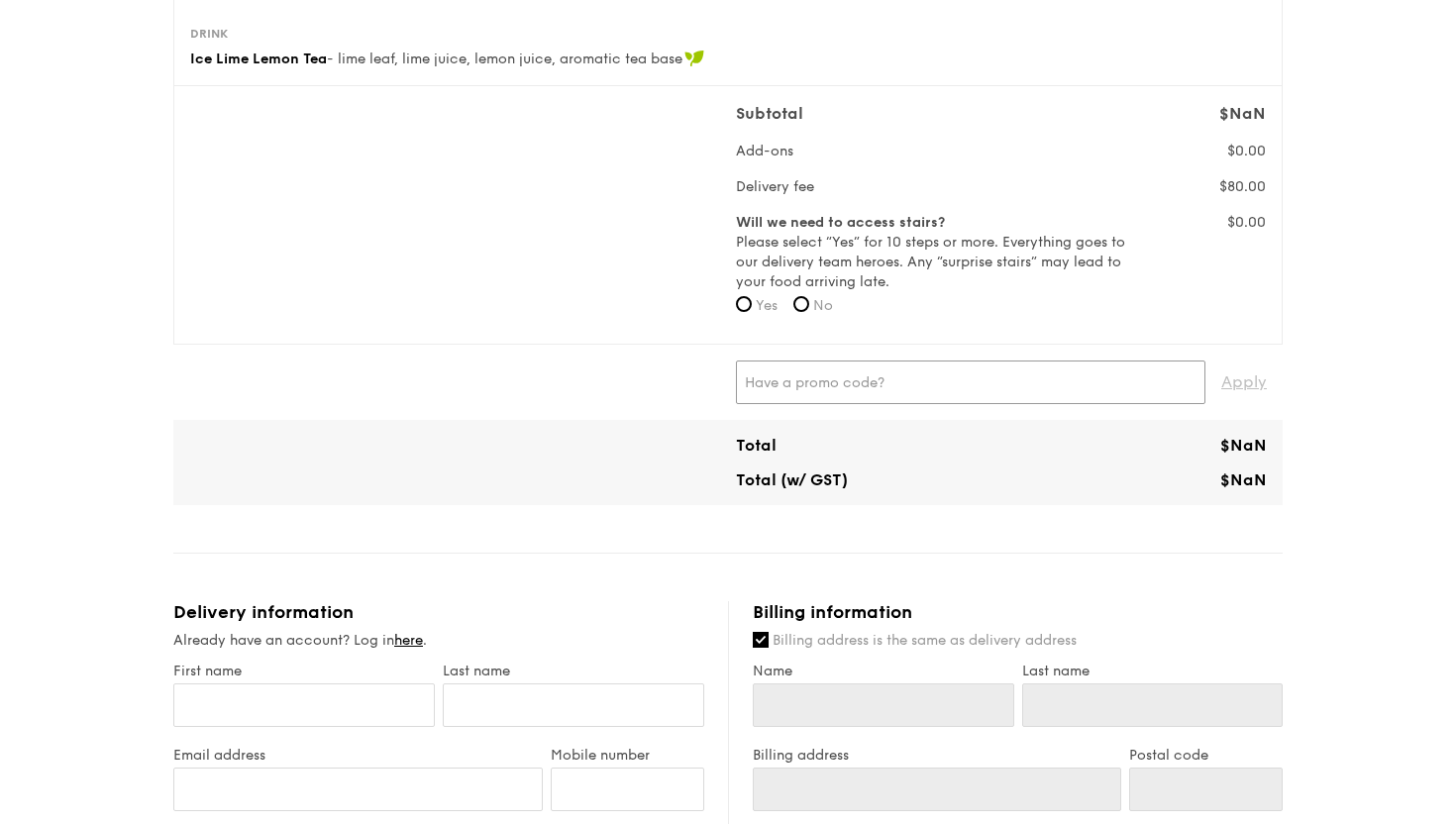 click at bounding box center (971, 382) 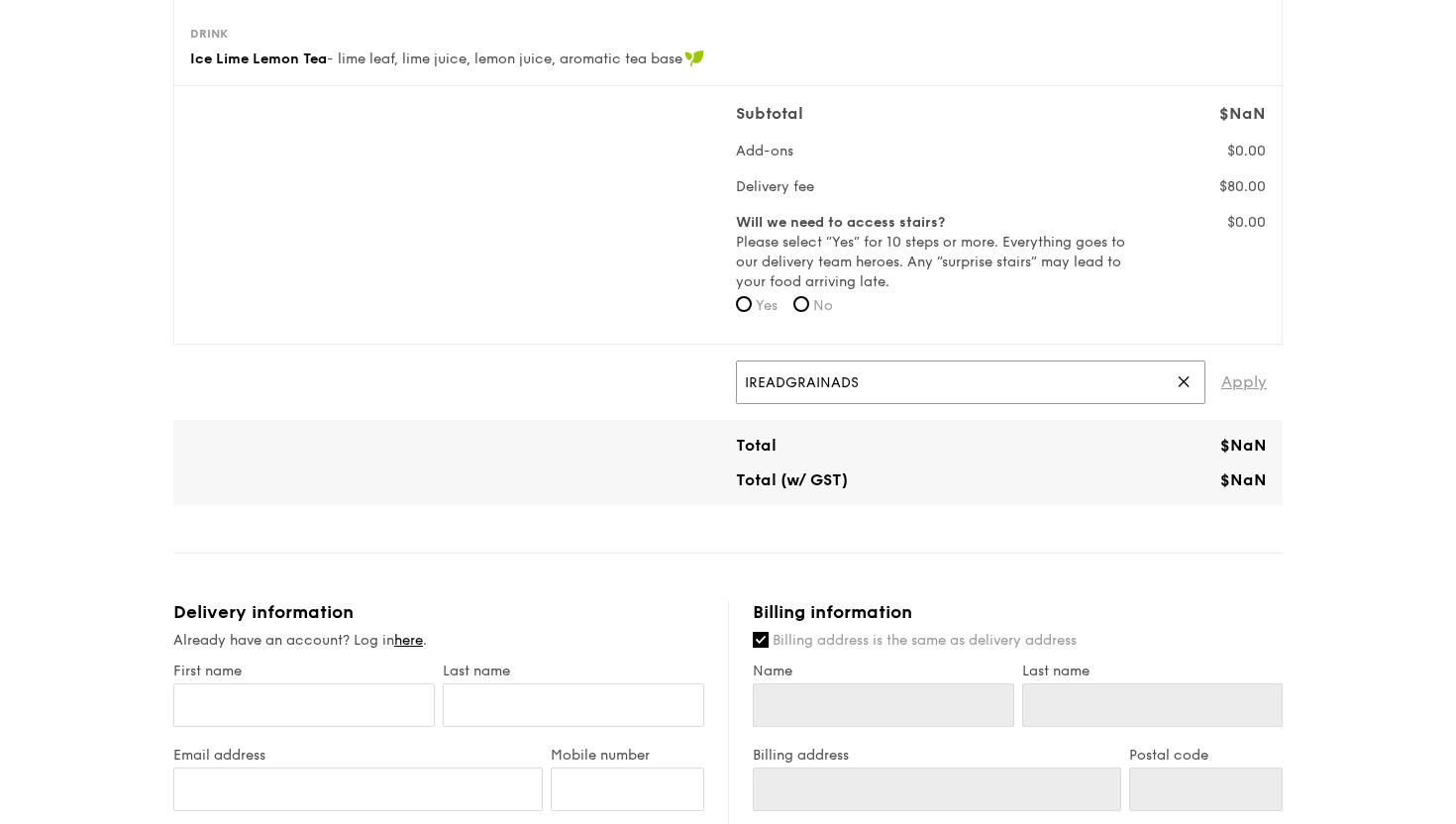 type on "IREADGRAINADS" 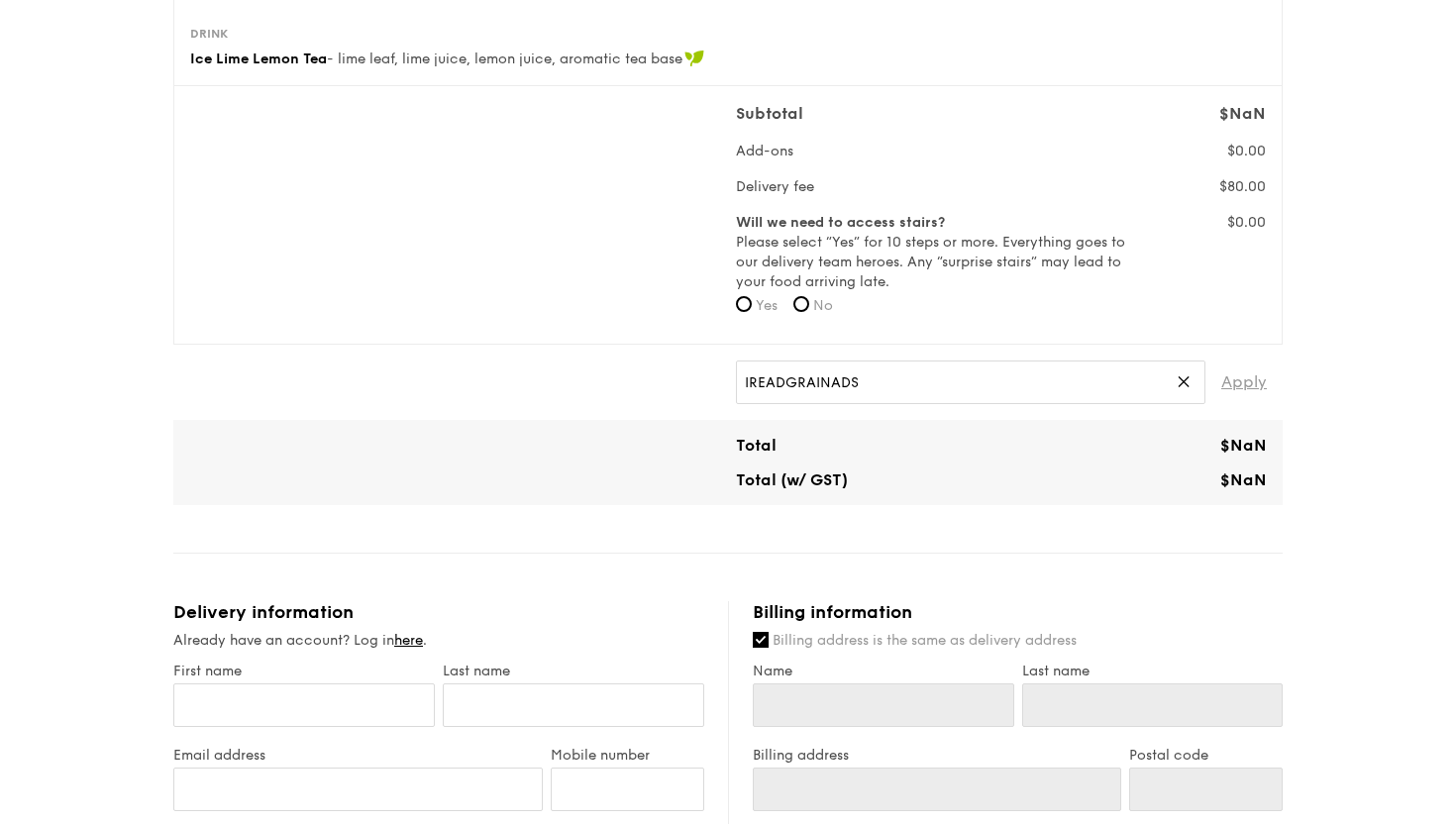 click on "Apply" at bounding box center [1244, 382] 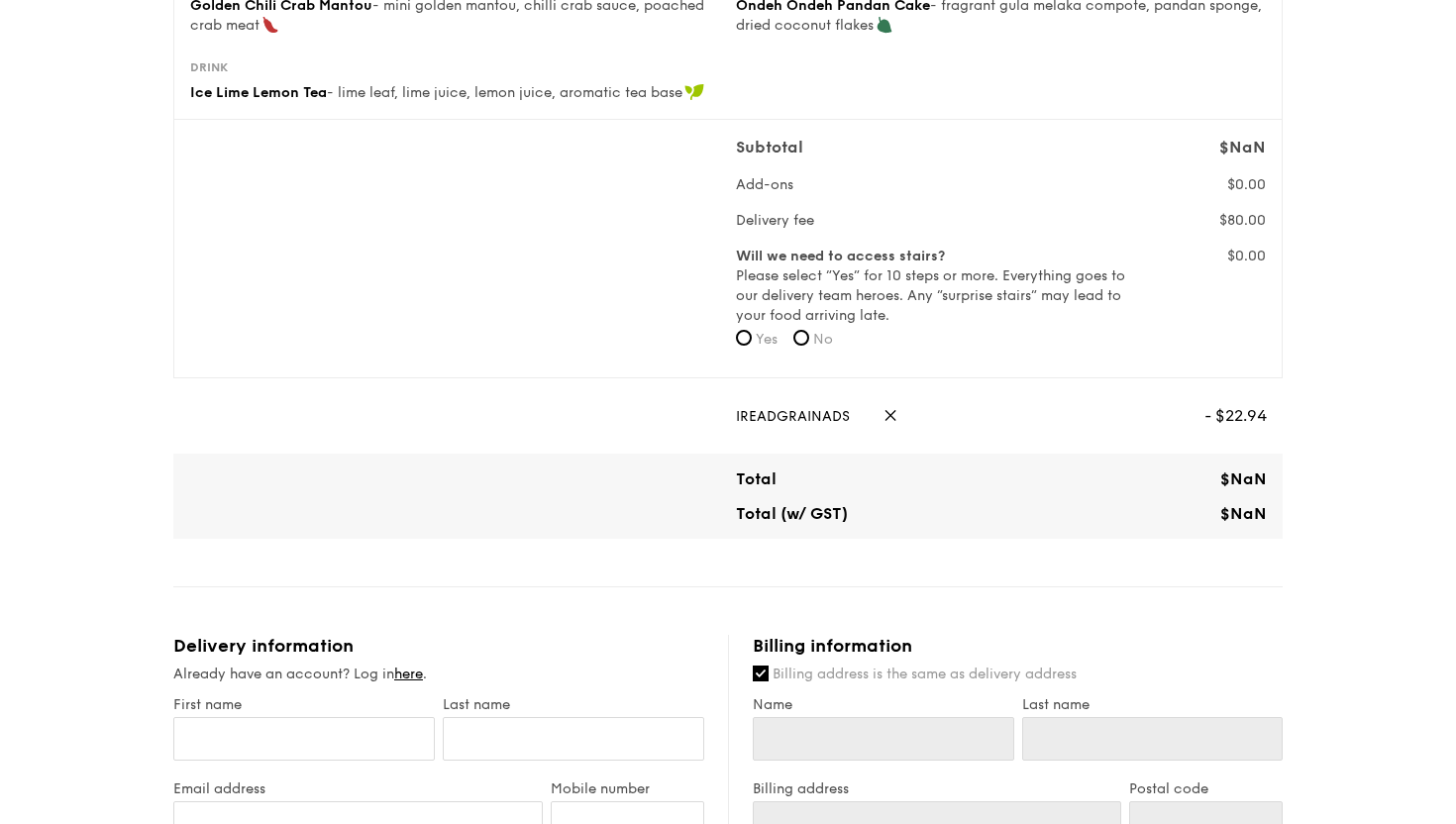 scroll, scrollTop: 501, scrollLeft: 0, axis: vertical 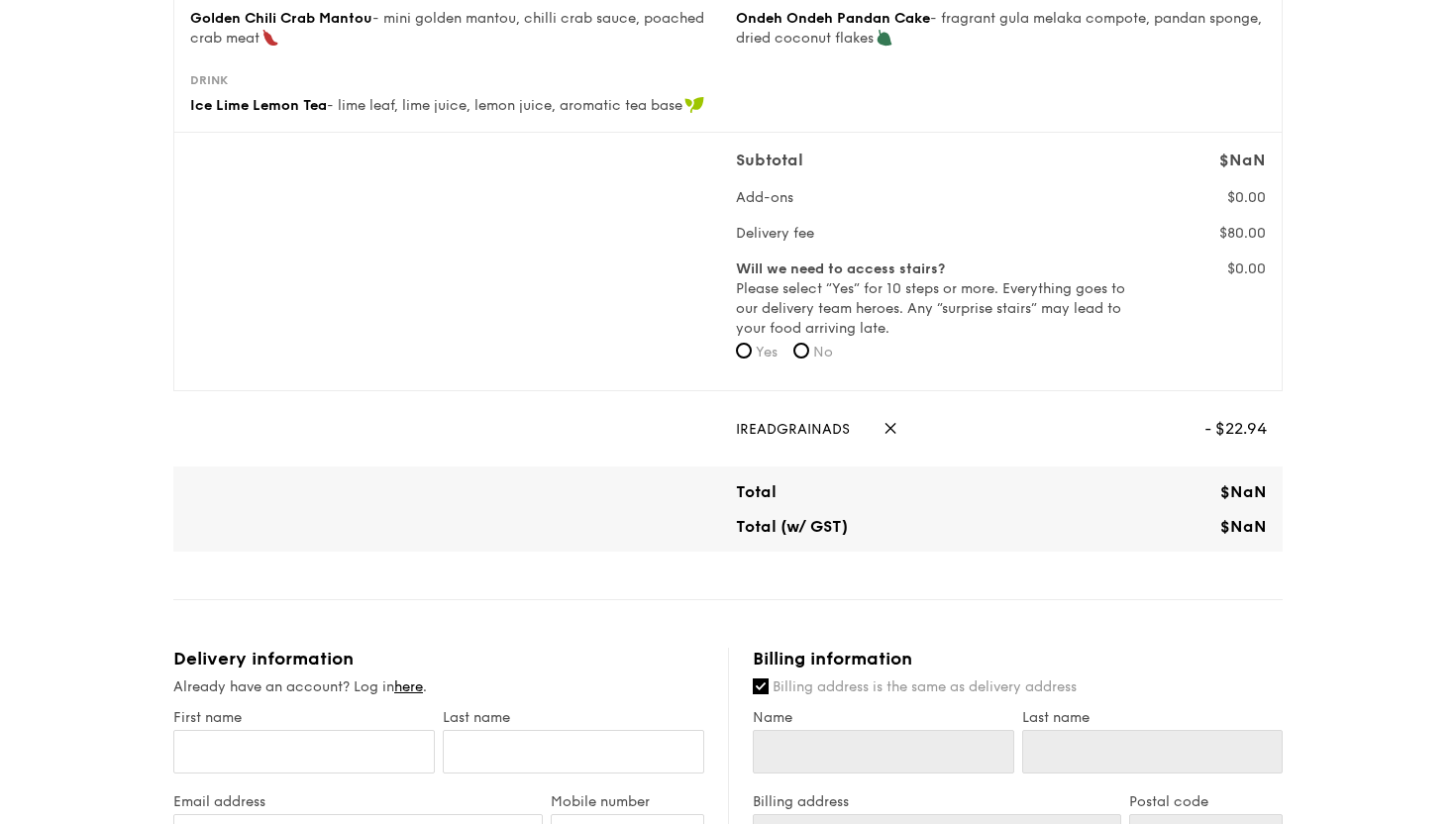 click on "Will we need to access stairs? Please select “Yes” for 10 steps or more. Everything goes to our delivery team heroes.  Any “surprise stairs” may lead to your food arriving late.
Yes
No" at bounding box center [932, 317] 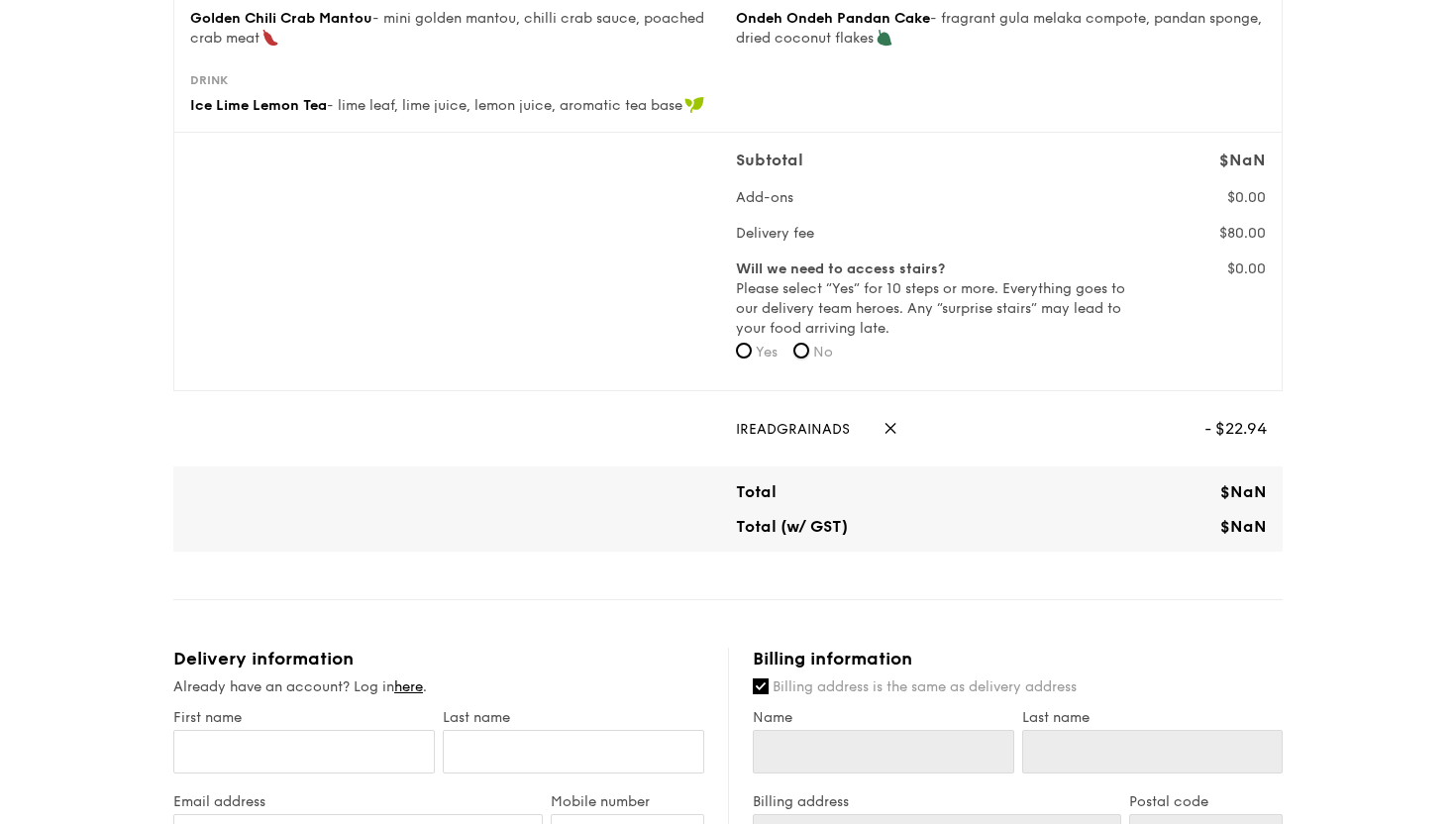 click on "No" at bounding box center [801, 351] 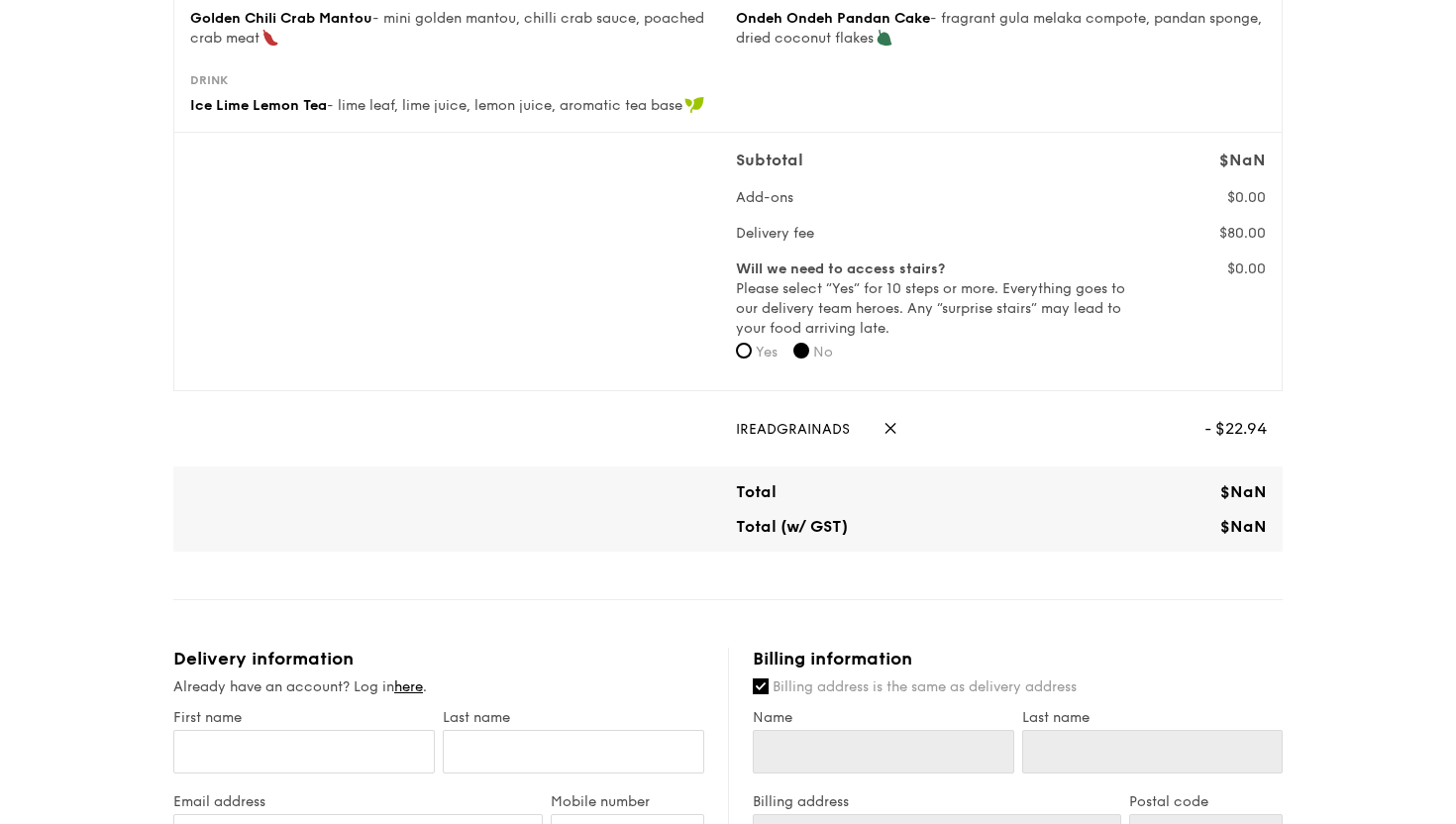 click on "IREADGRAINADS
✕
- $22.94" at bounding box center (728, 429) 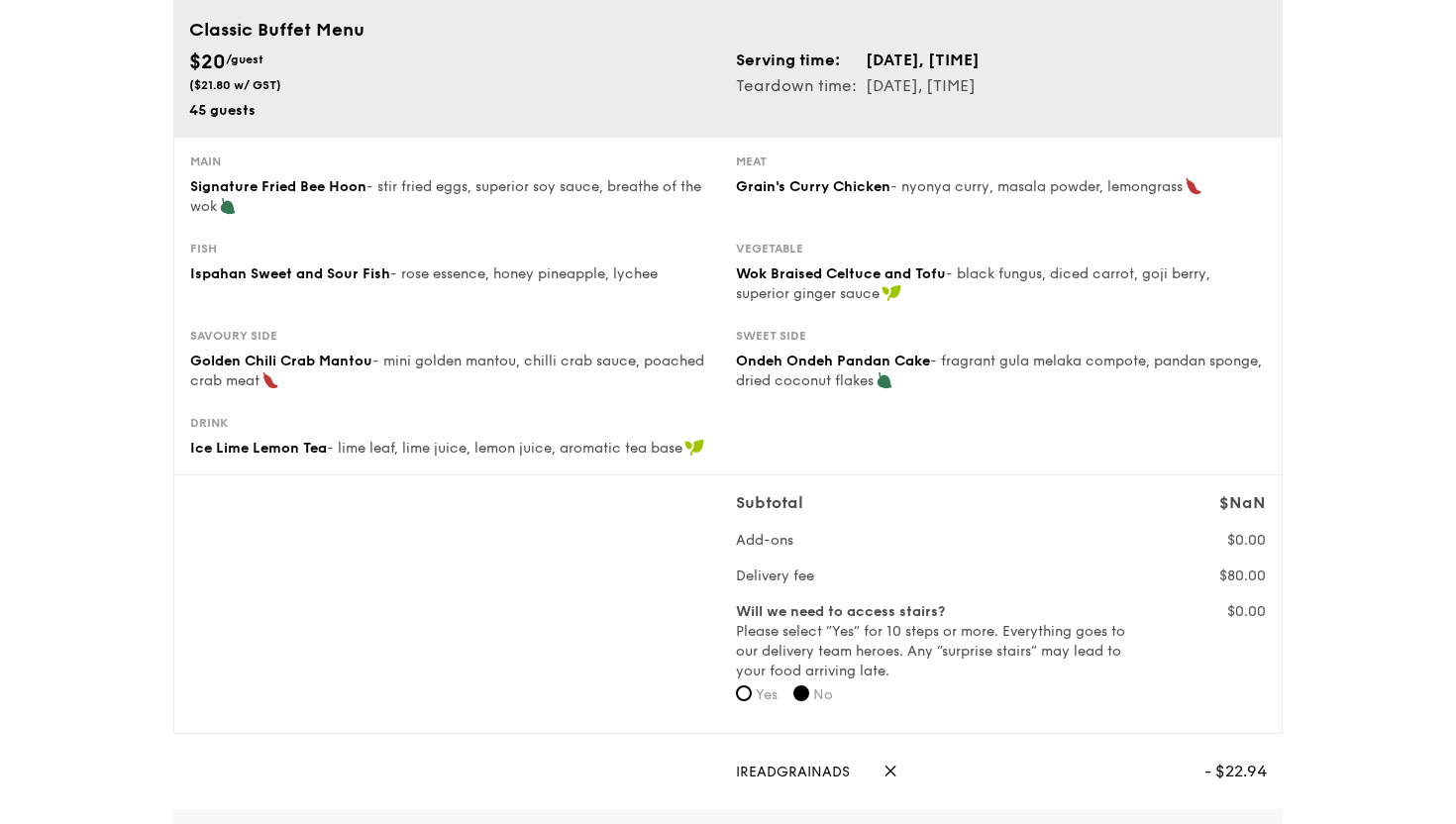 scroll, scrollTop: 0, scrollLeft: 0, axis: both 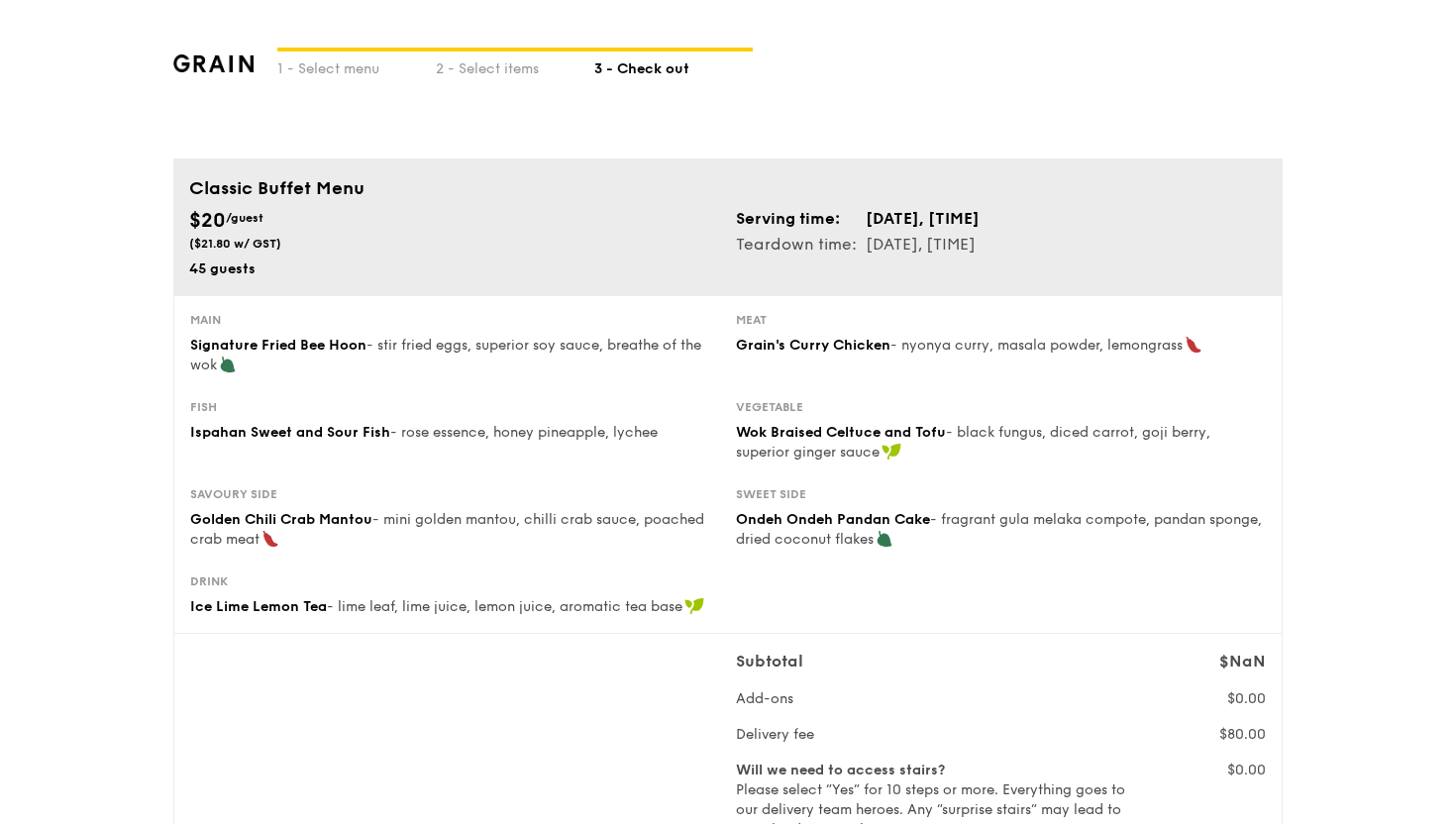 click at bounding box center (213, 63) 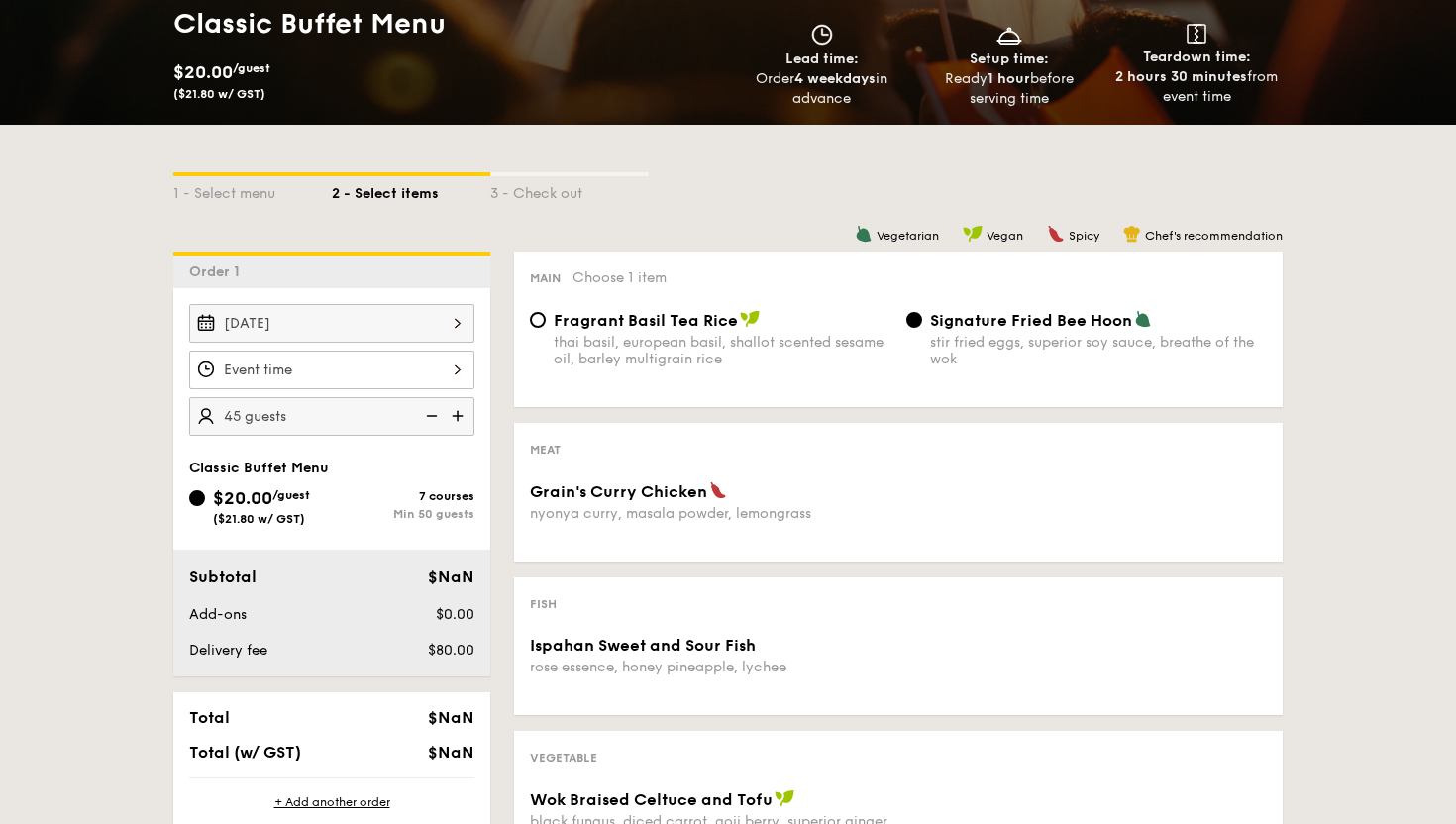 scroll, scrollTop: 478, scrollLeft: 0, axis: vertical 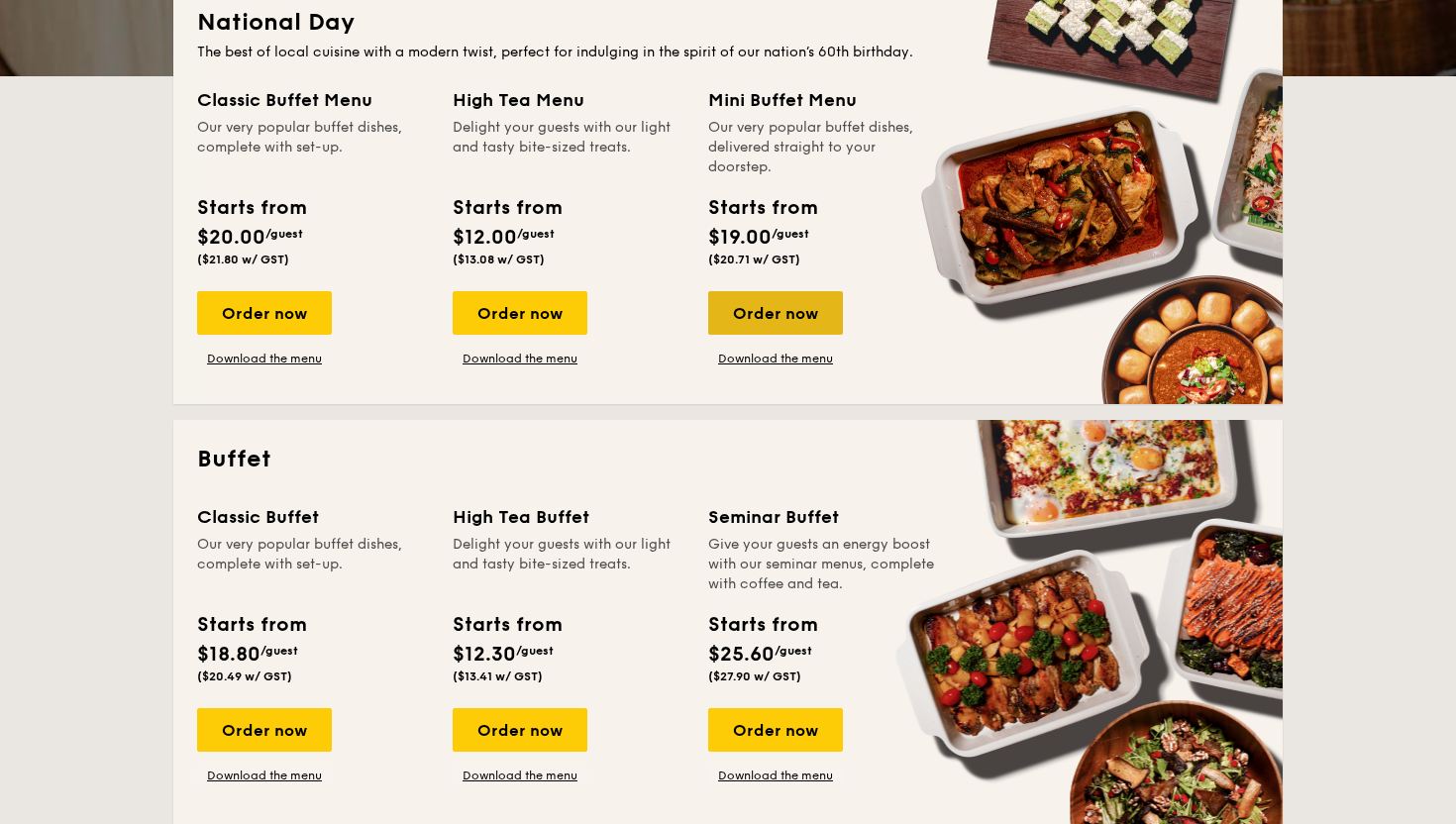 click on "Order now" at bounding box center (776, 313) 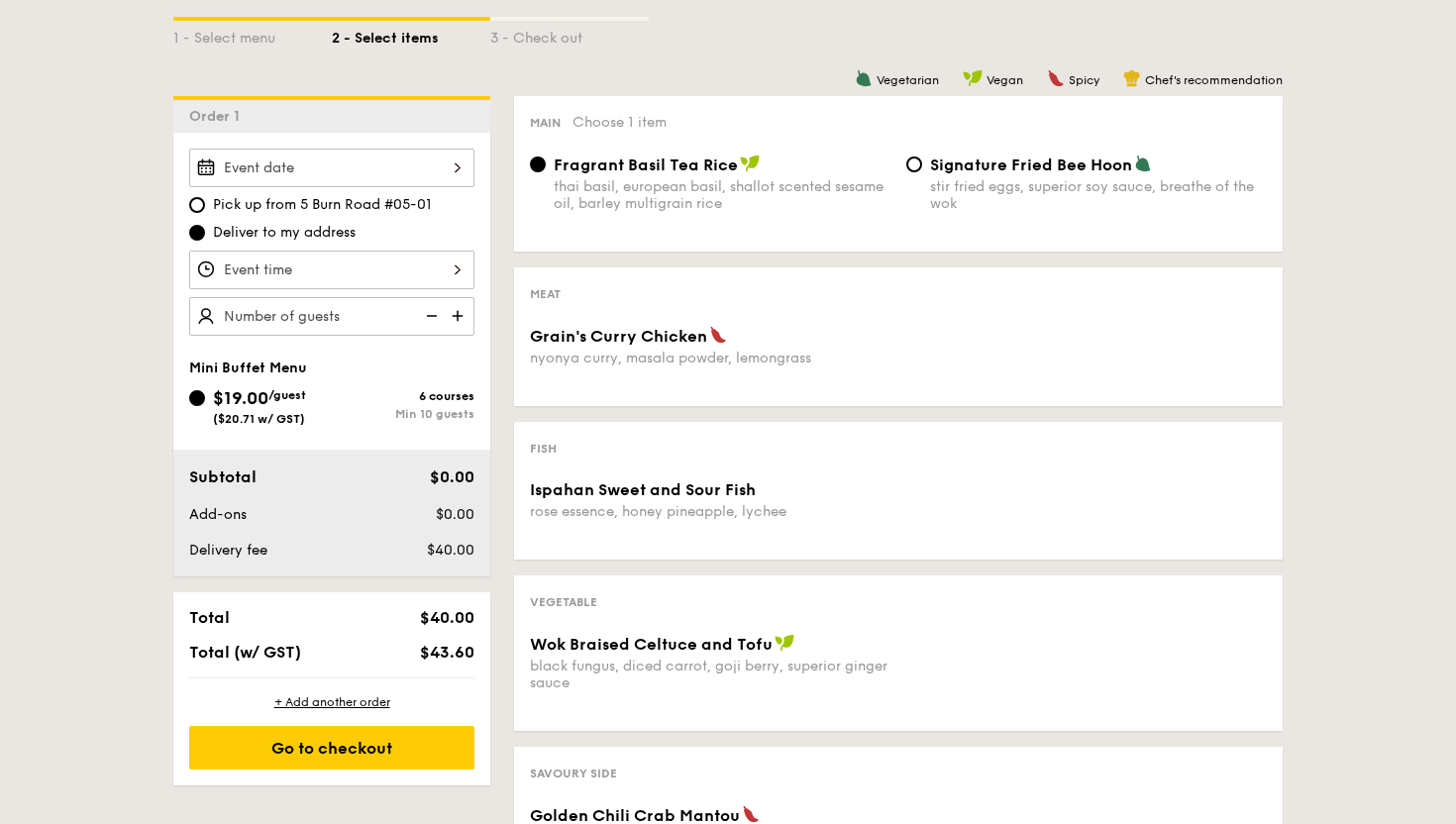scroll, scrollTop: 464, scrollLeft: 0, axis: vertical 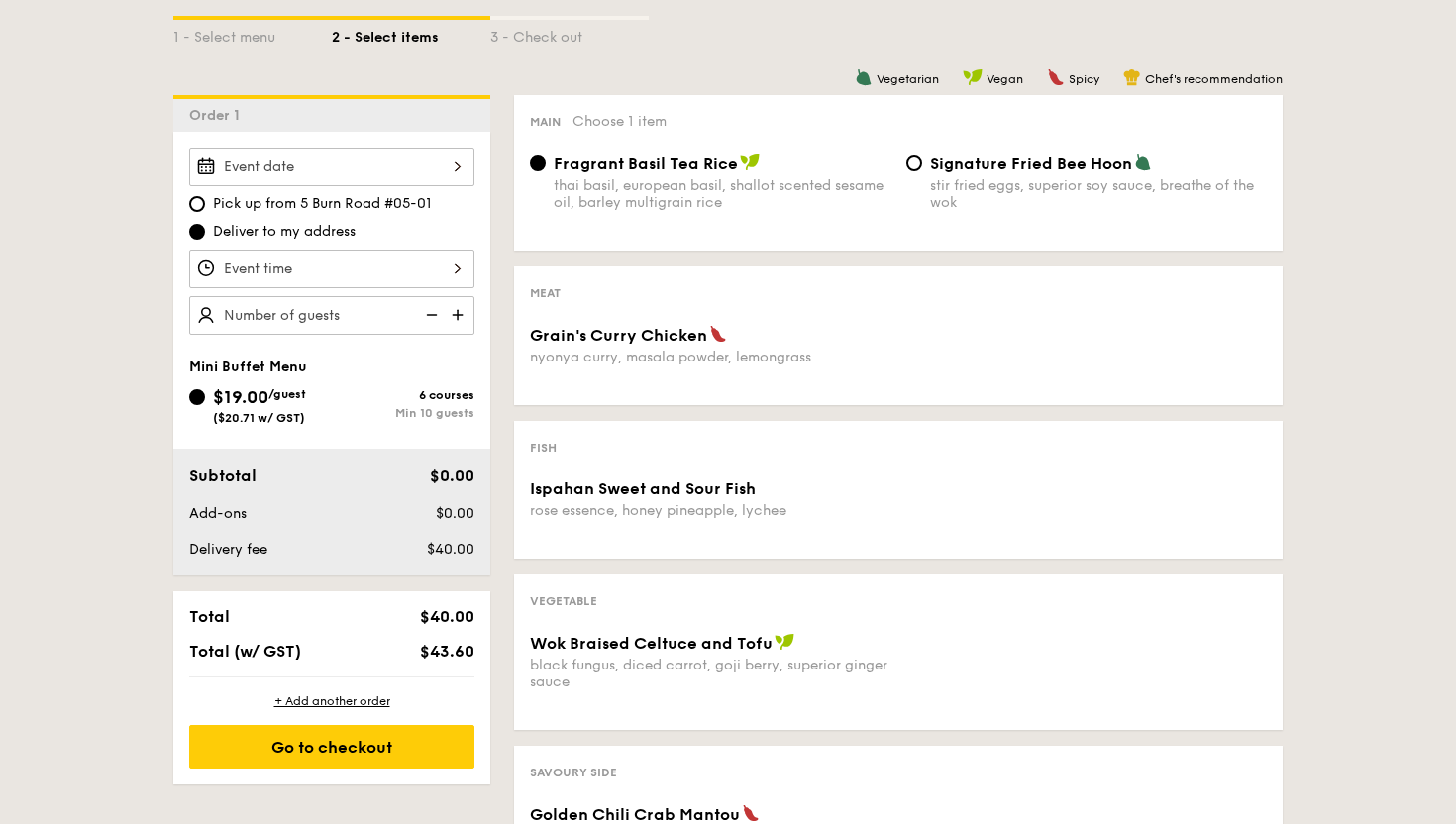 click on "stir fried eggs, superior soy sauce, breathe of the wok" at bounding box center [1098, 194] 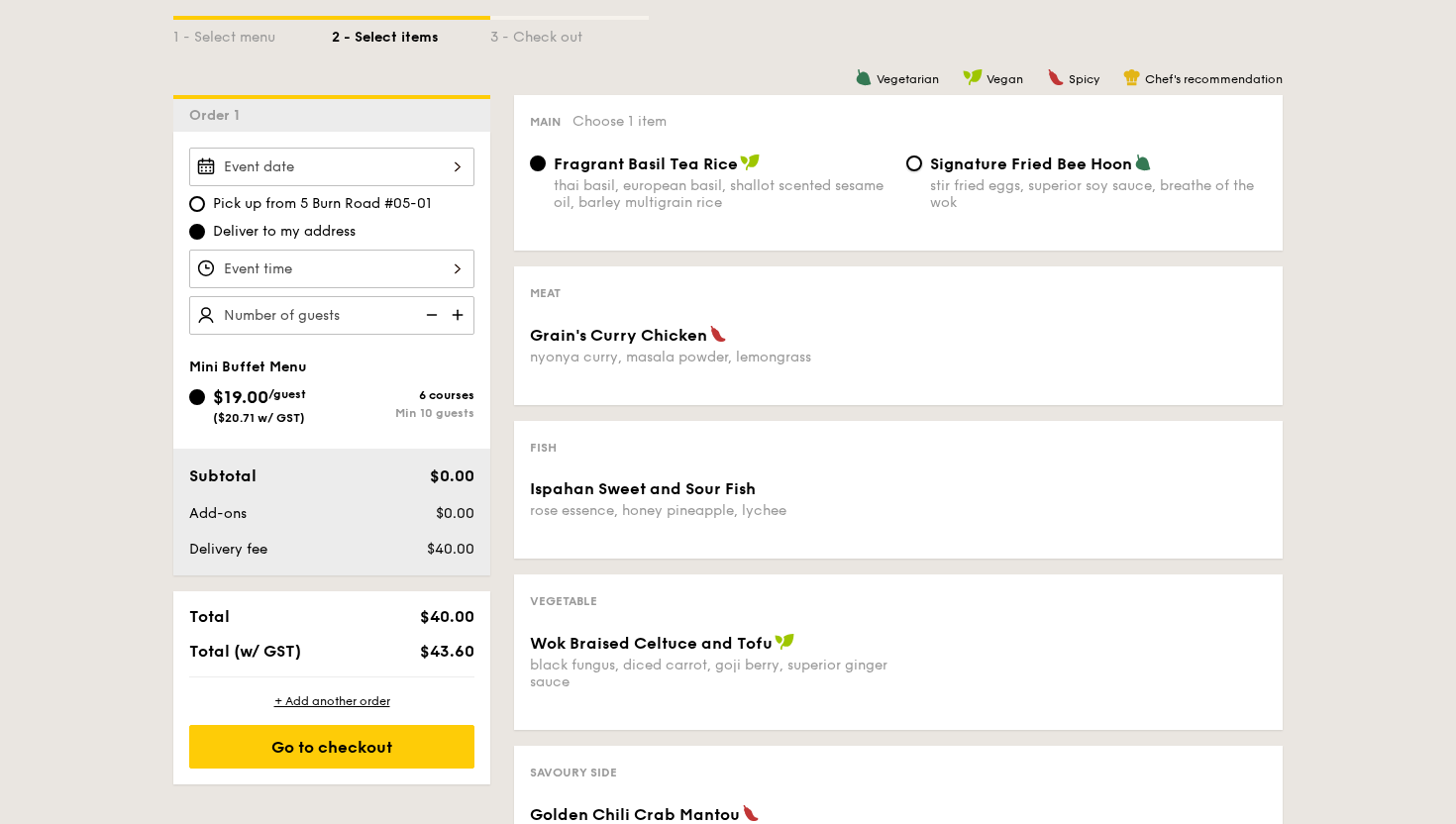 click on "Signature Fried Bee Hoon stir fried eggs, superior soy sauce, breathe of the wok" at bounding box center (914, 163) 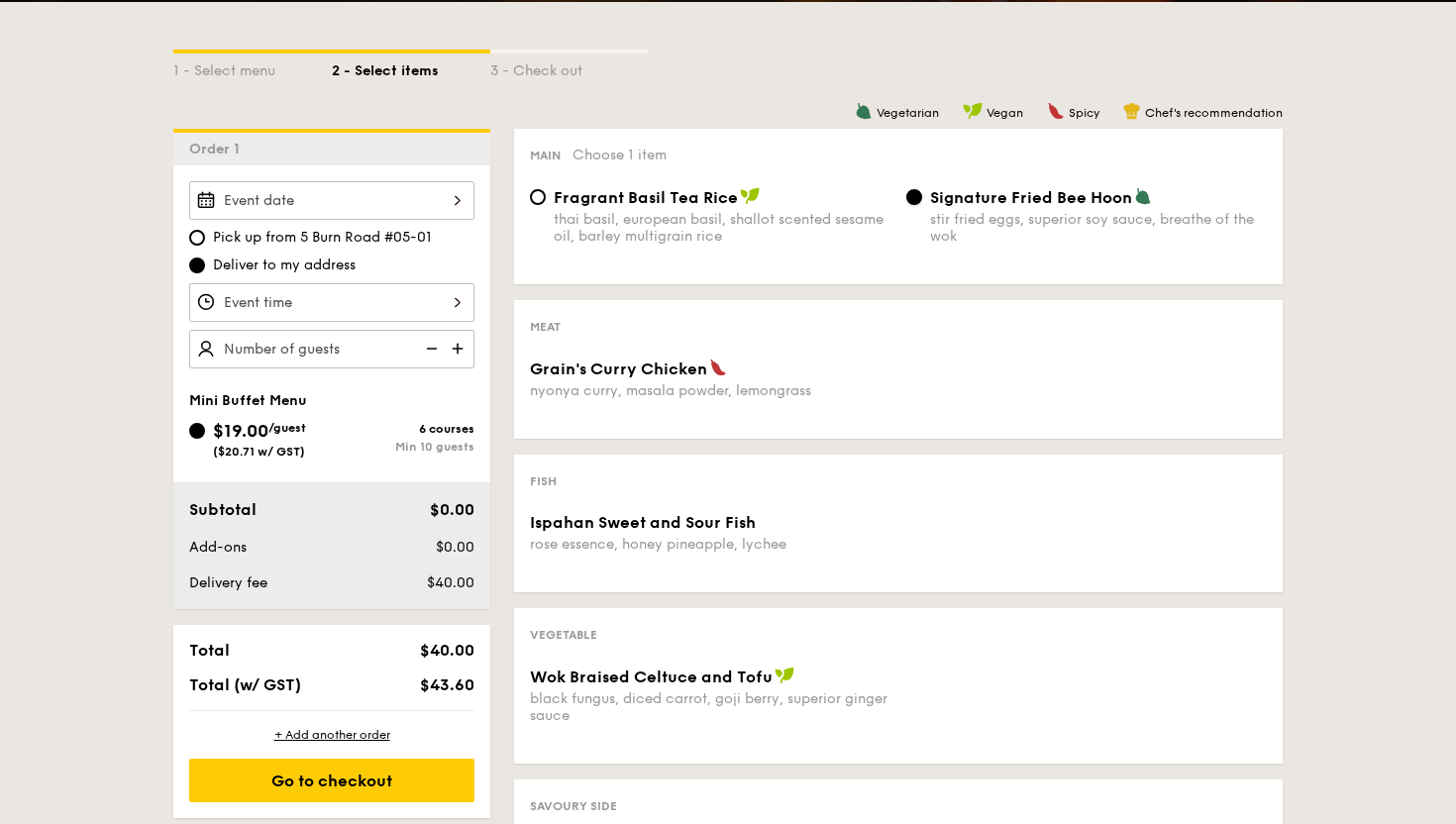 scroll, scrollTop: 345, scrollLeft: 0, axis: vertical 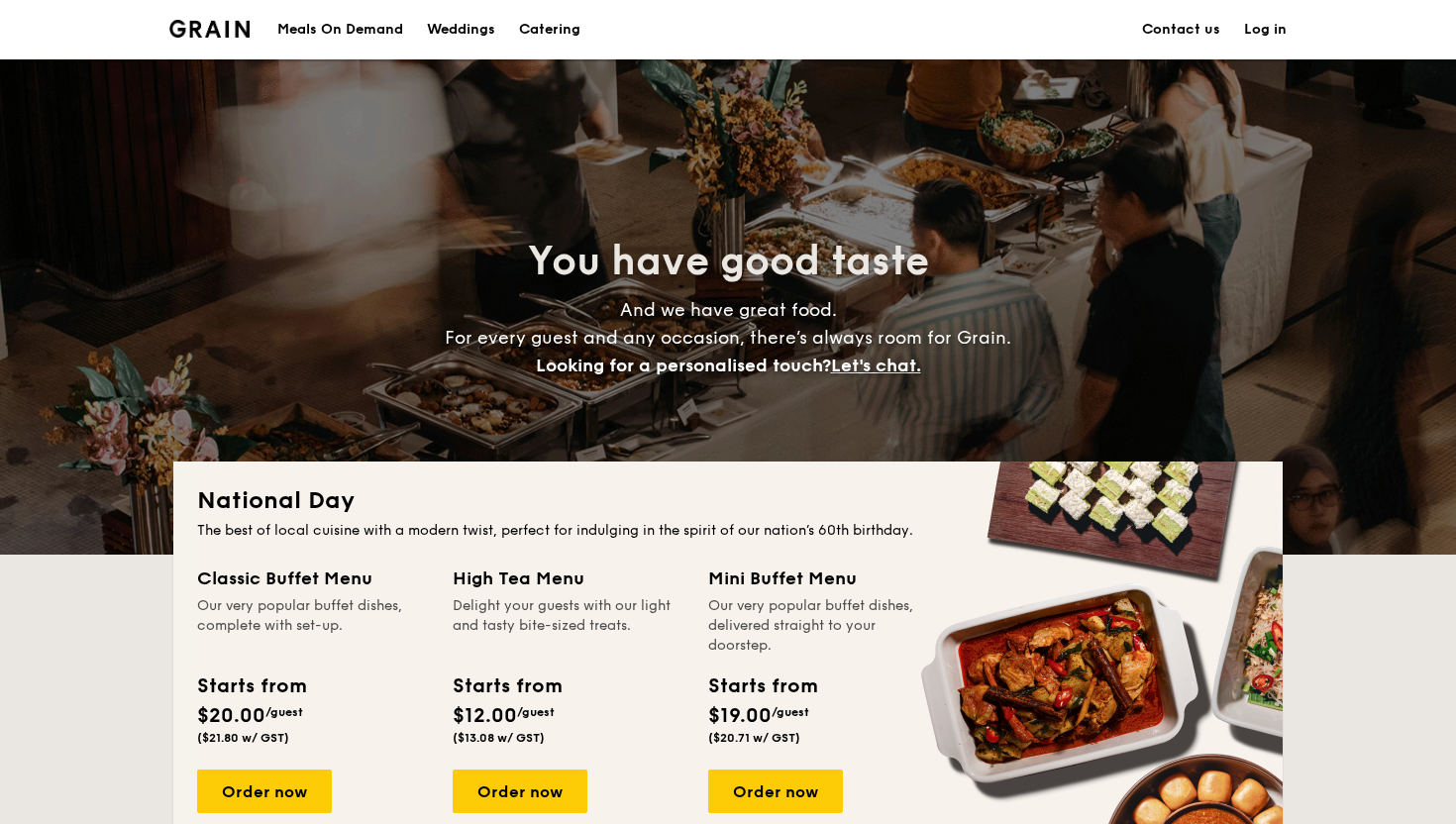 click on "Catering" at bounding box center [550, 30] 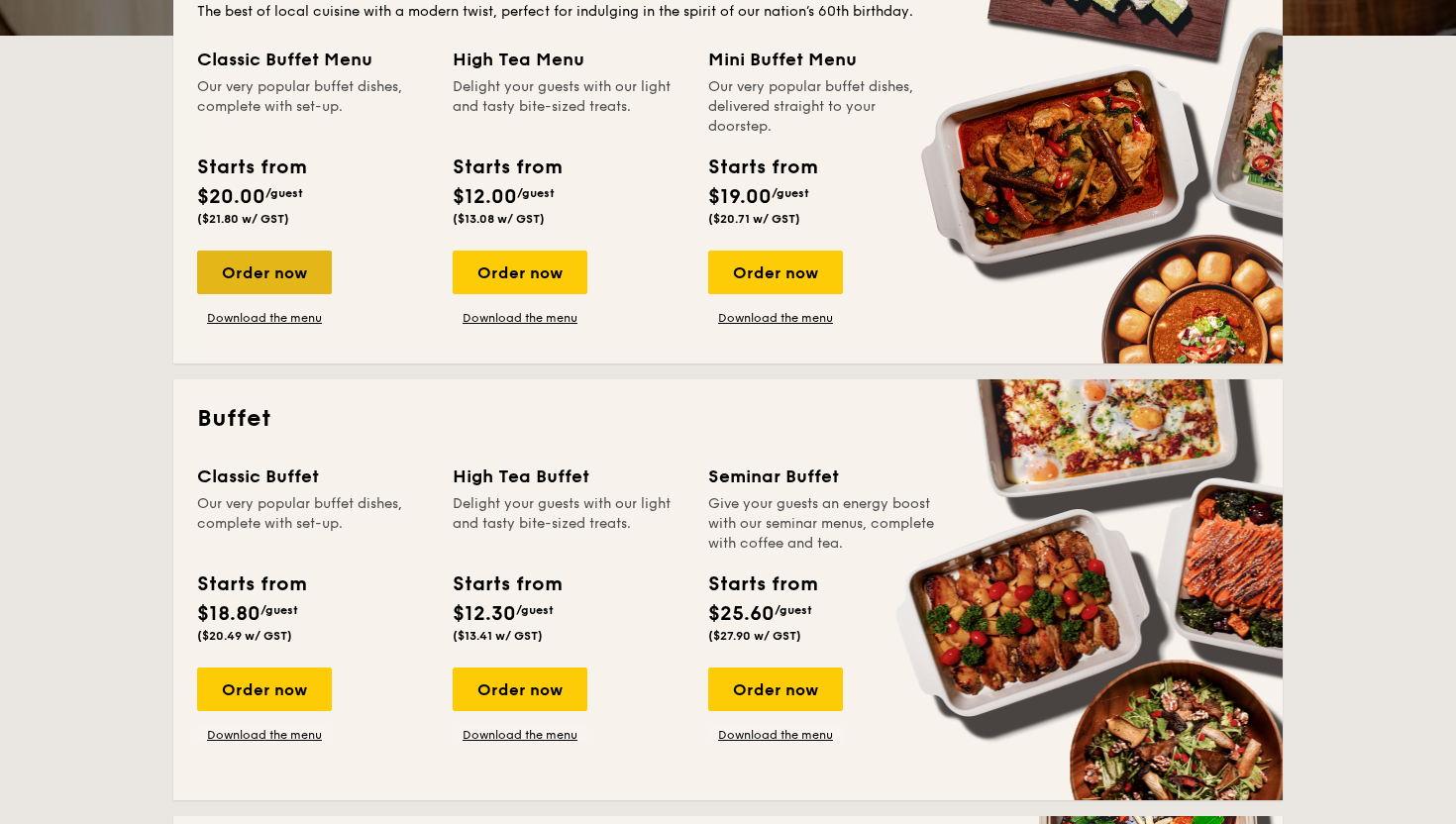 scroll, scrollTop: 532, scrollLeft: 0, axis: vertical 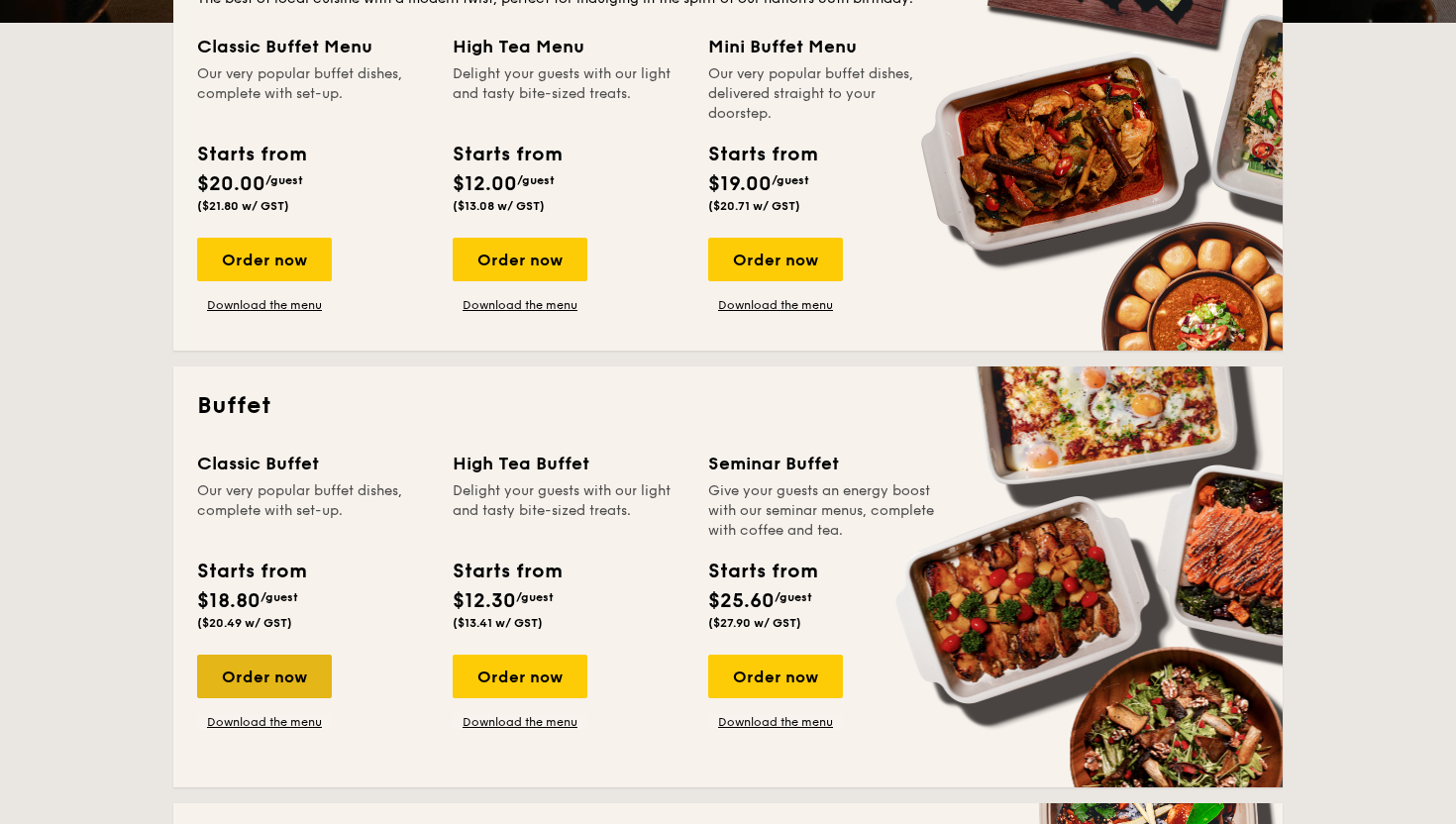 click on "Order now" at bounding box center (264, 676) 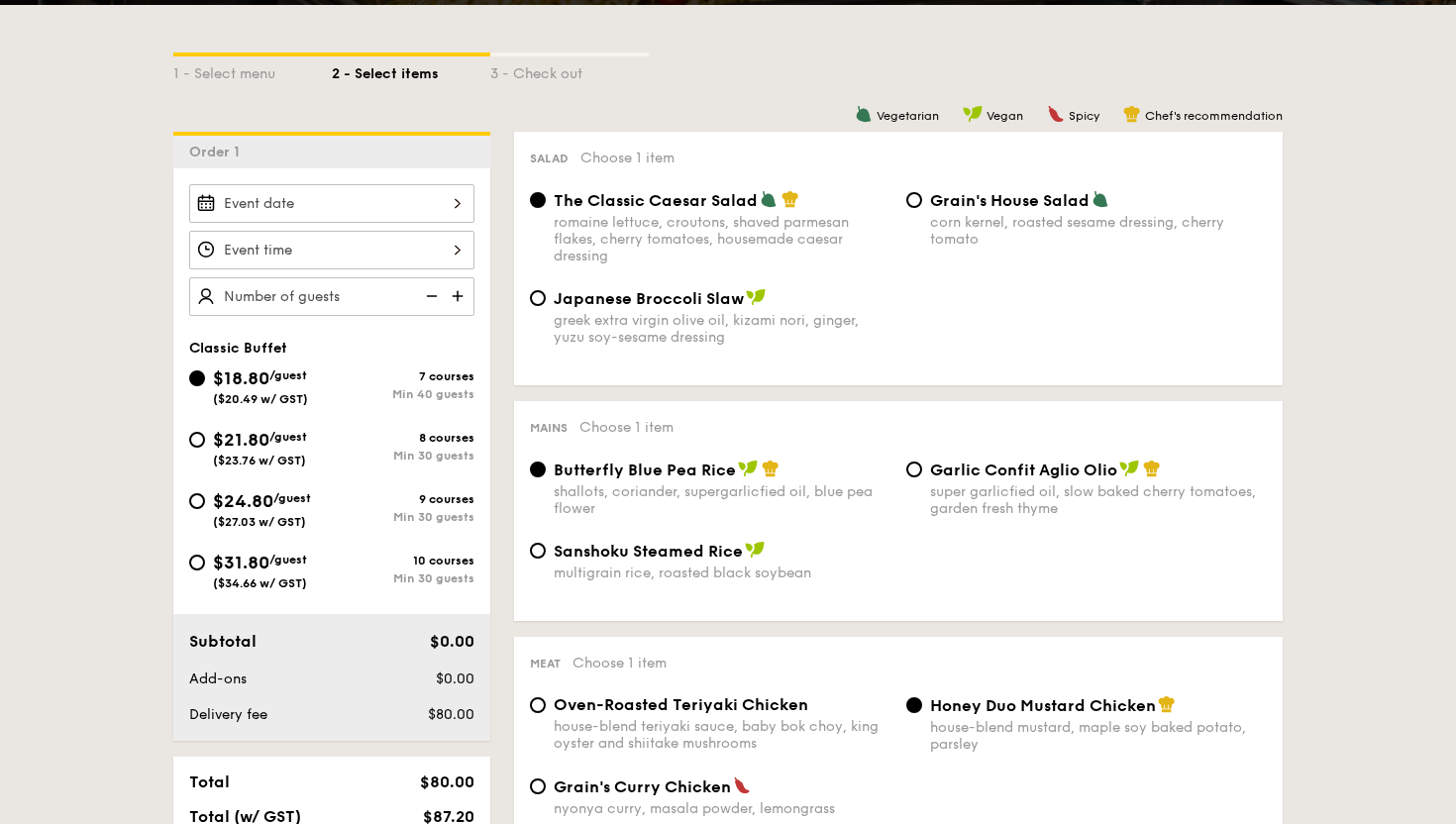 scroll, scrollTop: 432, scrollLeft: 0, axis: vertical 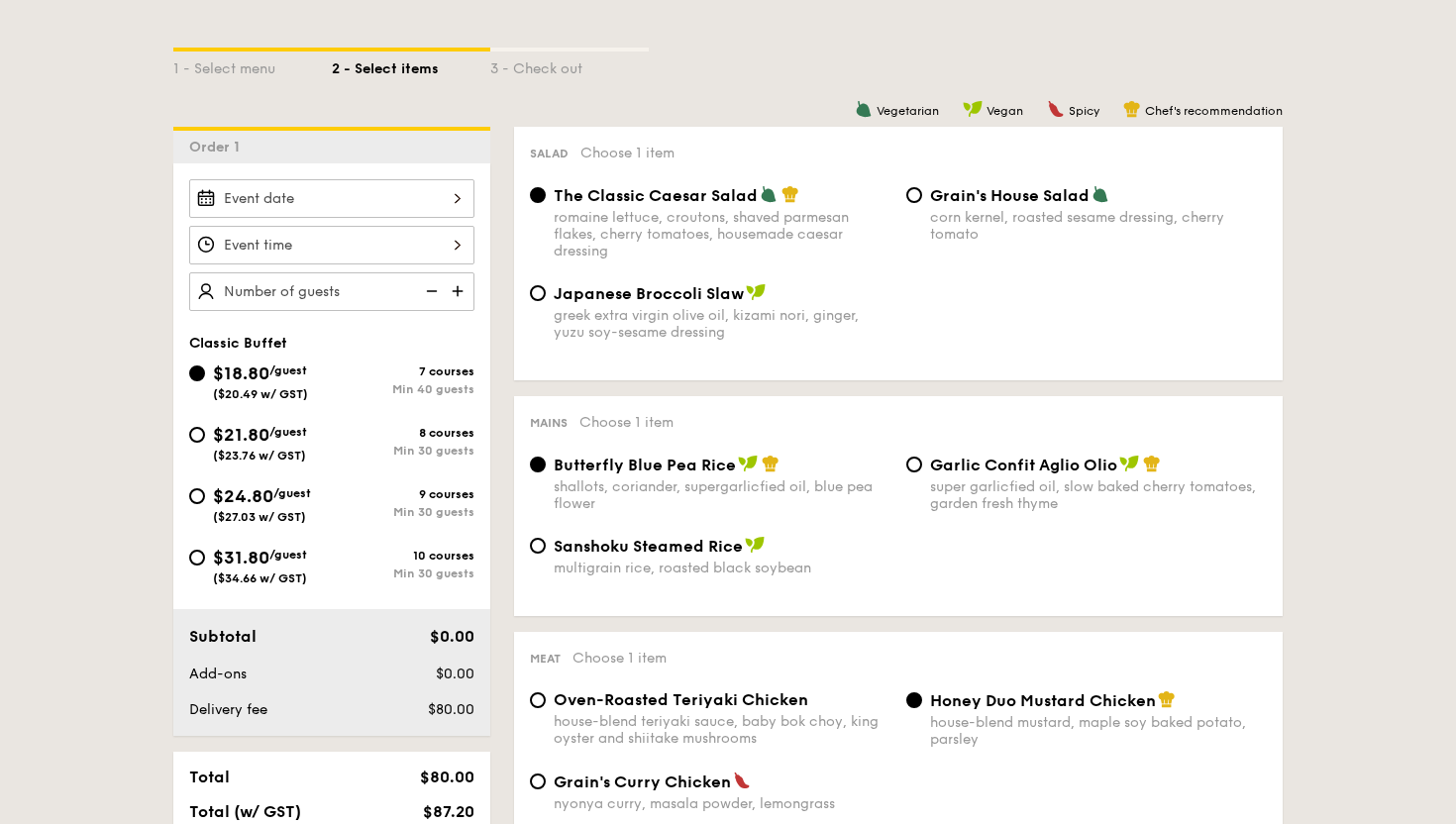 click on "Garlic Confit Aglio Olio" at bounding box center [1023, 464] 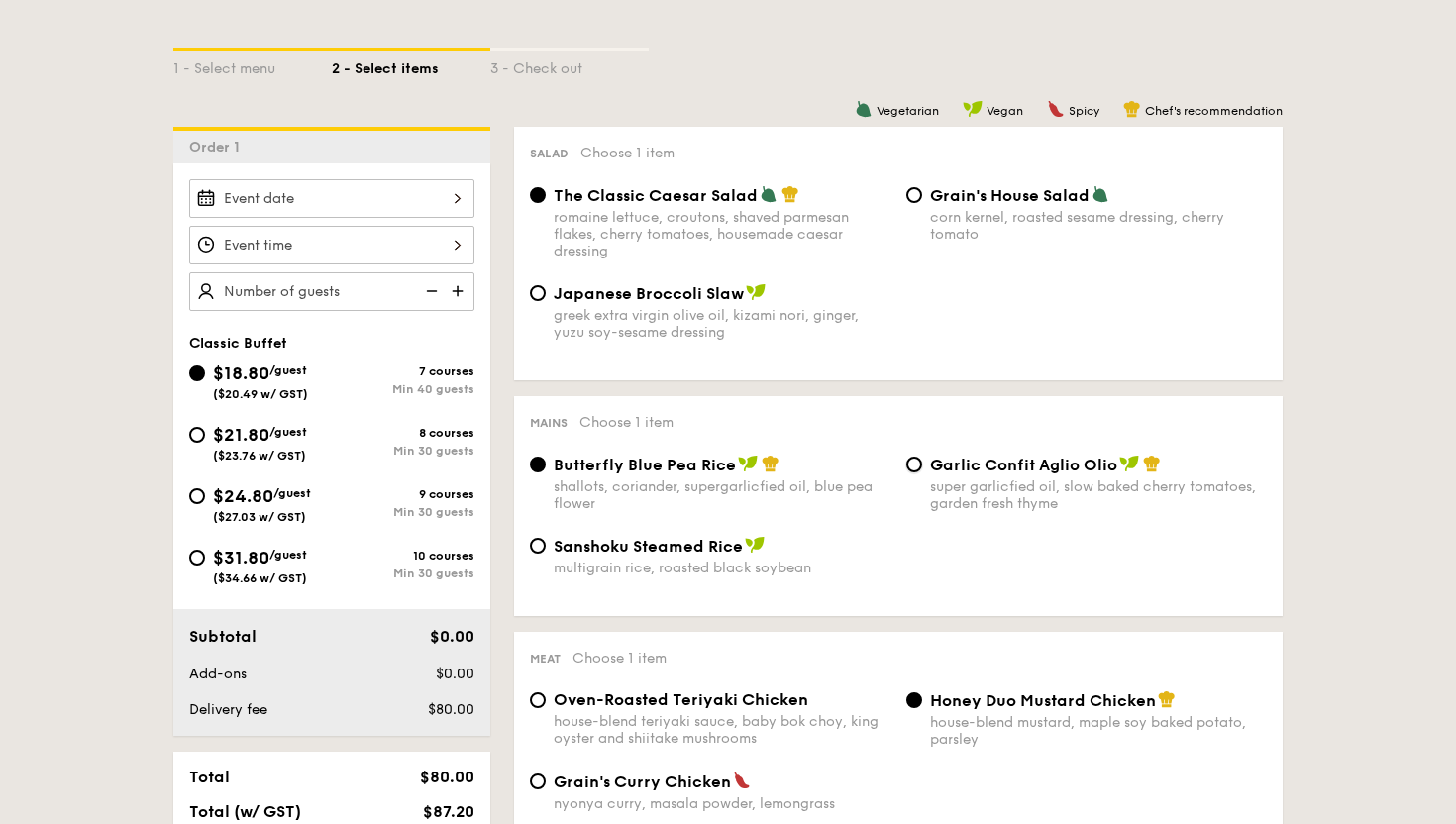 click on "Garlic Confit Aglio Olio super garlicfied oil, slow baked cherry tomatoes, garden fresh thyme" at bounding box center [914, 464] 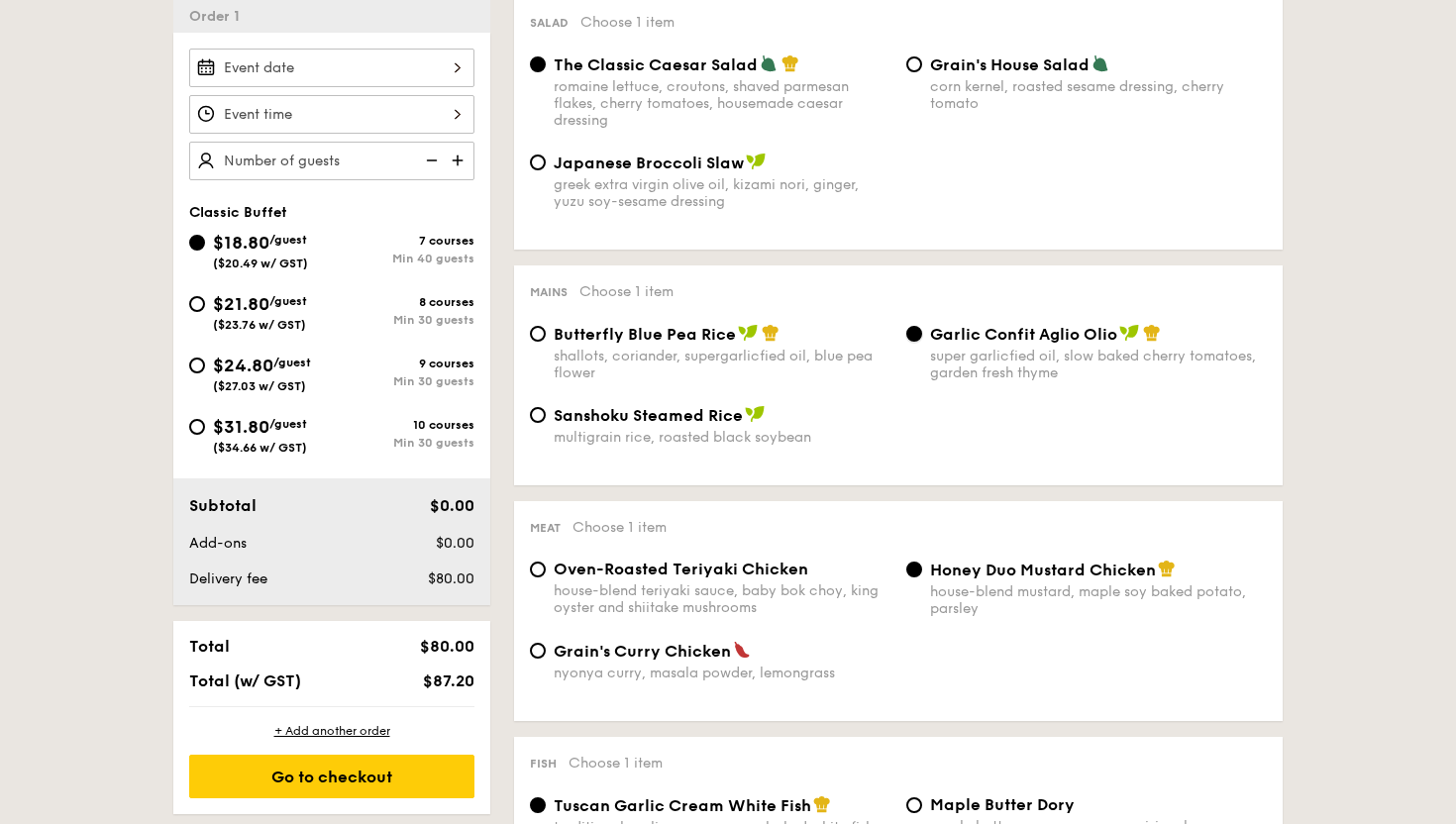 scroll, scrollTop: 567, scrollLeft: 0, axis: vertical 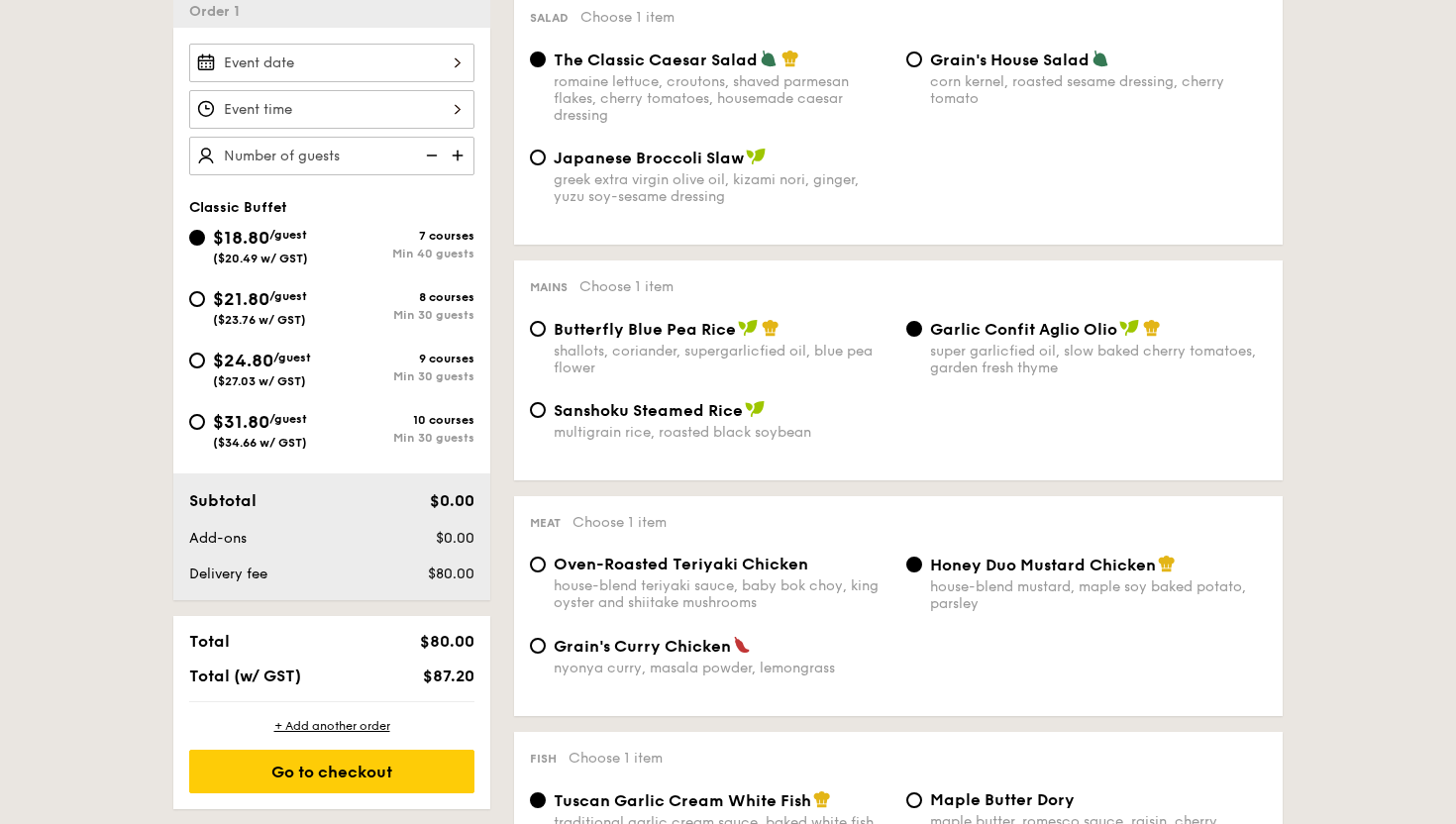 click on "nyonya curry, masala powder, lemongrass" at bounding box center (722, 668) 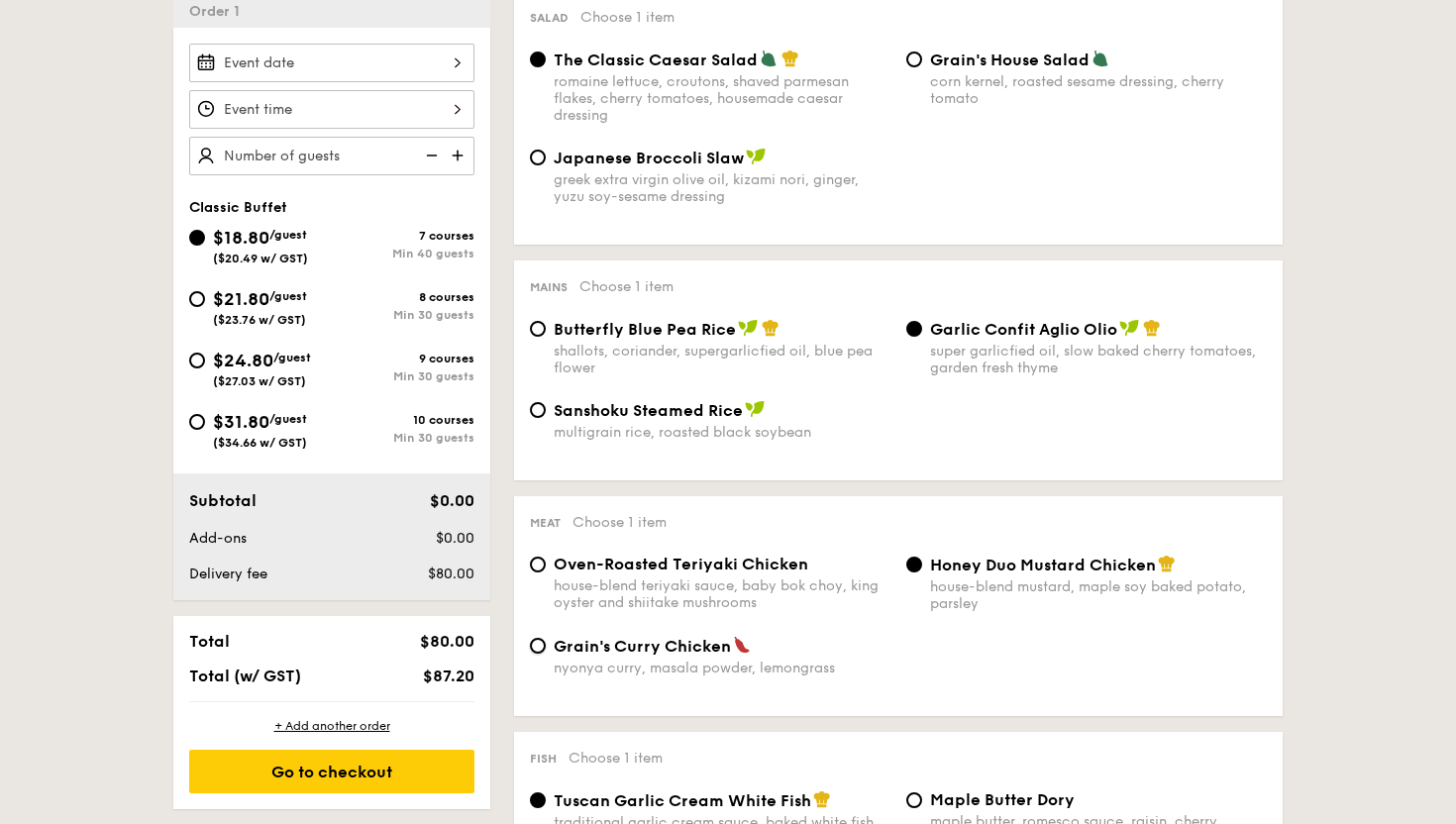 click on "Grain's Curry Chicken nyonya curry, masala powder, lemongrass" at bounding box center [538, 646] 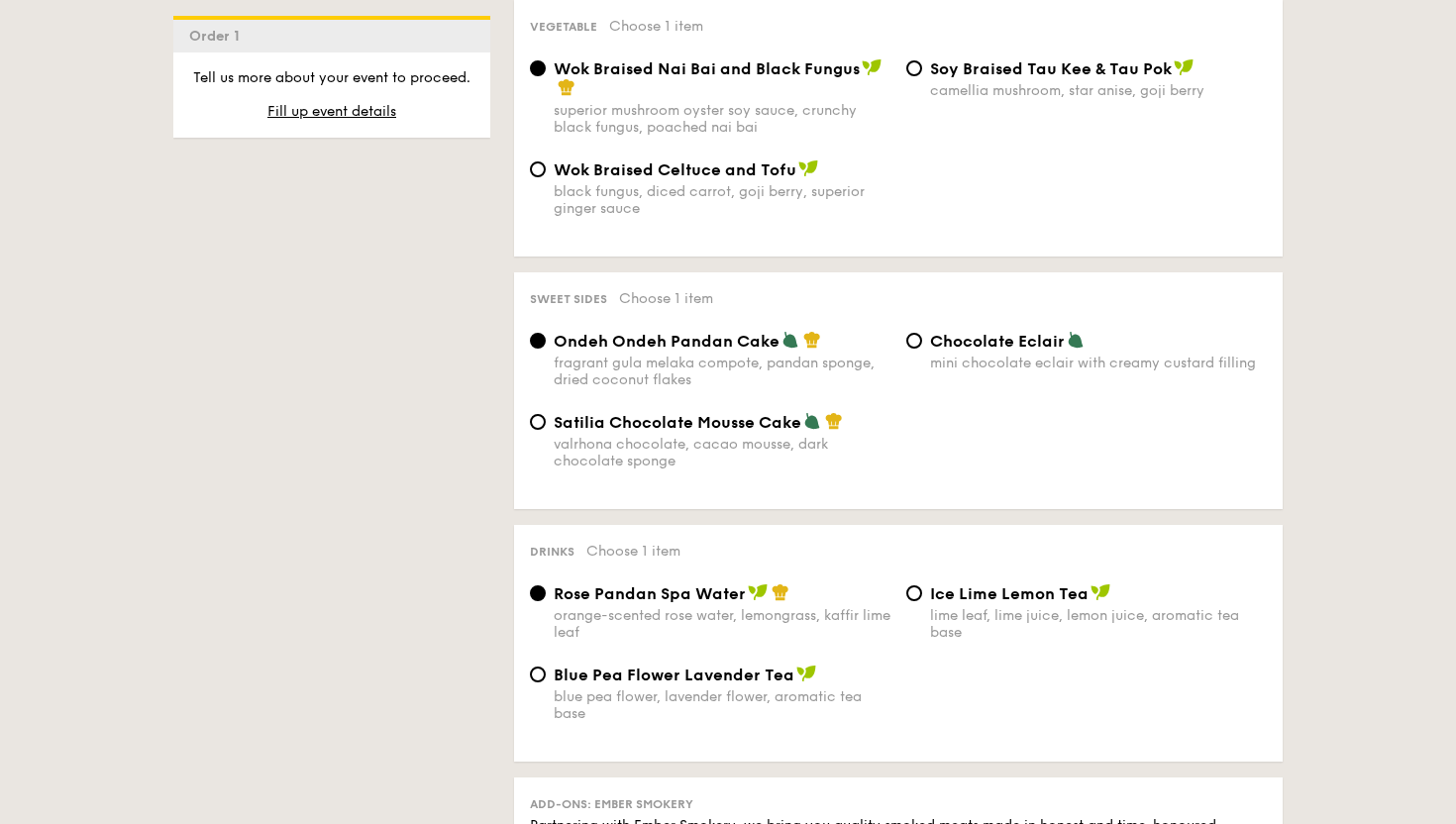 scroll, scrollTop: 1528, scrollLeft: 0, axis: vertical 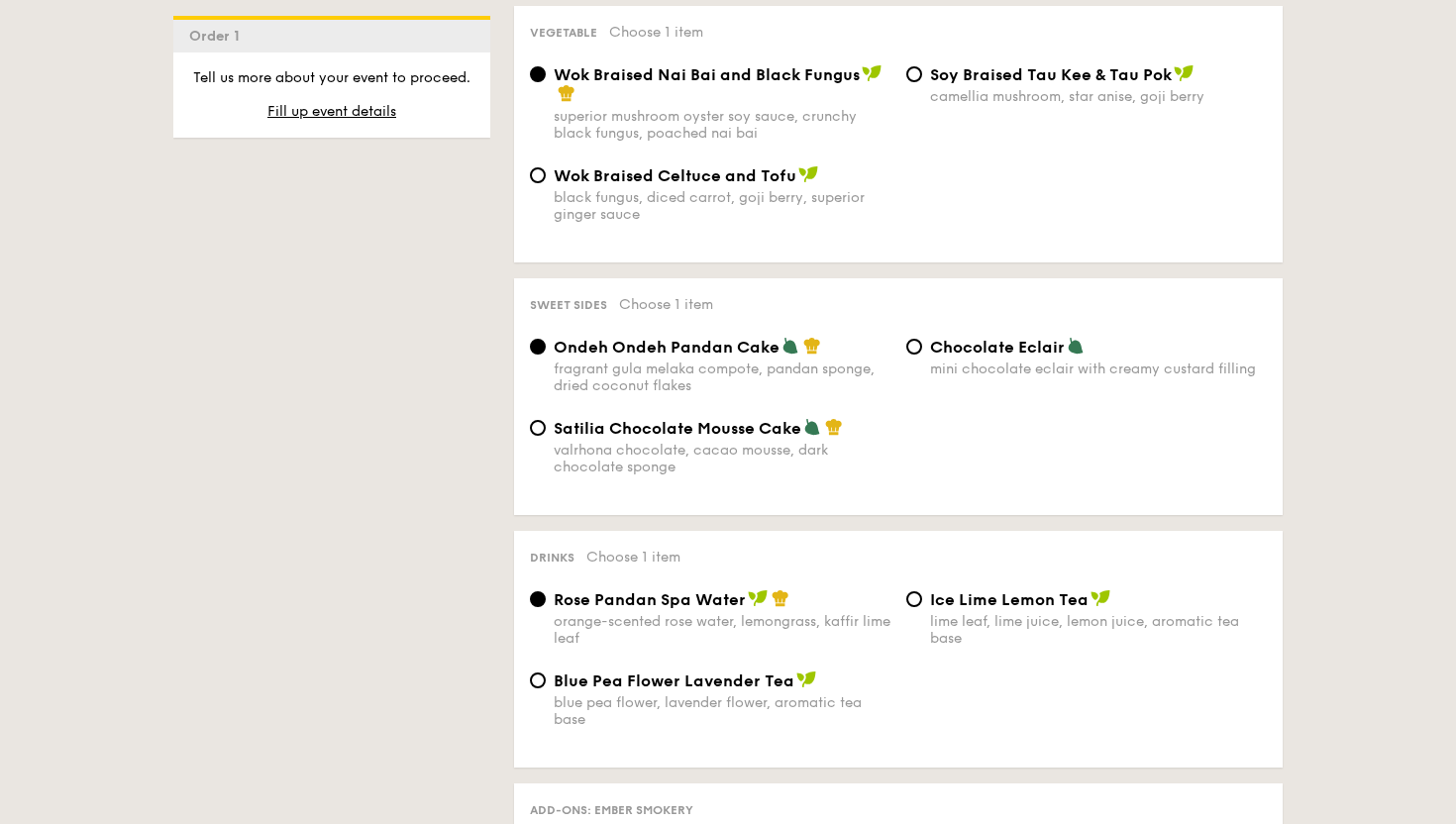 click on "valrhona chocolate, cacao mousse, dark chocolate sponge" at bounding box center [722, 459] 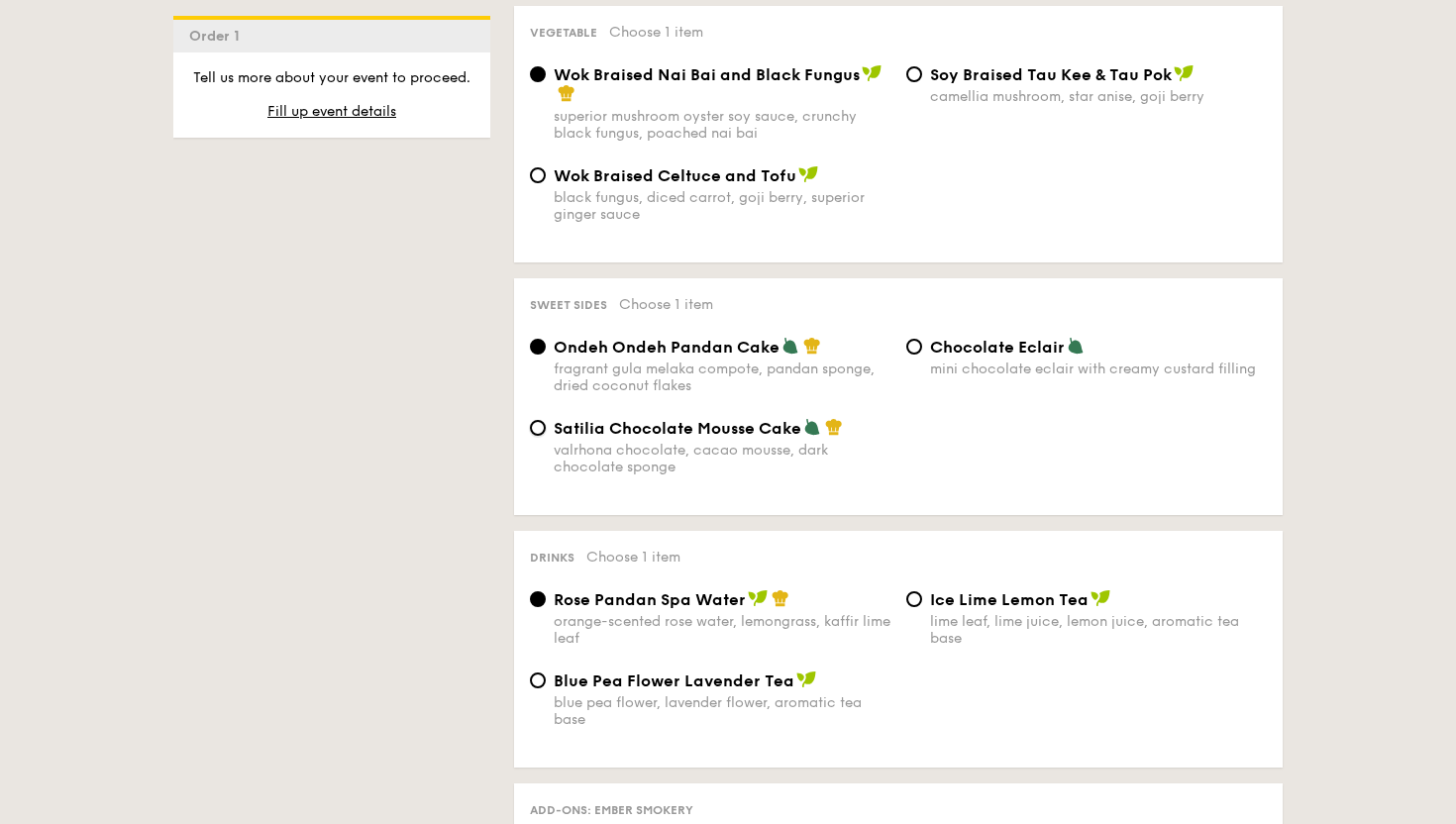 click on "Satilia Chocolate Mousse Cake valrhona chocolate, cacao mousse, dark chocolate sponge" at bounding box center [538, 428] 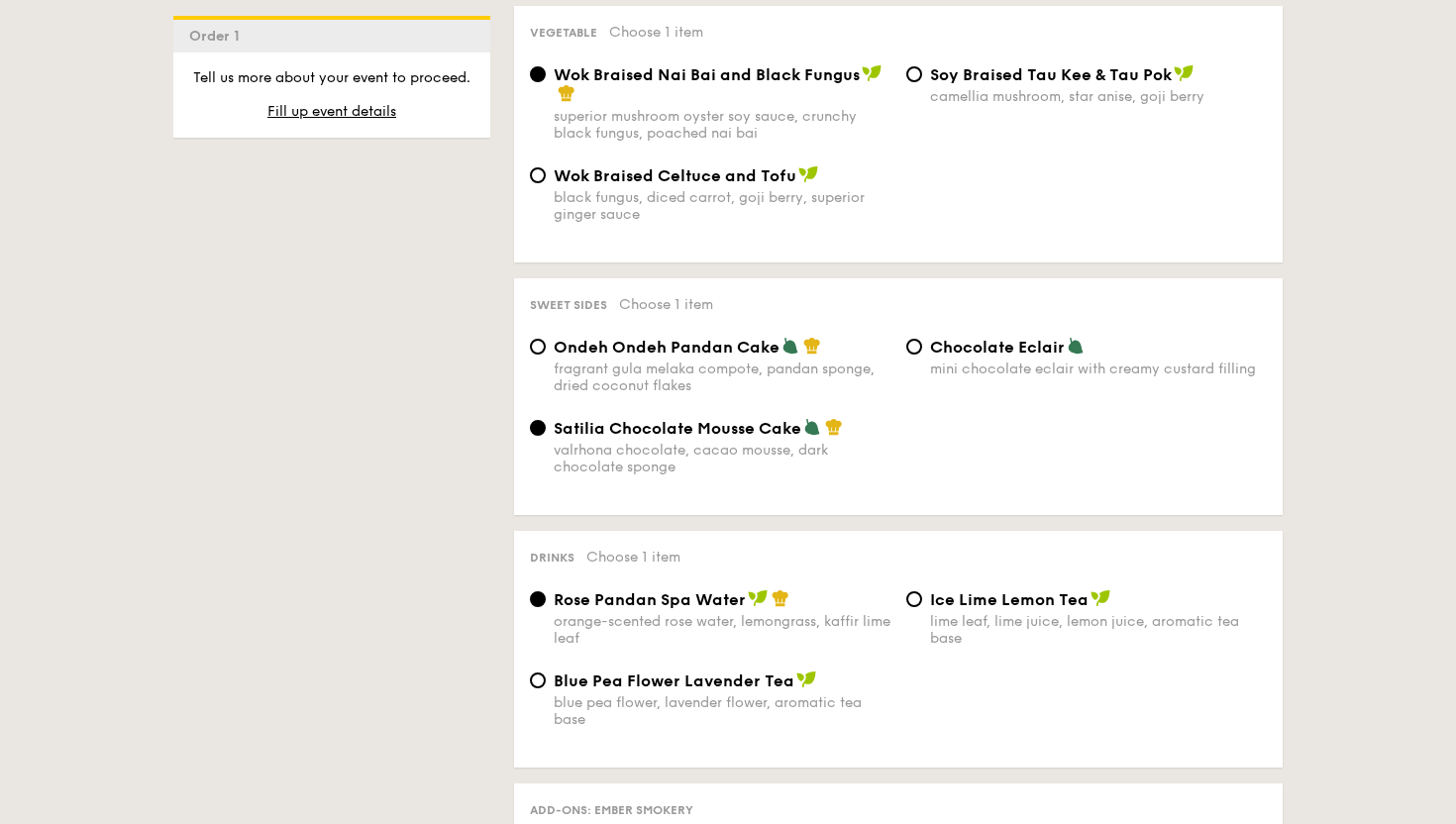 click on "blue pea flower, lavender flower, aromatic tea base" at bounding box center [722, 711] 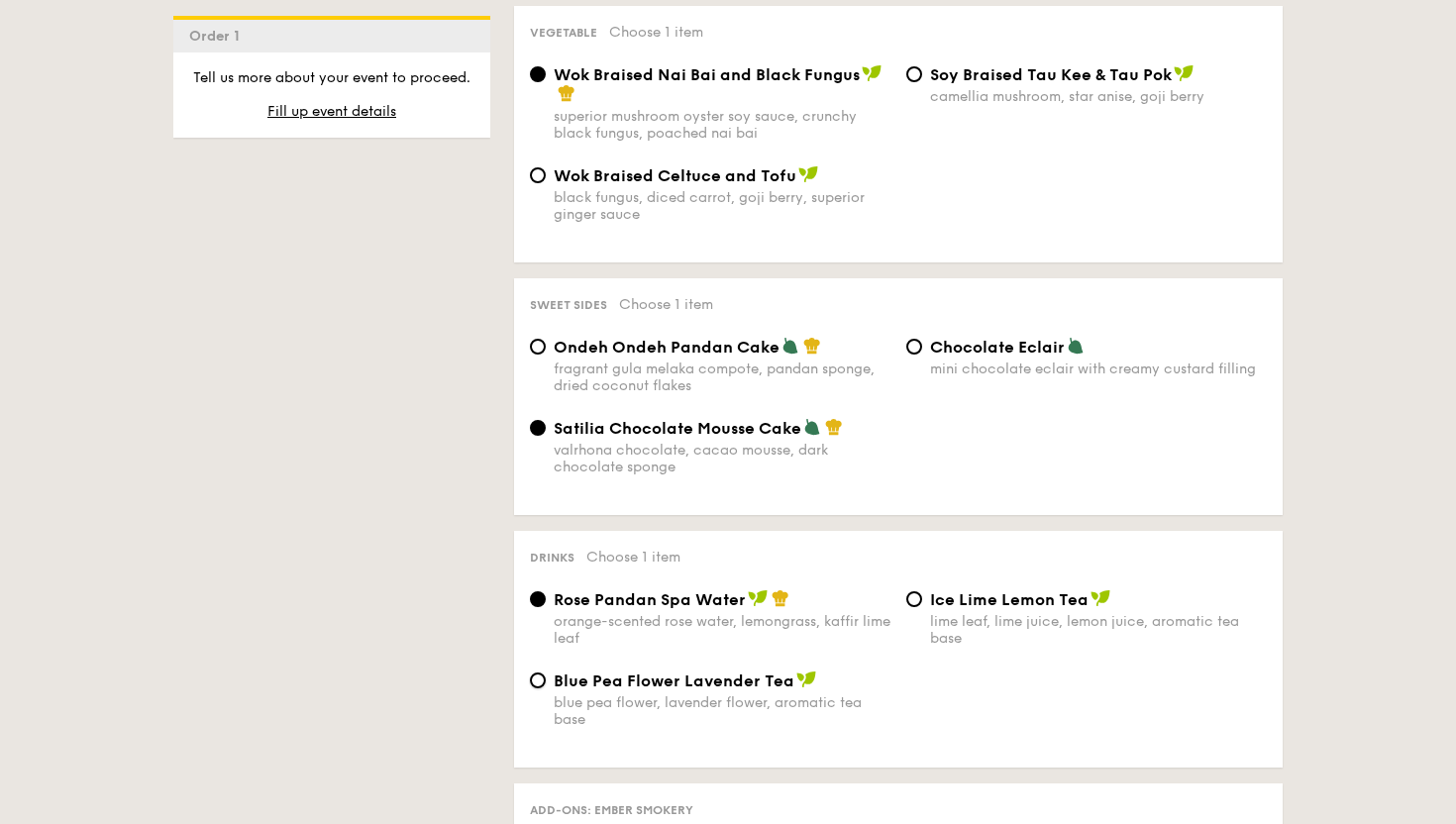 click on "Blue Pea Flower Lavender Tea blue pea flower, lavender flower, aromatic tea base" at bounding box center [538, 680] 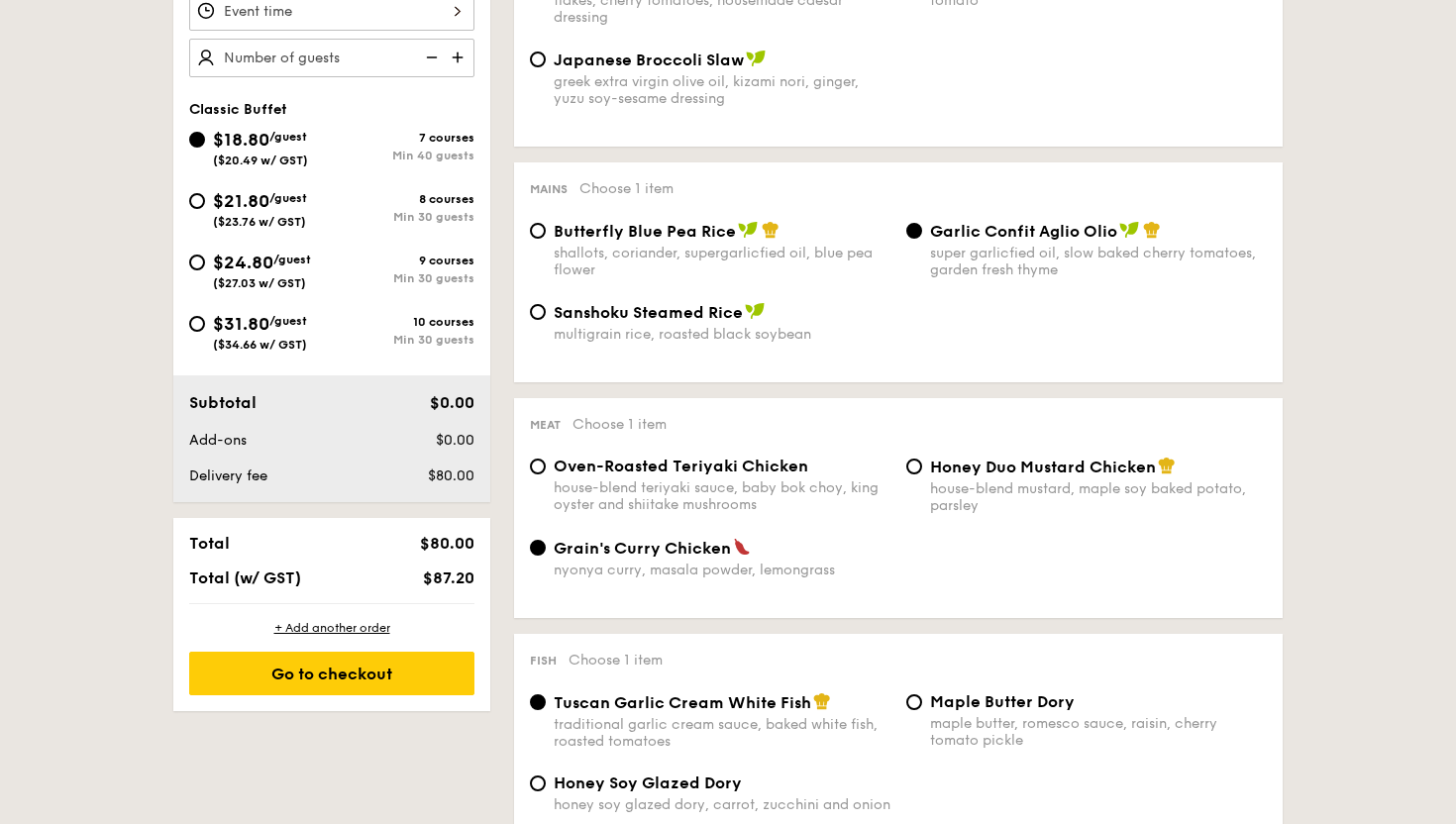 scroll, scrollTop: 334, scrollLeft: 0, axis: vertical 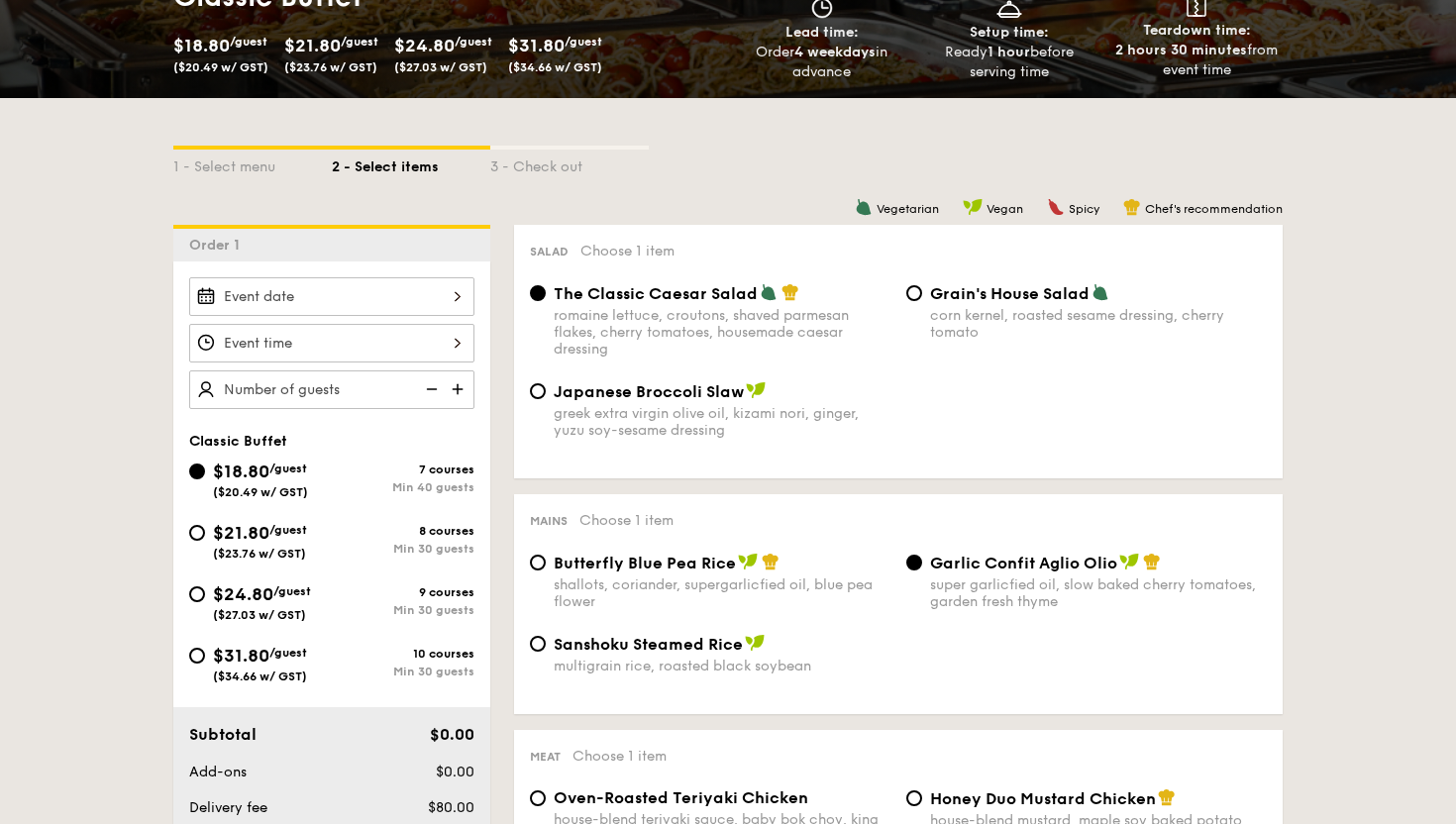 click on "$21.80
/guest
($23.76 w/ GST)" at bounding box center (260, 540) 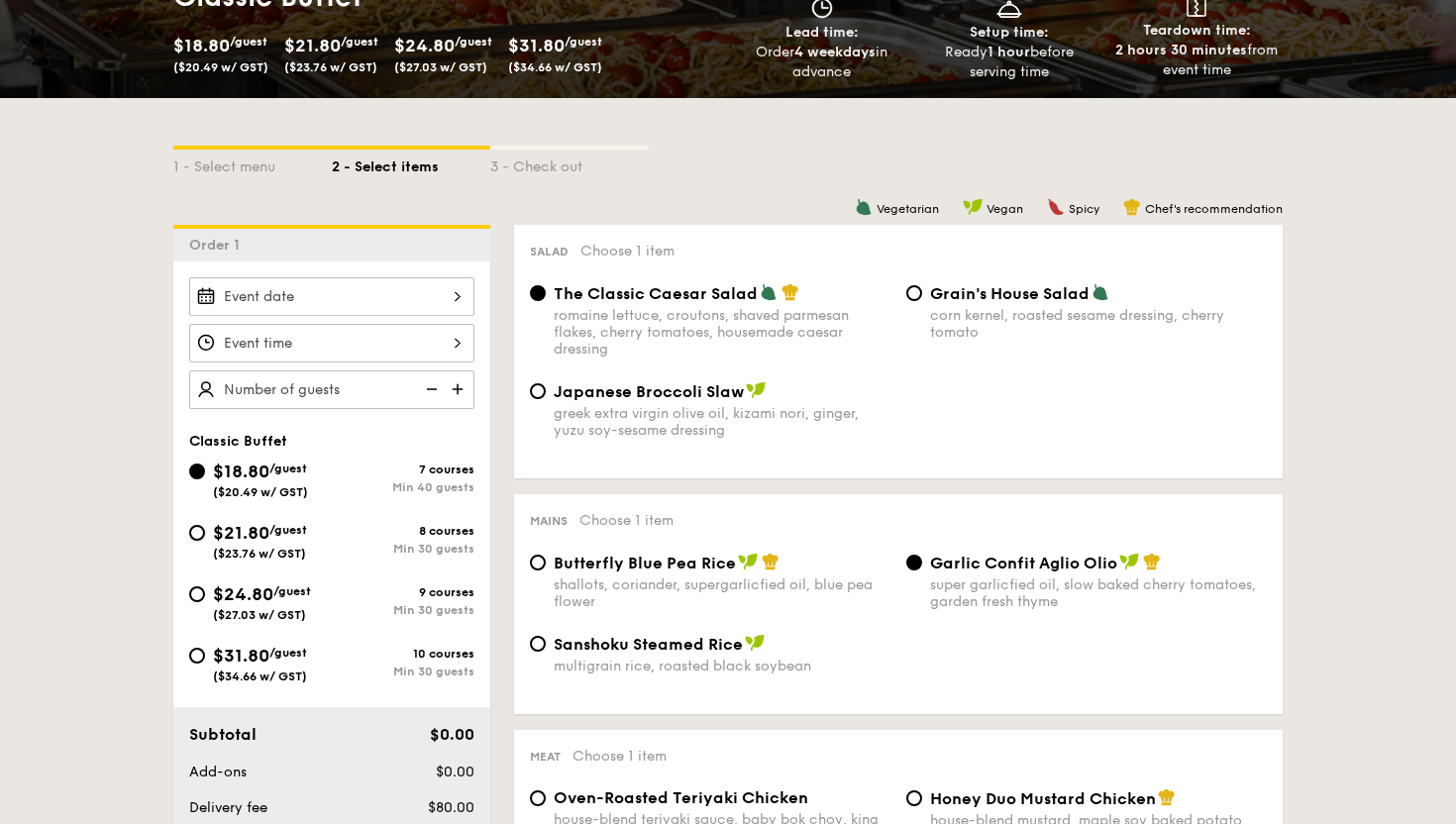 click on "$21.80
/guest
($23.76 w/ GST)
8 courses
Min 30 guests" at bounding box center [197, 533] 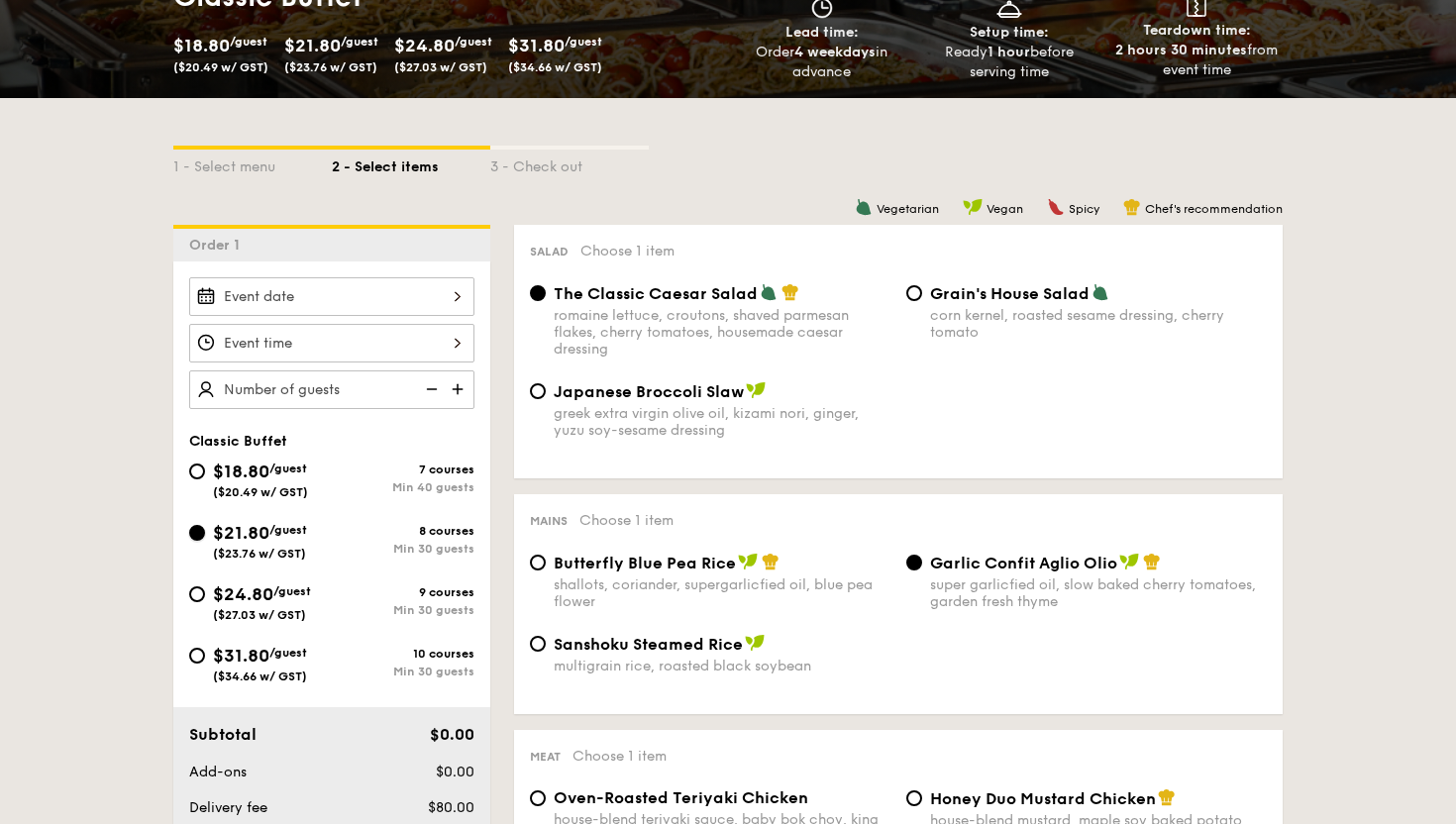 radio on "true" 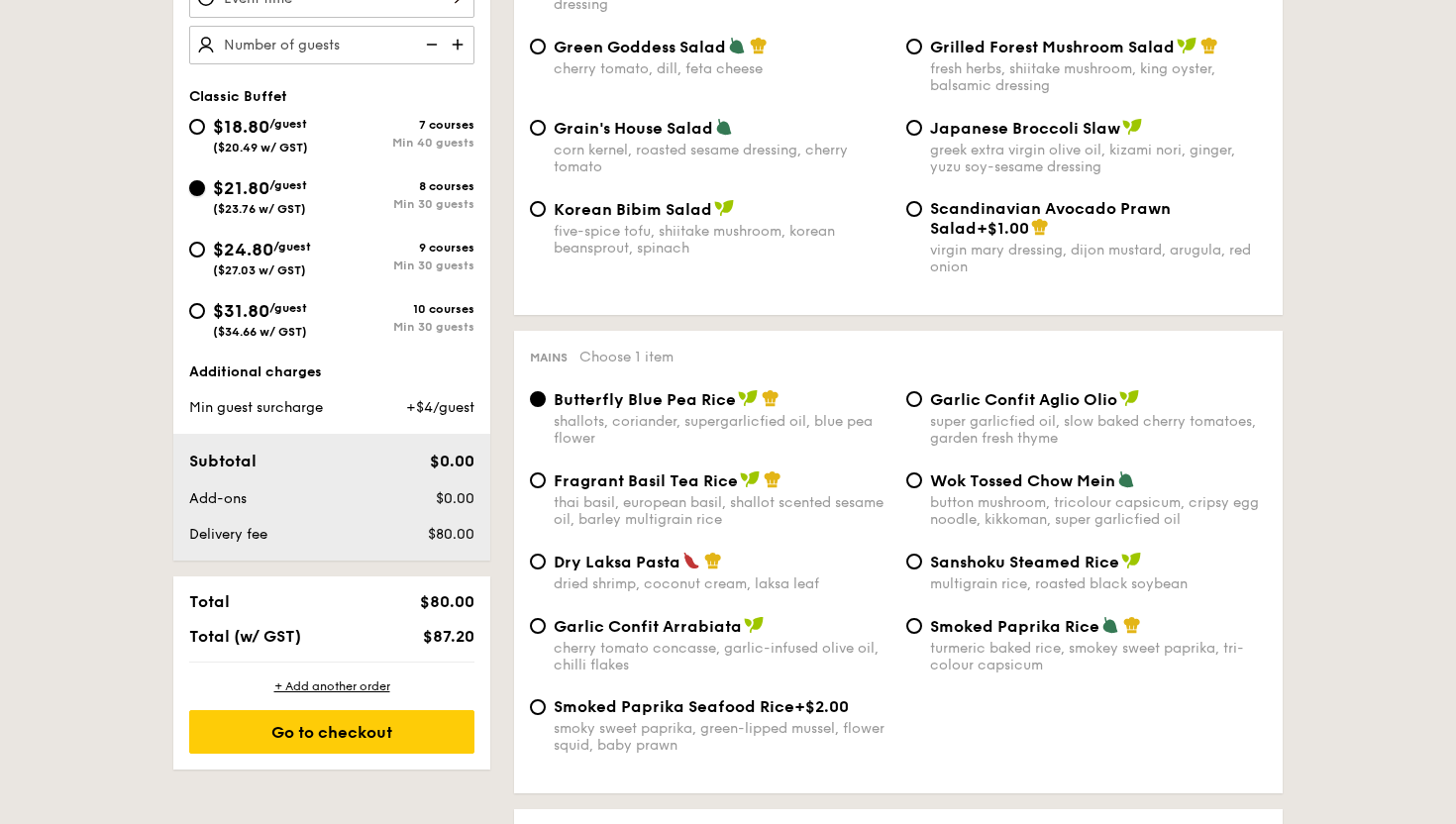 scroll, scrollTop: 674, scrollLeft: 0, axis: vertical 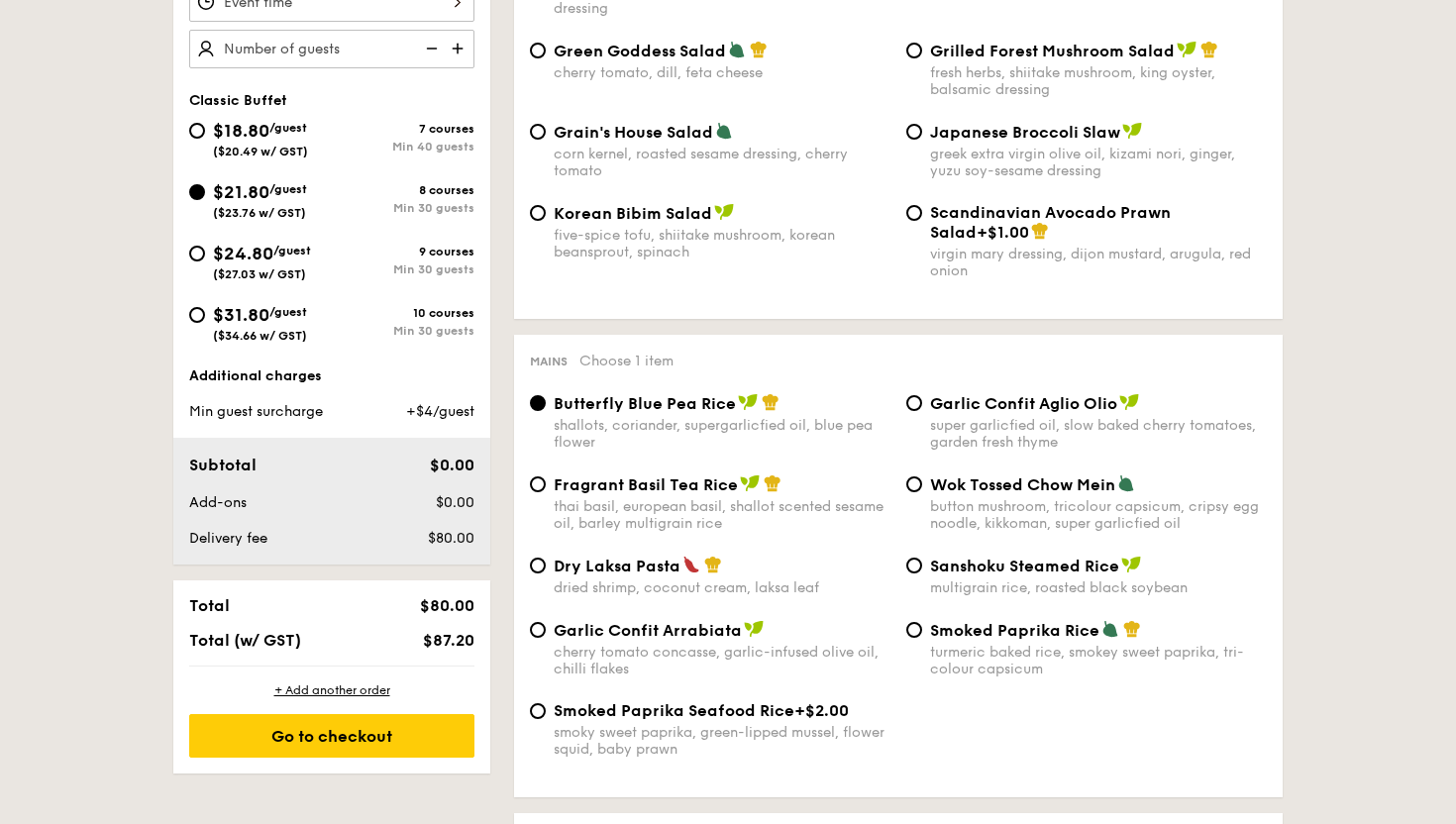 click on "dried shrimp, coconut cream, laksa leaf" at bounding box center [722, 587] 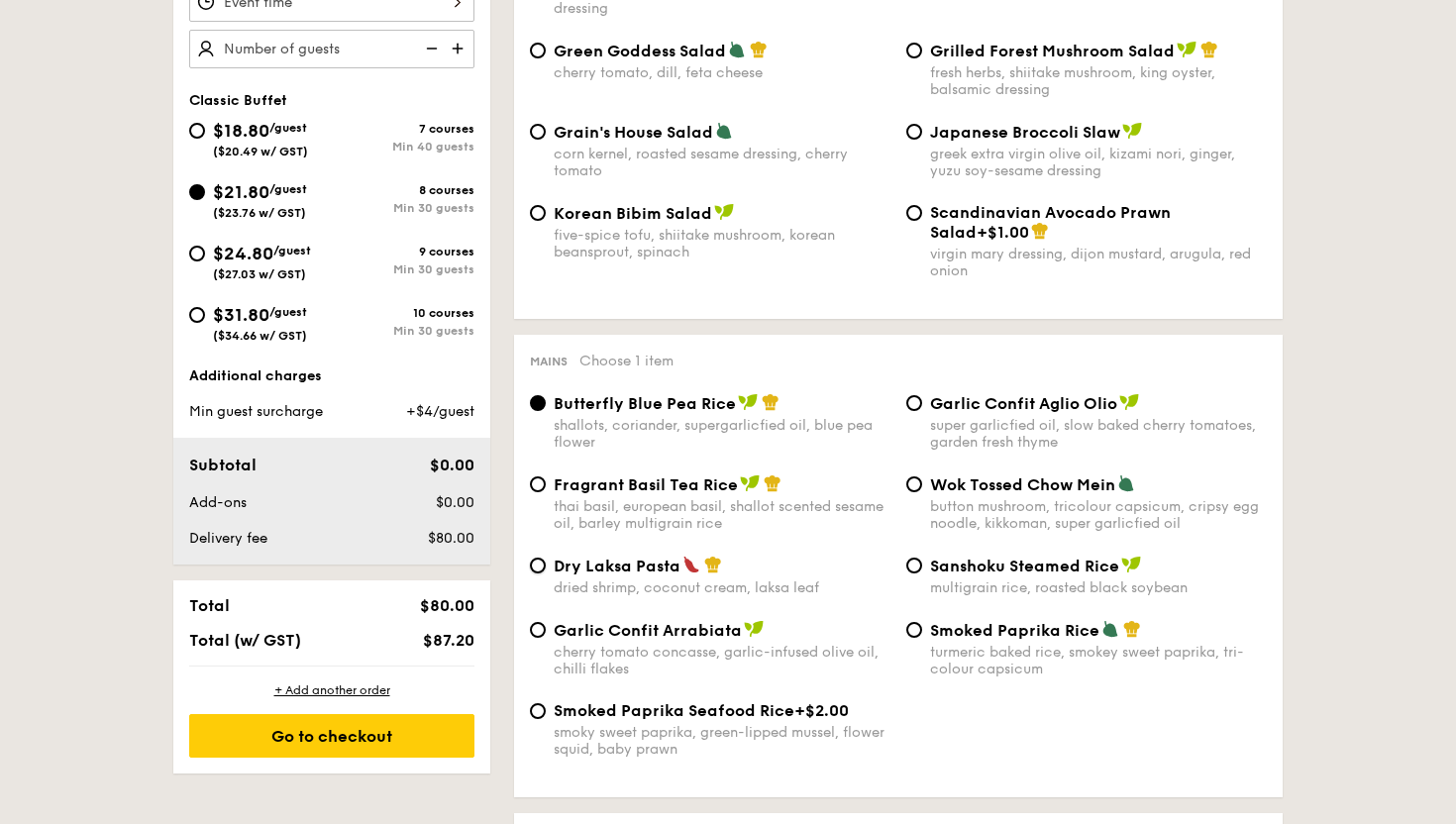 click on "Dry Laksa Pasta dried shrimp, coconut cream, laksa leaf" at bounding box center [538, 566] 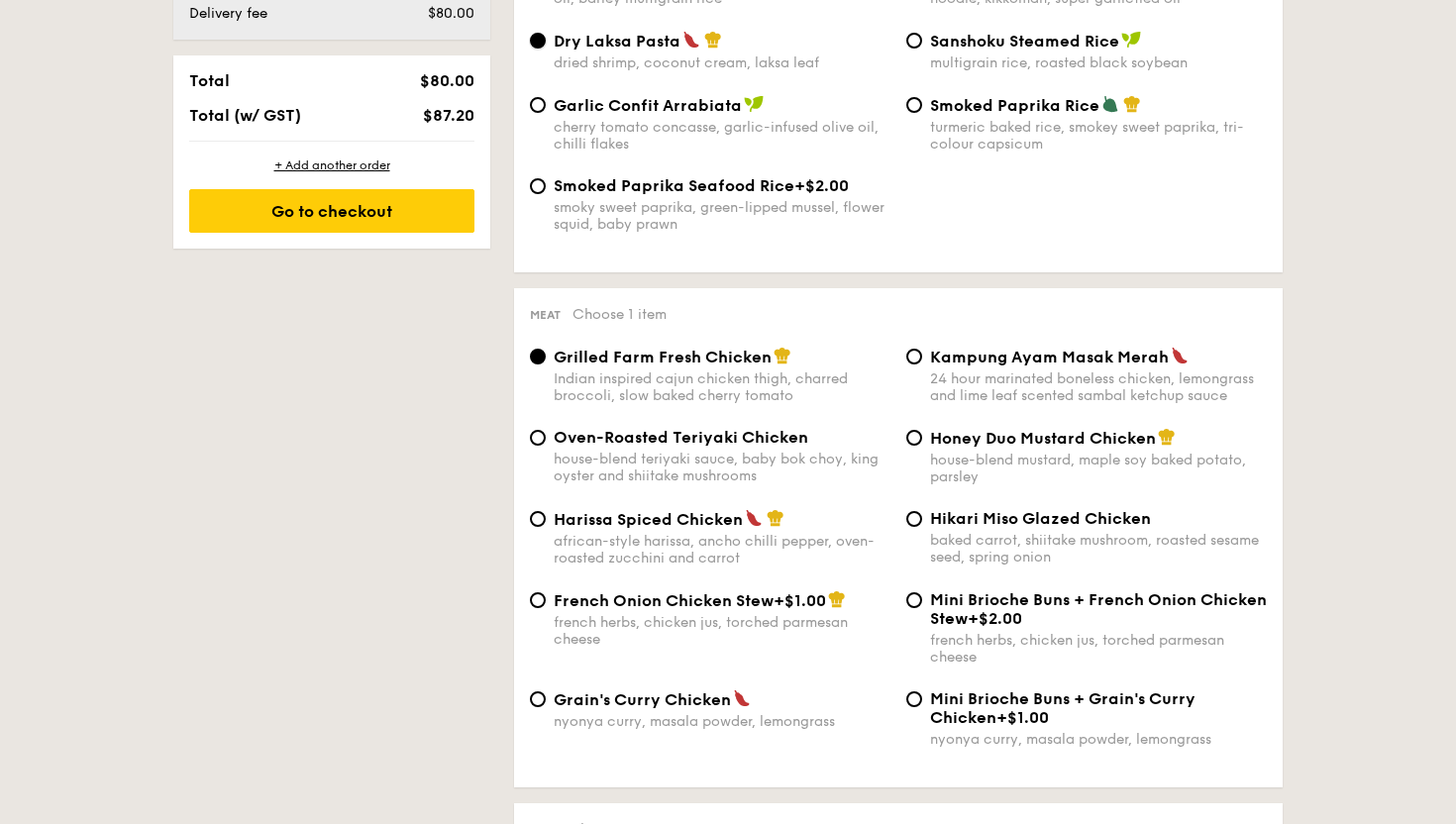 scroll, scrollTop: 1197, scrollLeft: 0, axis: vertical 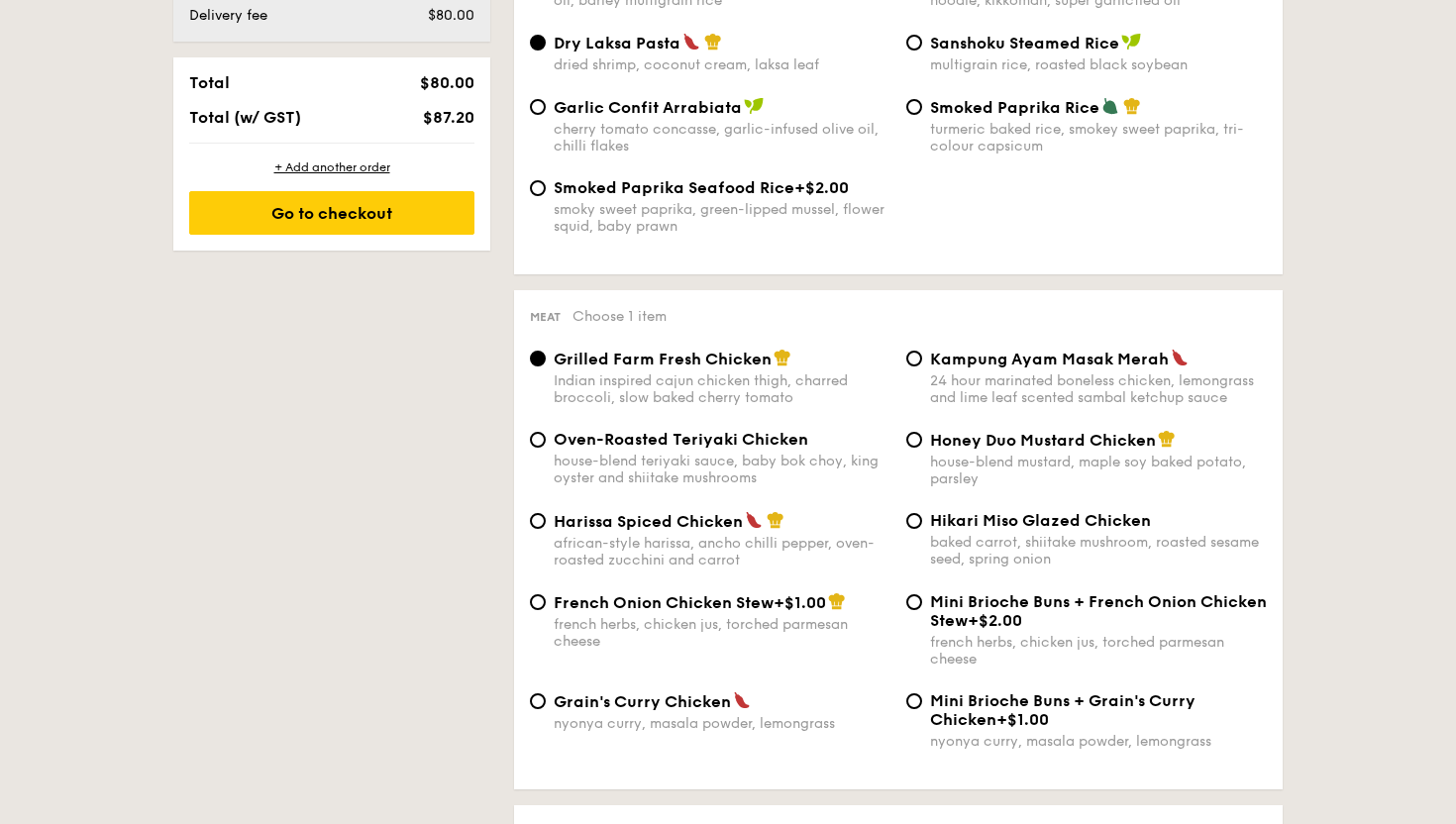 click at bounding box center [776, 520] 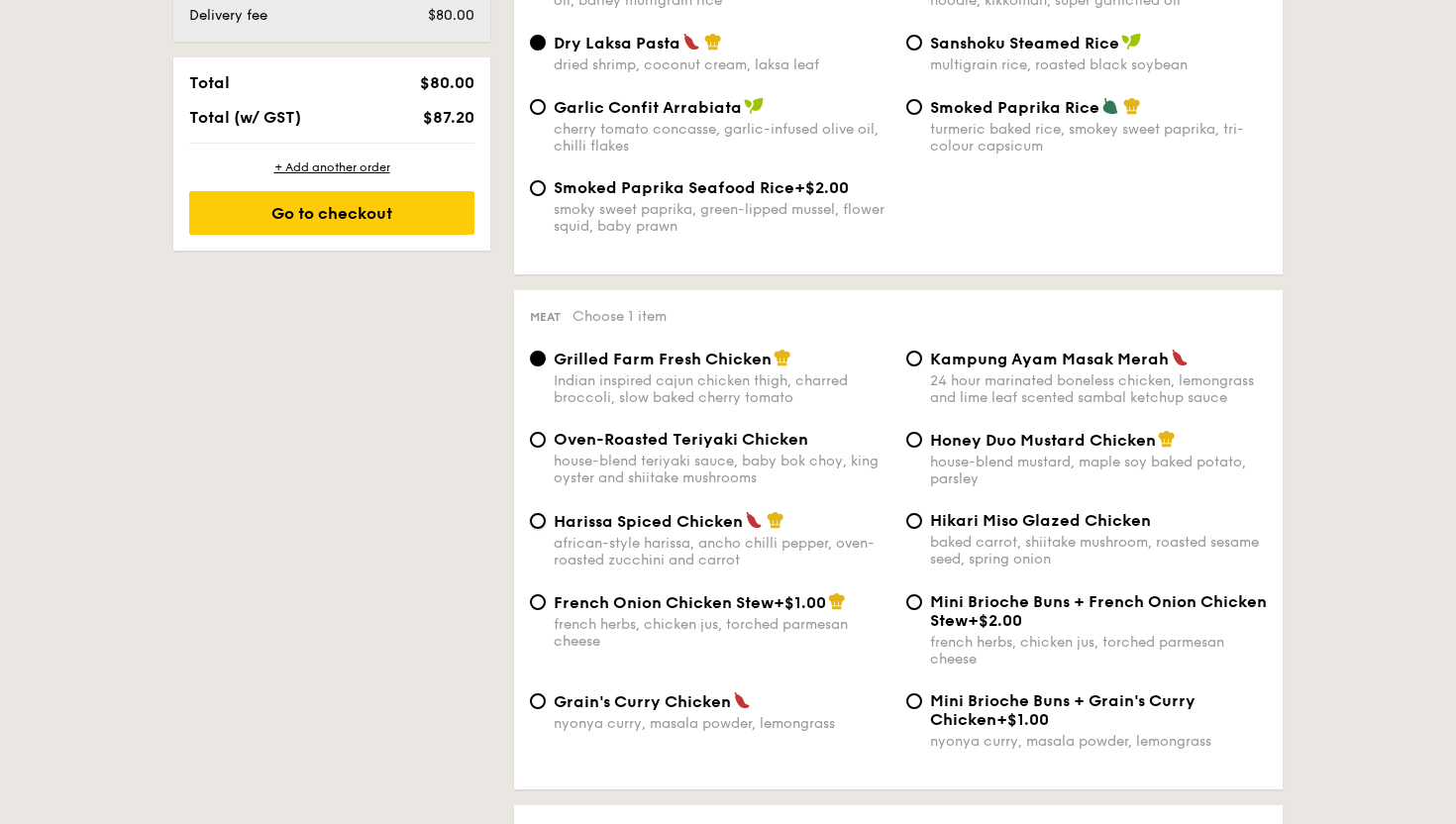 click on "Harissa Spiced Chicken african-style harissa, ancho chilli pepper, oven-roasted zucchini and carrot" at bounding box center (538, 521) 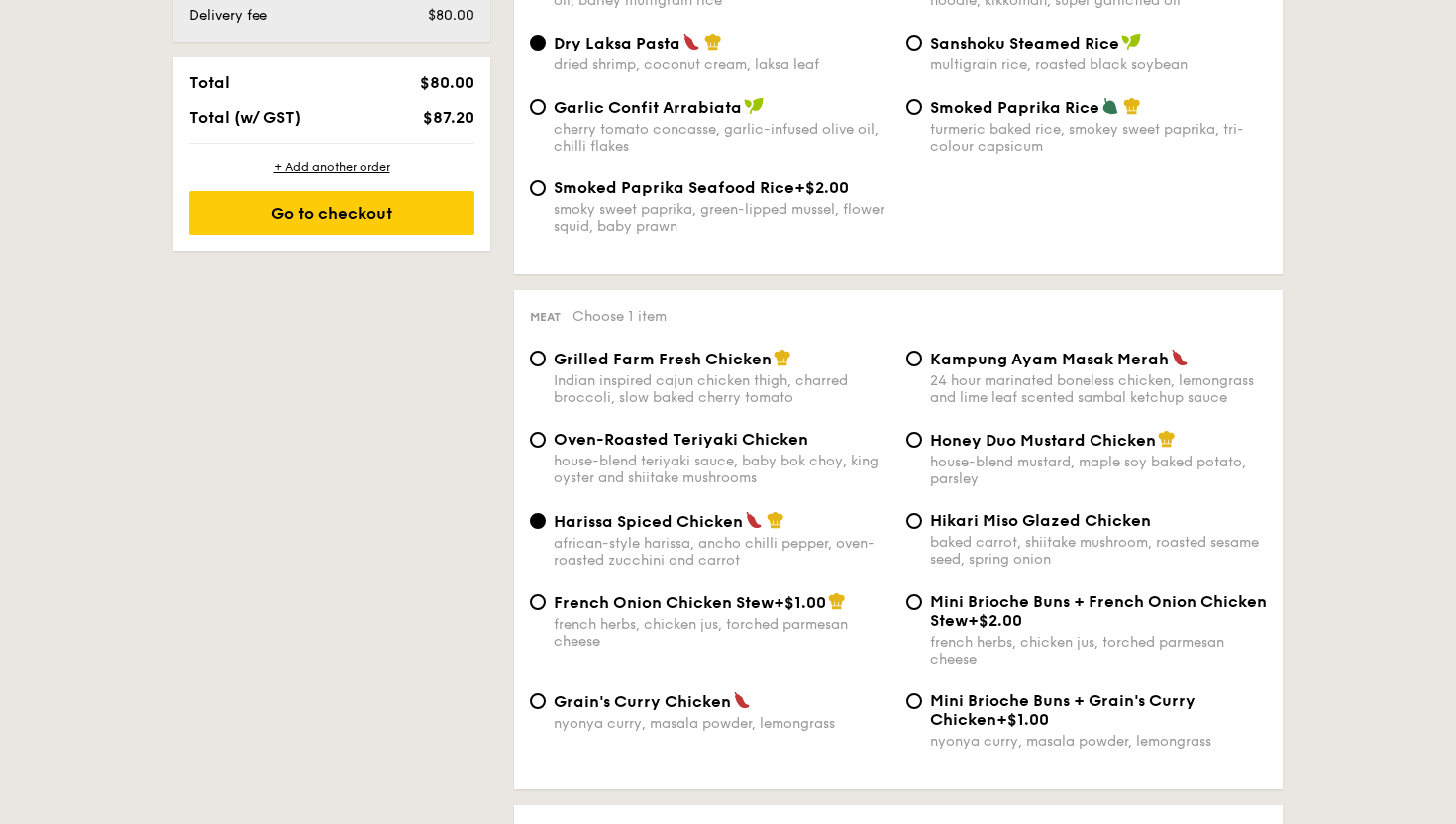 click on "French Onion Chicken Stew
+$1.00
french herbs, chicken jus, torched parmesan cheese Mini Brioche Buns + French Onion Chicken Stew
+$2.00
french herbs, chicken jus, torched parmesan cheese" at bounding box center [898, 642] 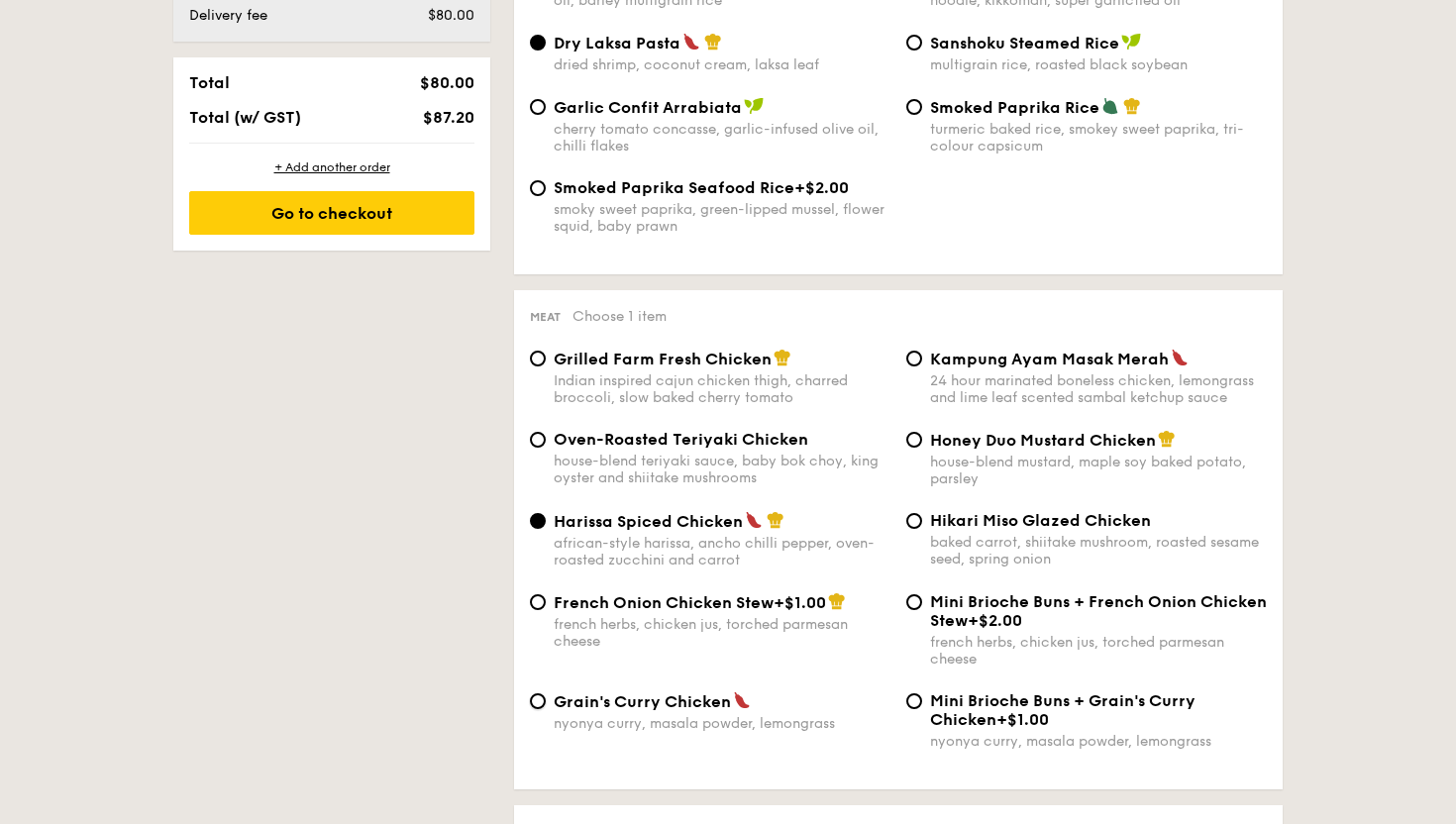 click on "Grain's Curry Chicken nyonya curry, masala powder, lemongrass" at bounding box center (538, 701) 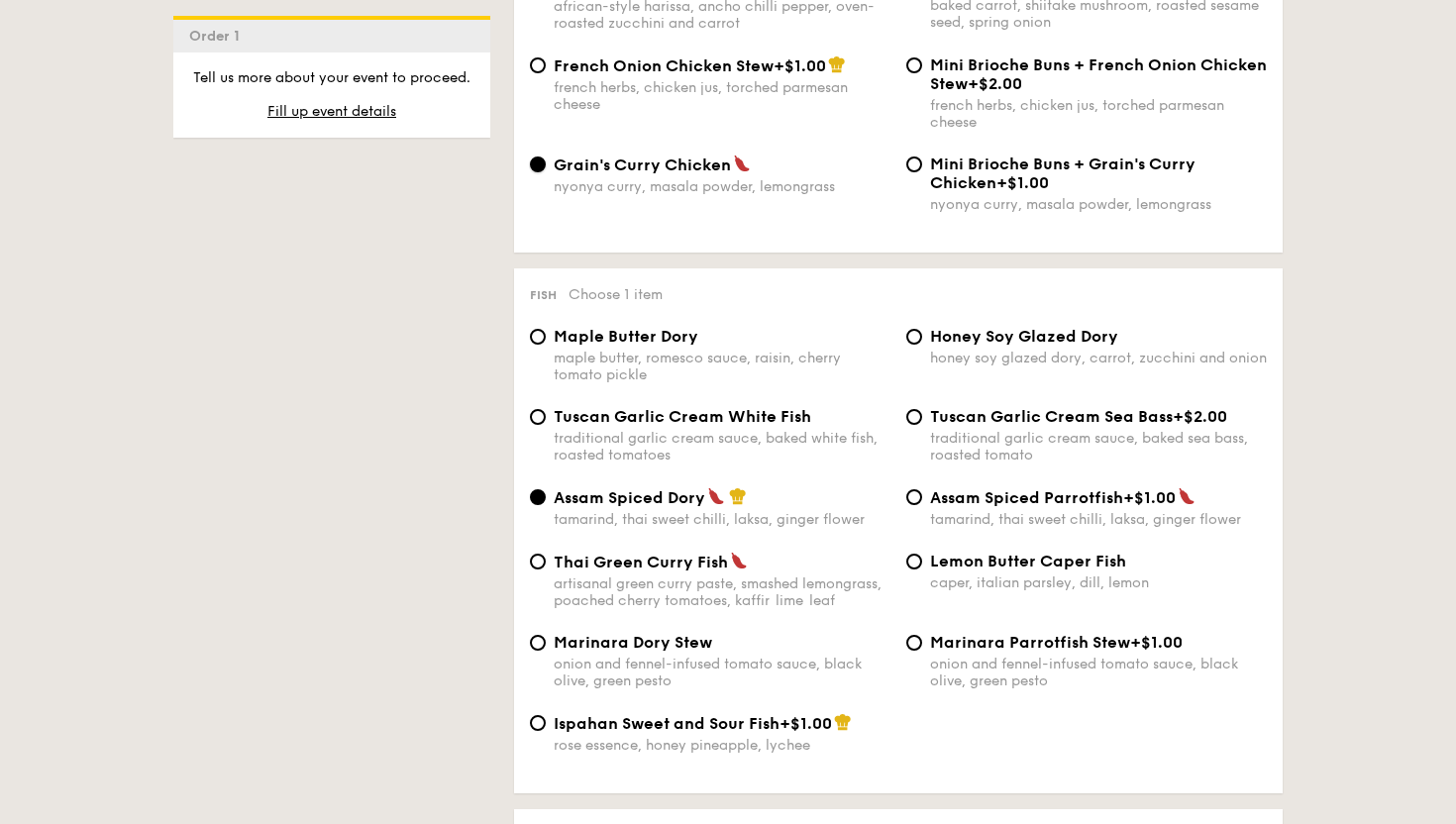 scroll, scrollTop: 1744, scrollLeft: 0, axis: vertical 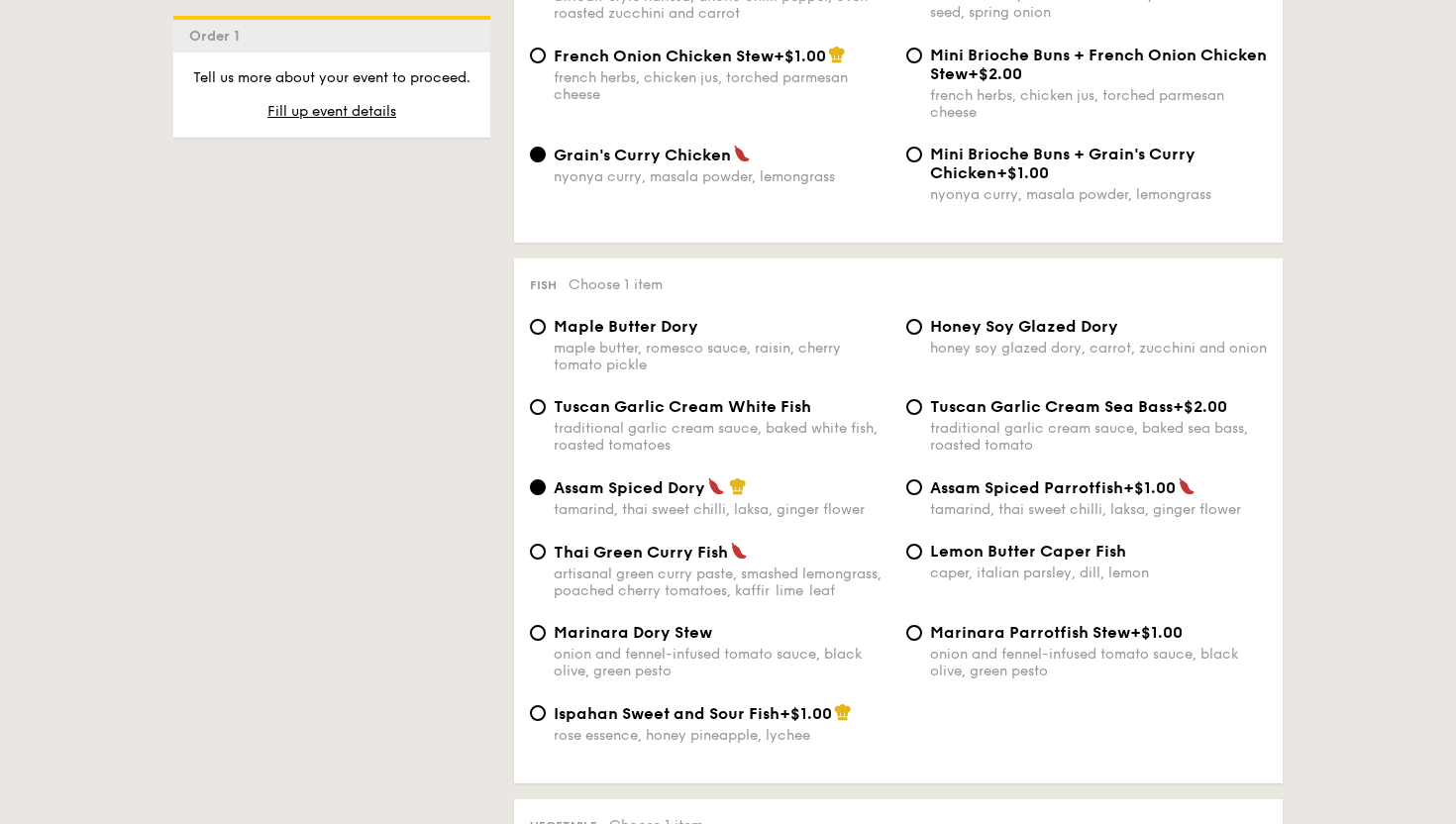 click on "artisanal green curry paste, smashed lemongrass, poached cherry tomatoes, kaffir lime leaf" at bounding box center [722, 582] 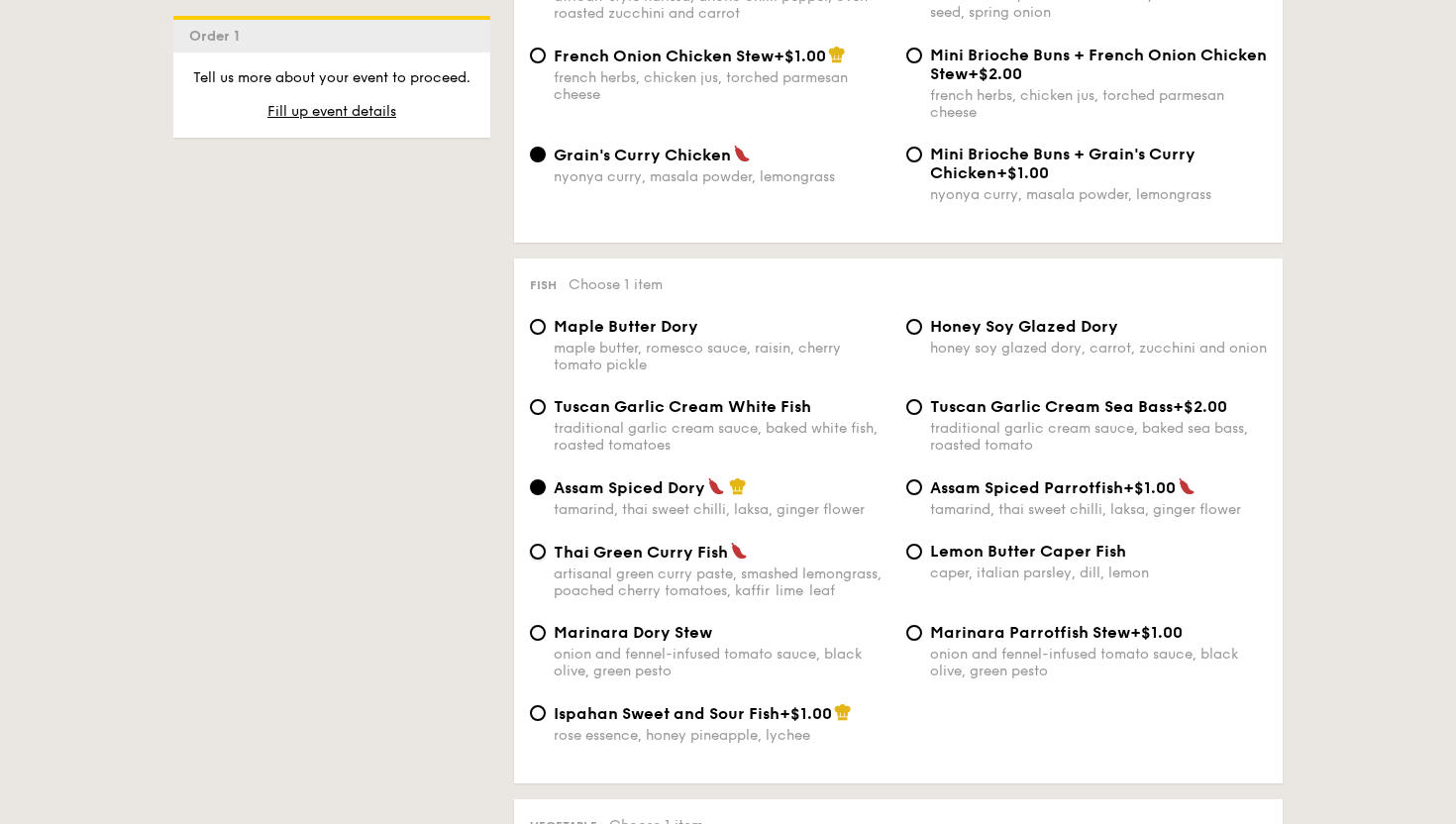 click on "Thai Green Curry Fish artisanal green curry paste, smashed lemongrass, poached cherry tomatoes, kaffir lime leaf" at bounding box center (538, 552) 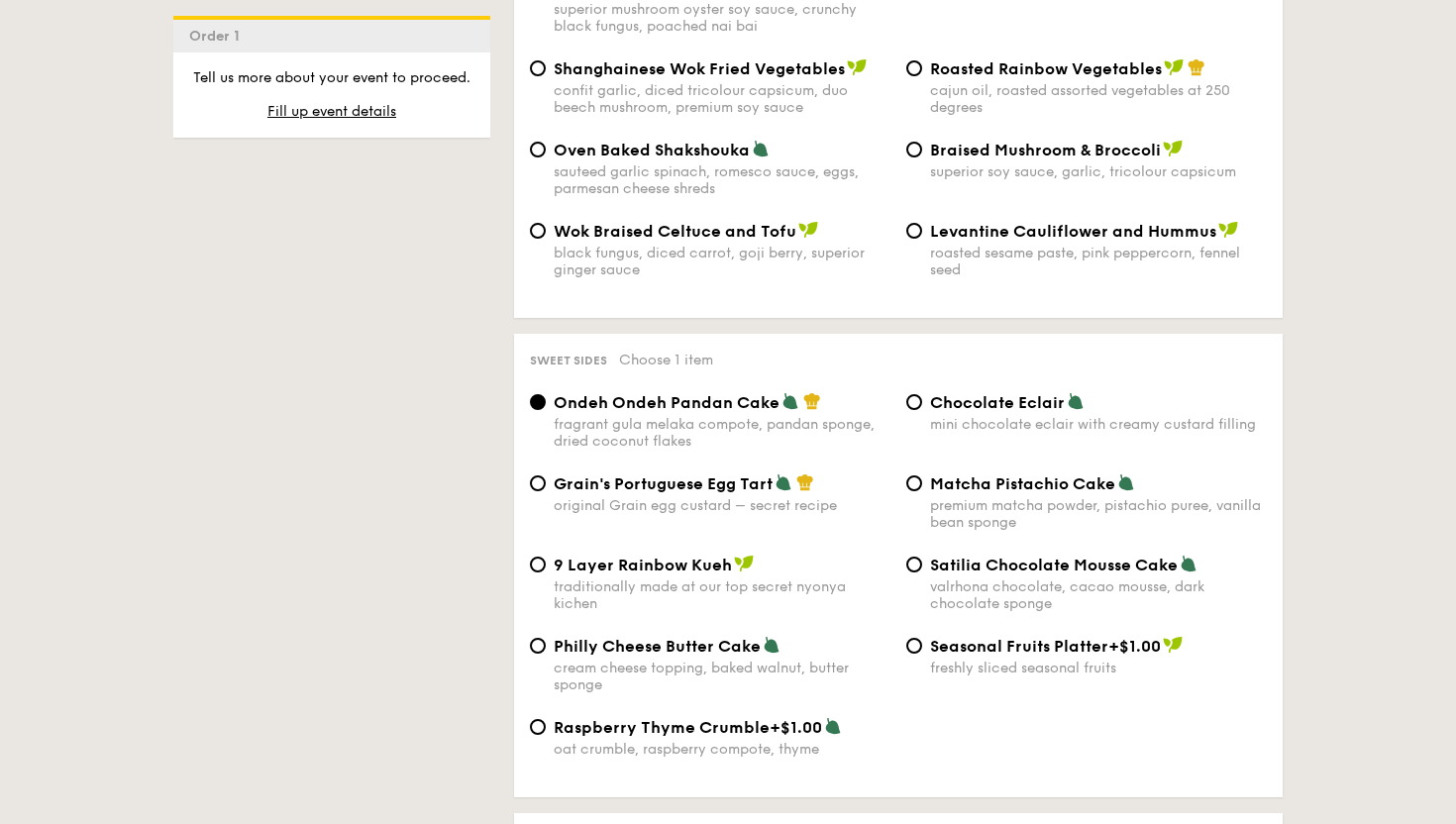 scroll, scrollTop: 2646, scrollLeft: 0, axis: vertical 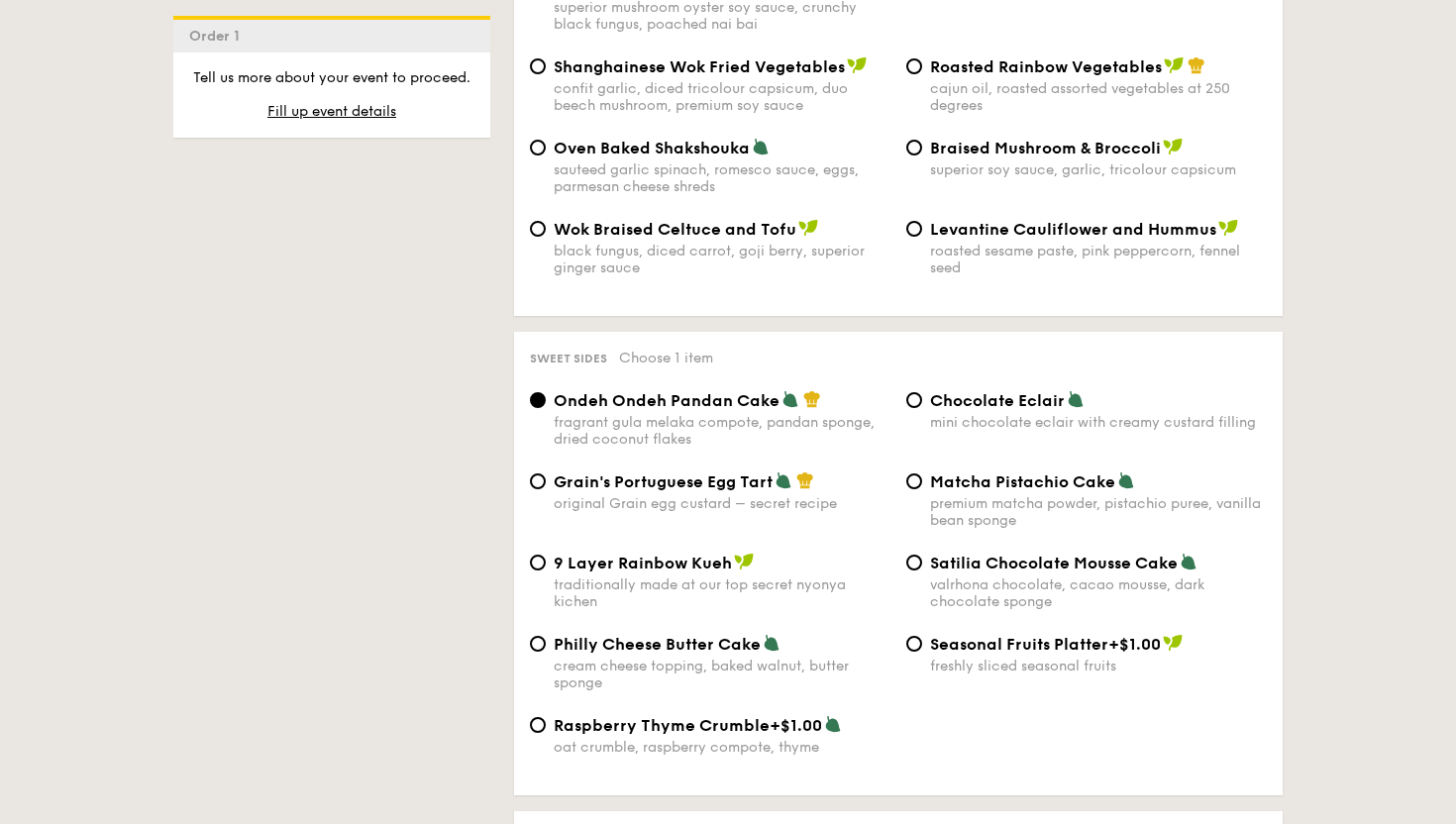 click on "Grain's Portuguese Egg Tart original Grain egg custard – secret recipe" at bounding box center [722, 491] 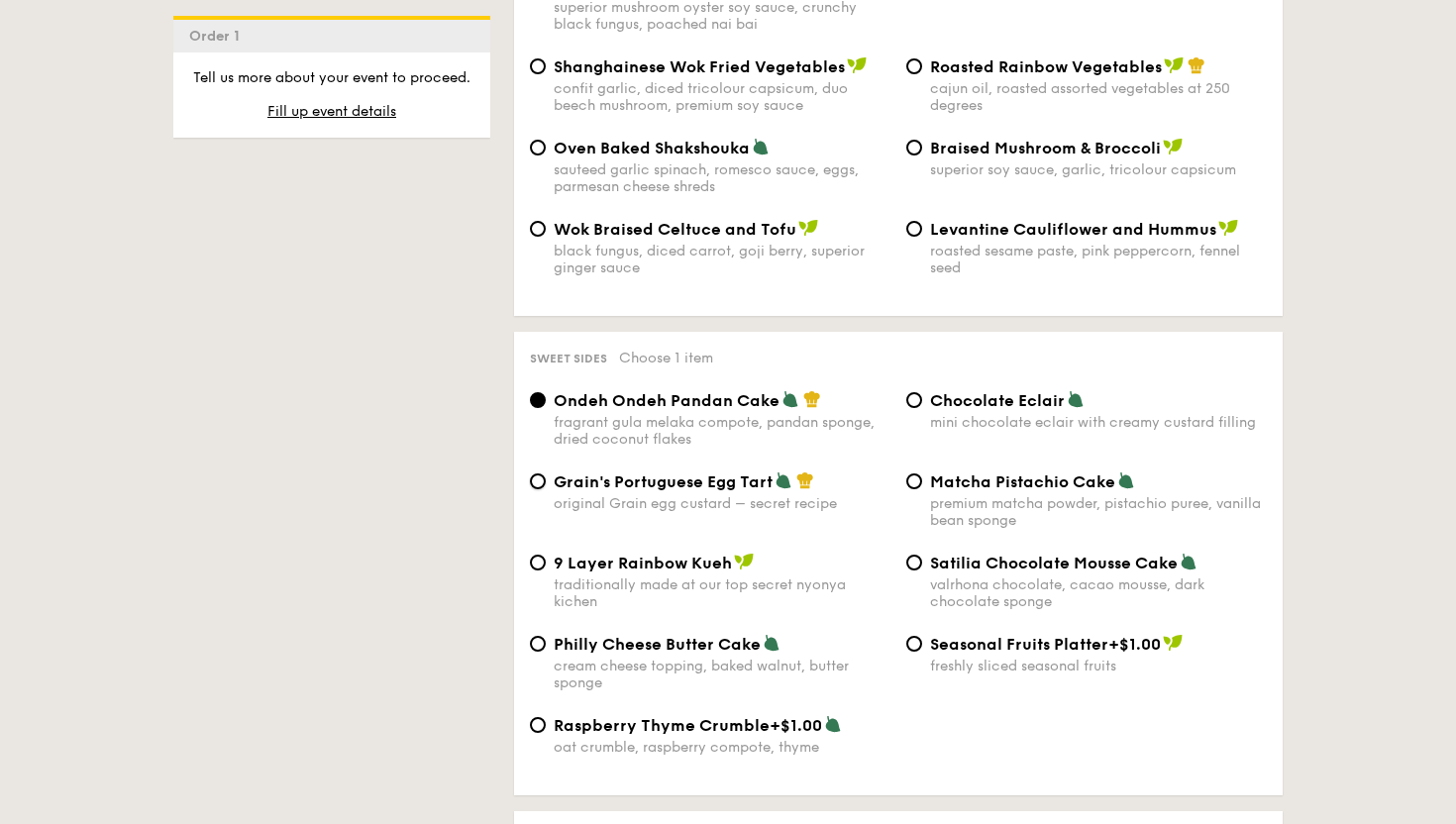 click on "Grain's Portuguese Egg Tart original Grain egg custard – secret recipe" at bounding box center [538, 481] 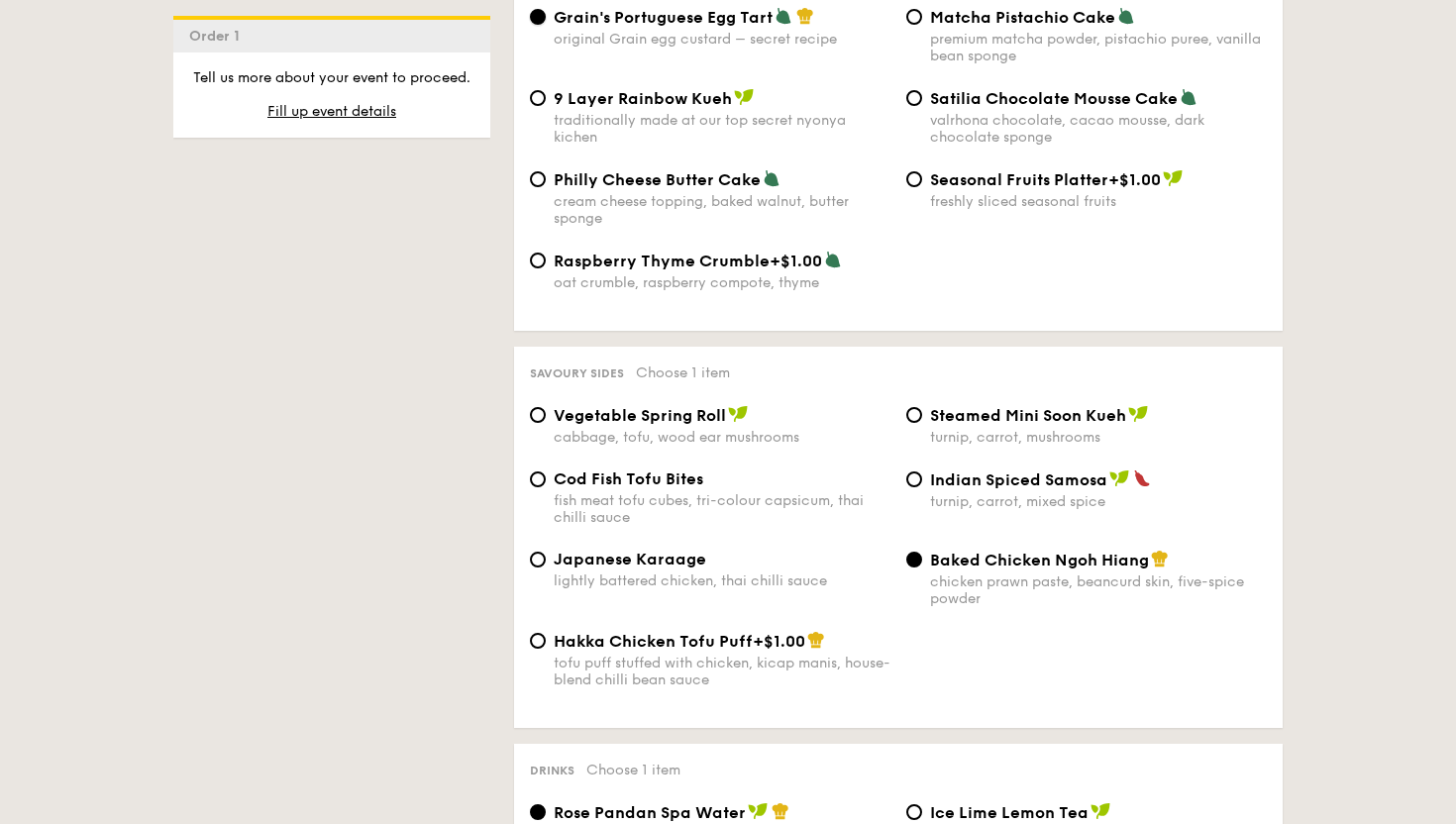 scroll, scrollTop: 3113, scrollLeft: 0, axis: vertical 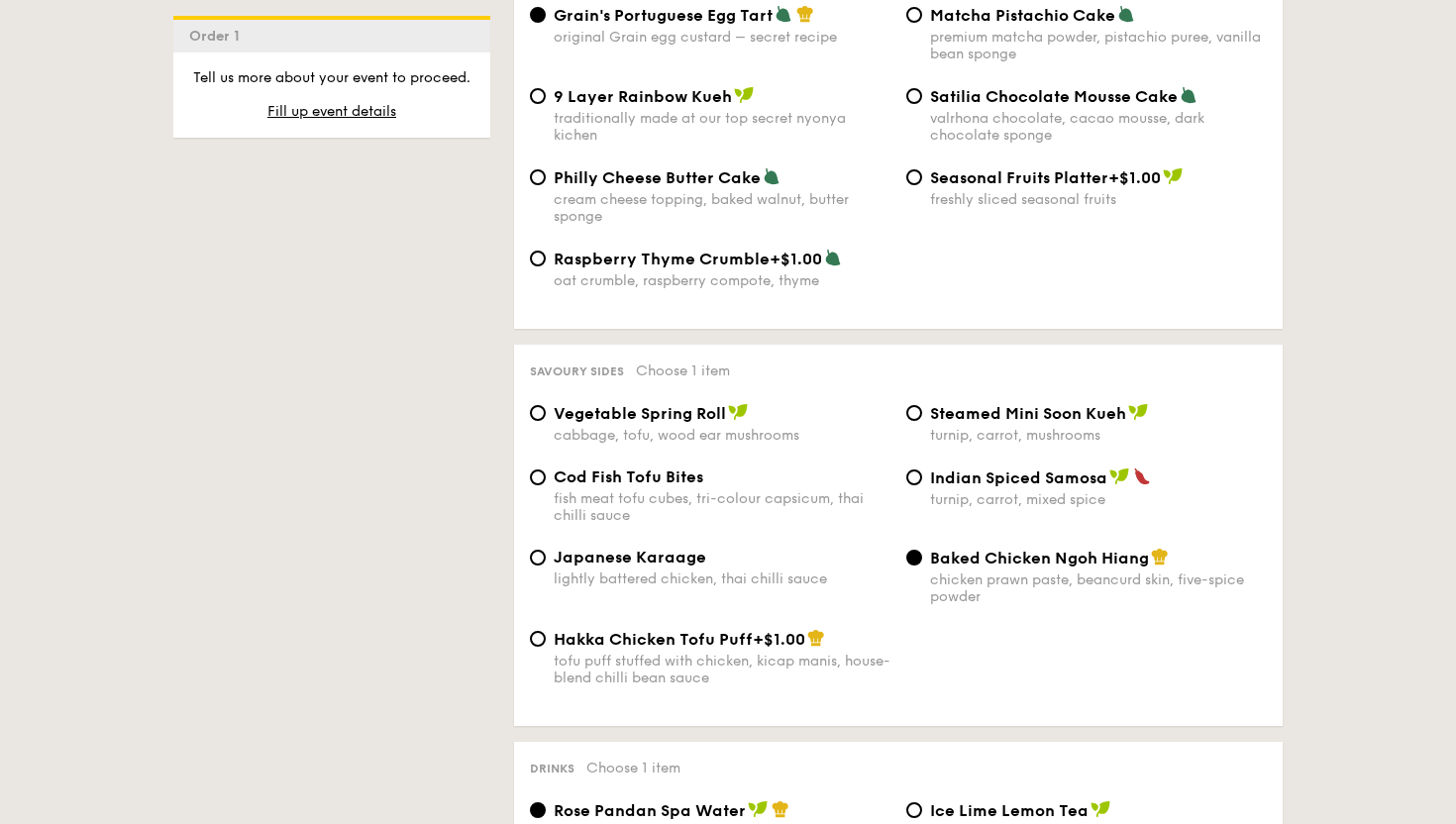 click on "turnip, carrot, mixed spice" at bounding box center (1098, 499) 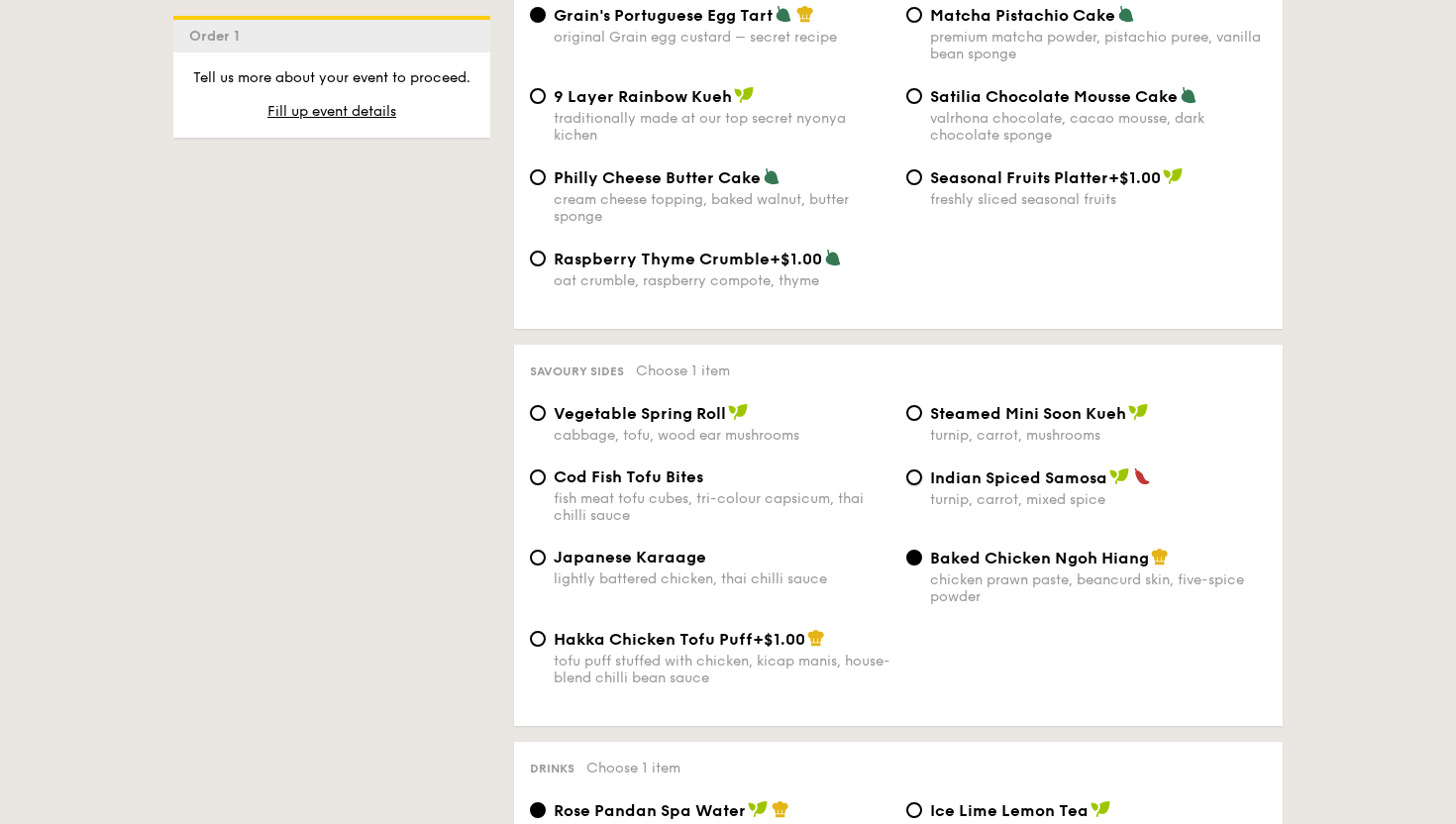 click on "Indian Spiced Samosa turnip, carrot, mixed spice" at bounding box center (914, 477) 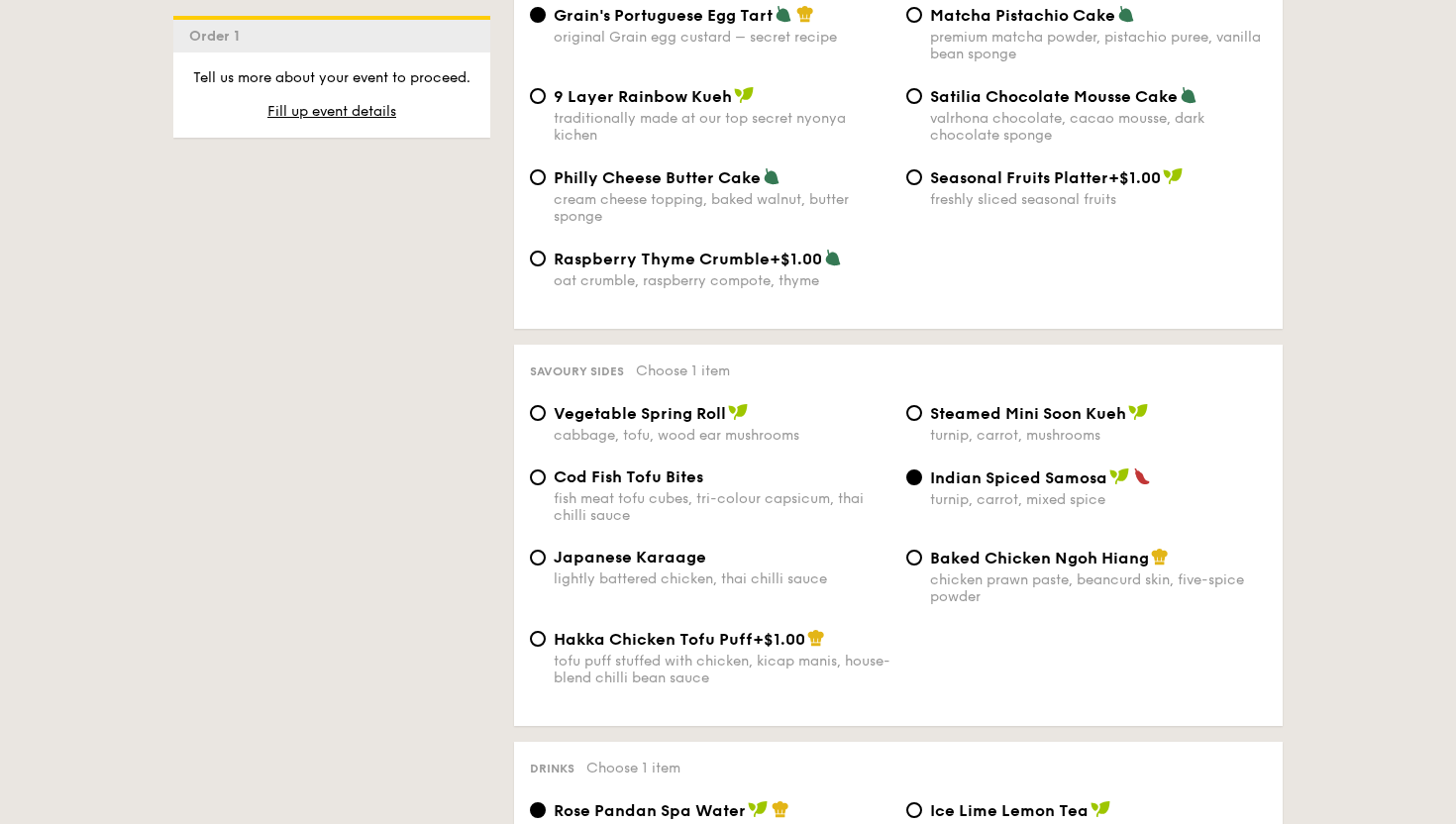 click on "lightly battered chicken, thai chilli sauce" at bounding box center (722, 578) 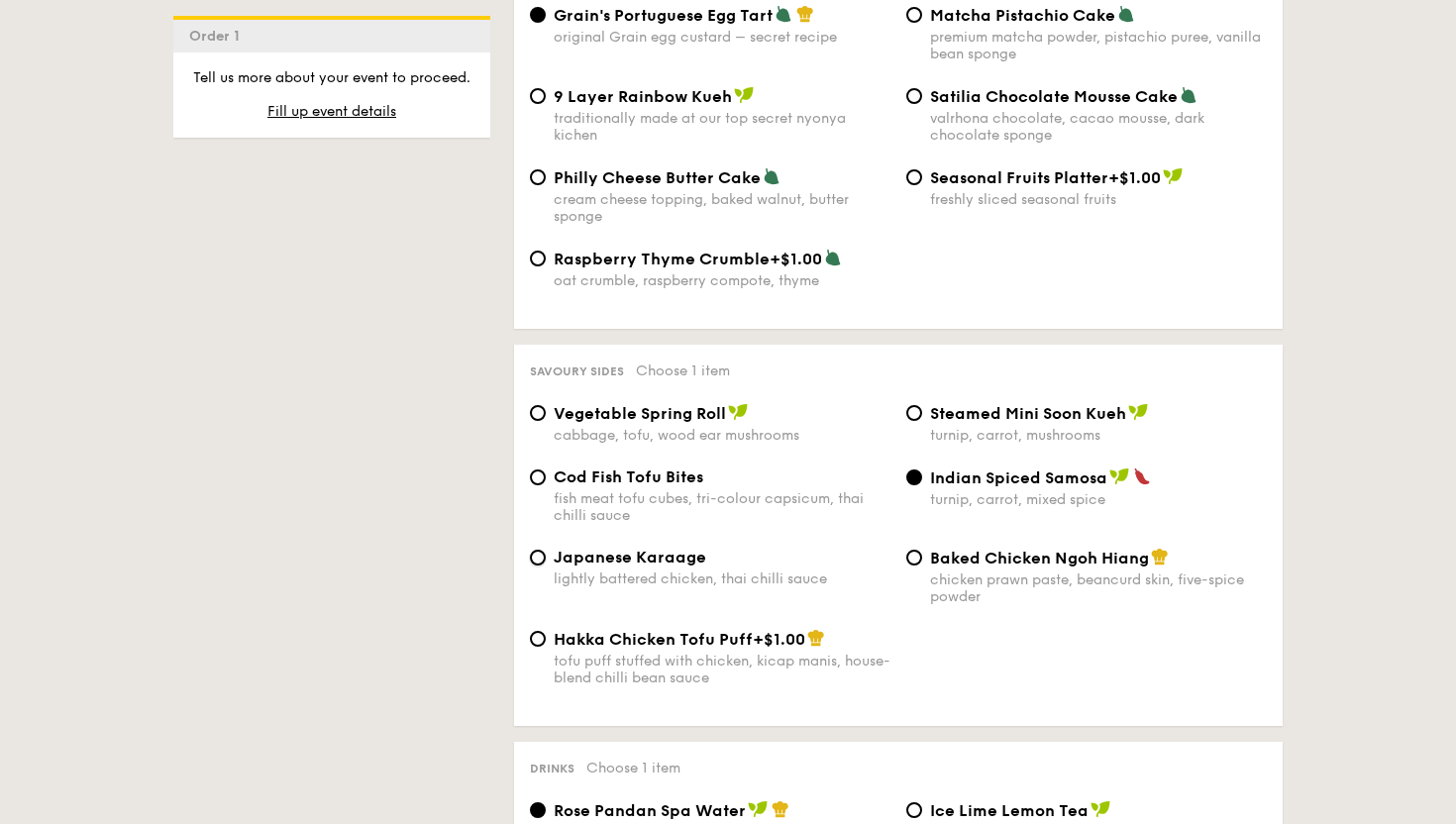 click on "Japanese Karaage lightly battered chicken, thai chilli sauce" at bounding box center (538, 558) 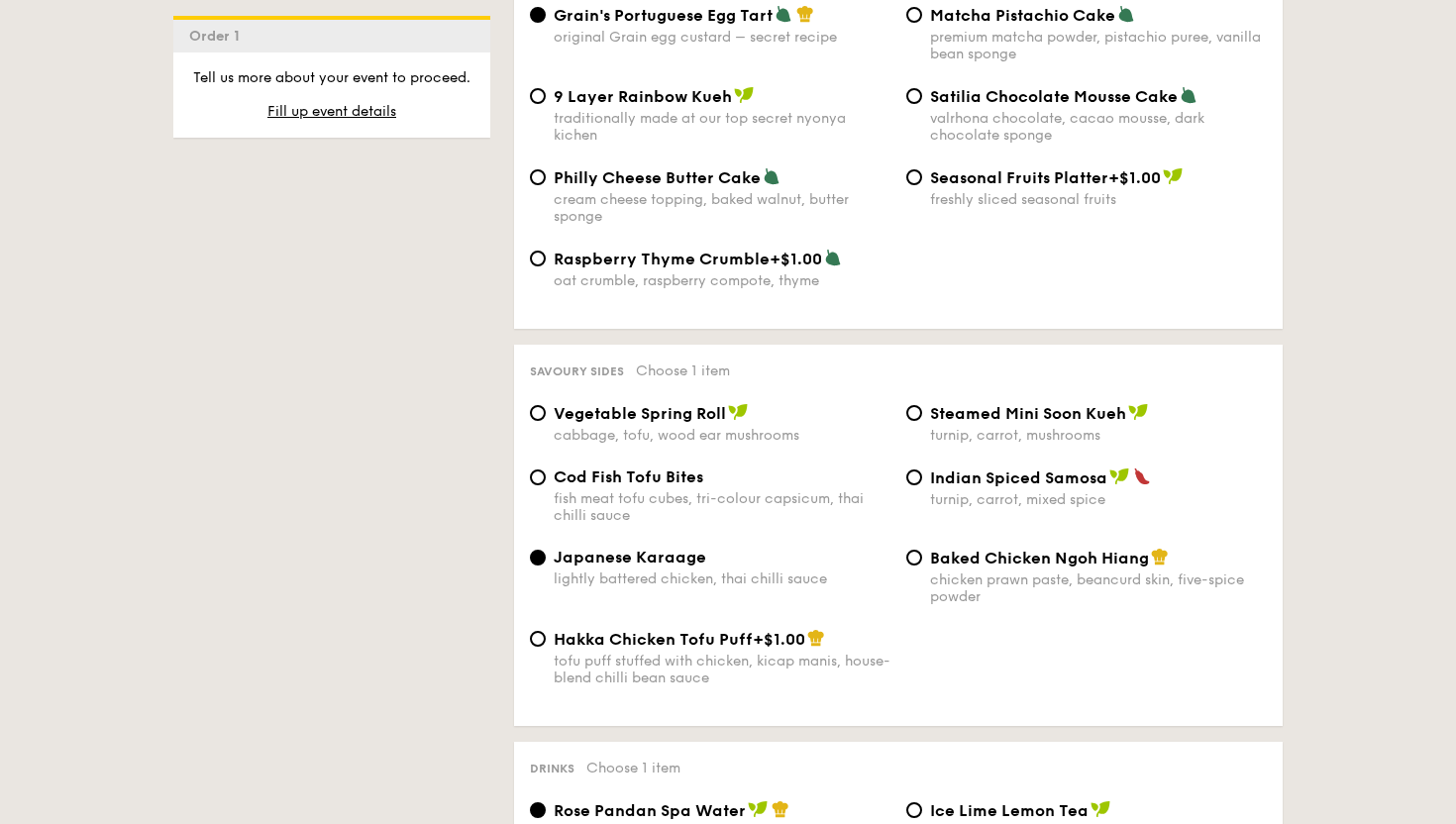 click on "tofu puff stuffed with chicken, kicap manis, house-blend chilli bean sauce" at bounding box center (722, 670) 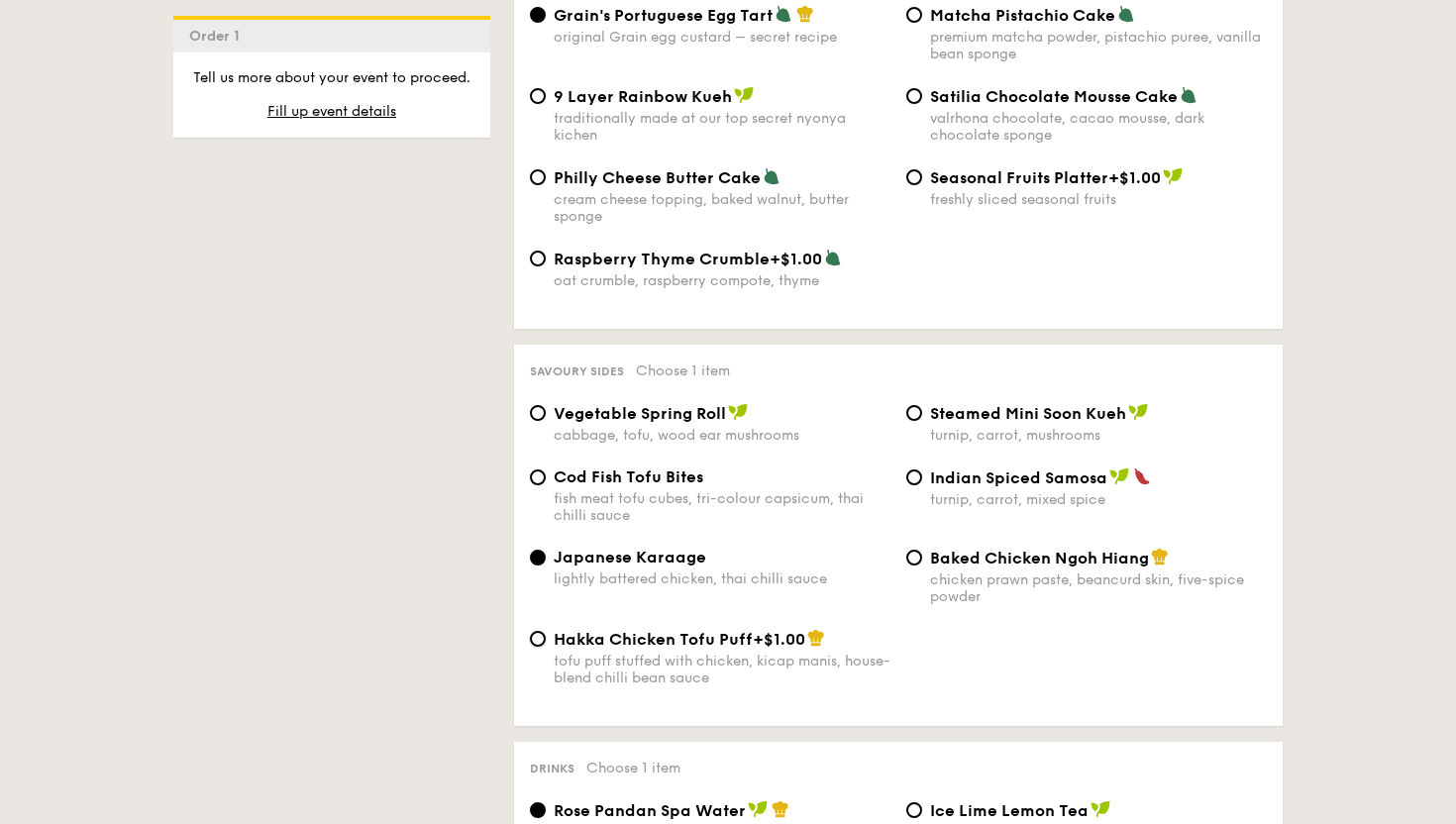 click on "Hakka Chicken Tofu Puff
+$1.00
tofu puff stuffed with chicken, kicap manis, house-blend chilli bean sauce" at bounding box center [538, 639] 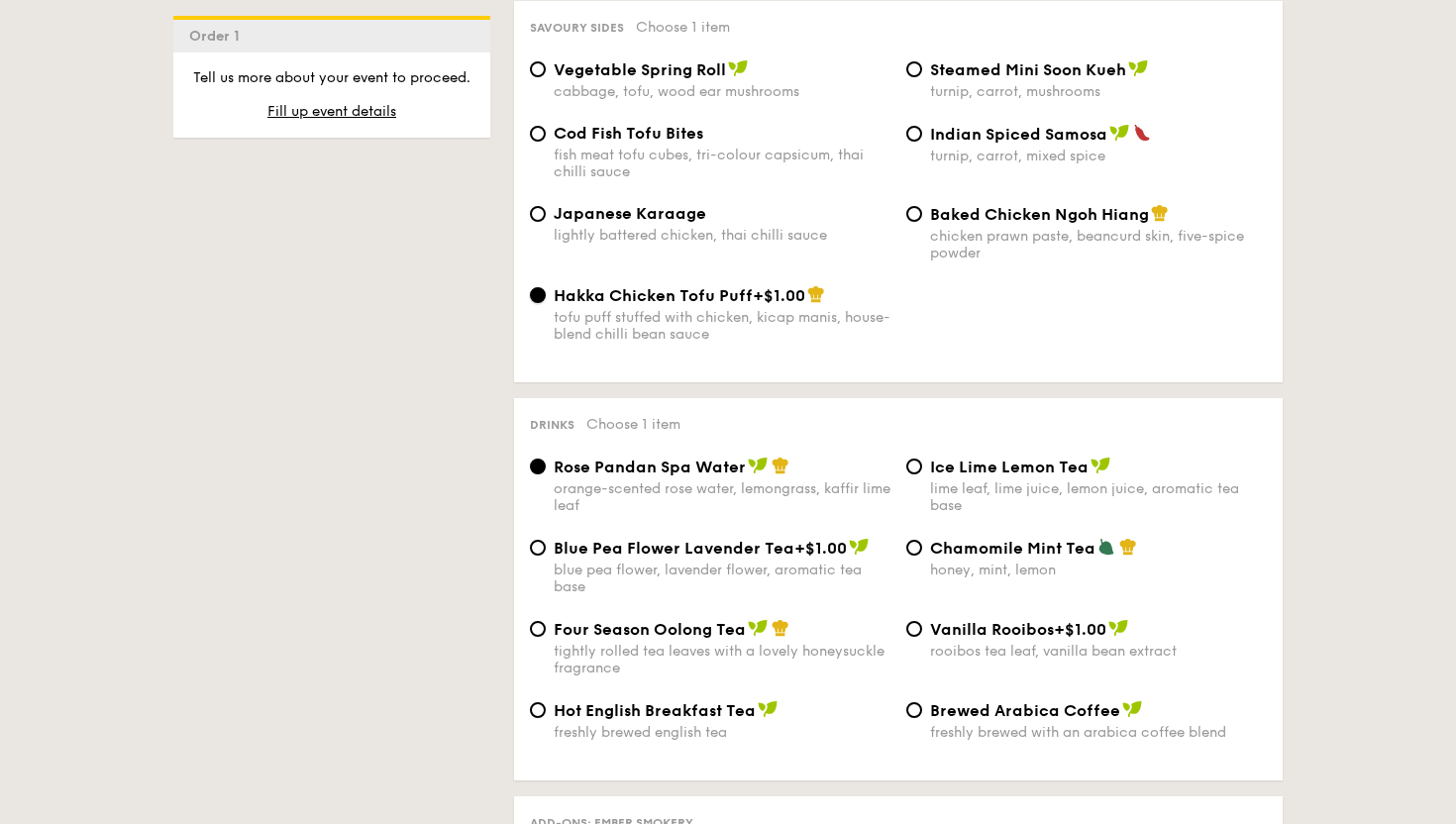 scroll, scrollTop: 3517, scrollLeft: 0, axis: vertical 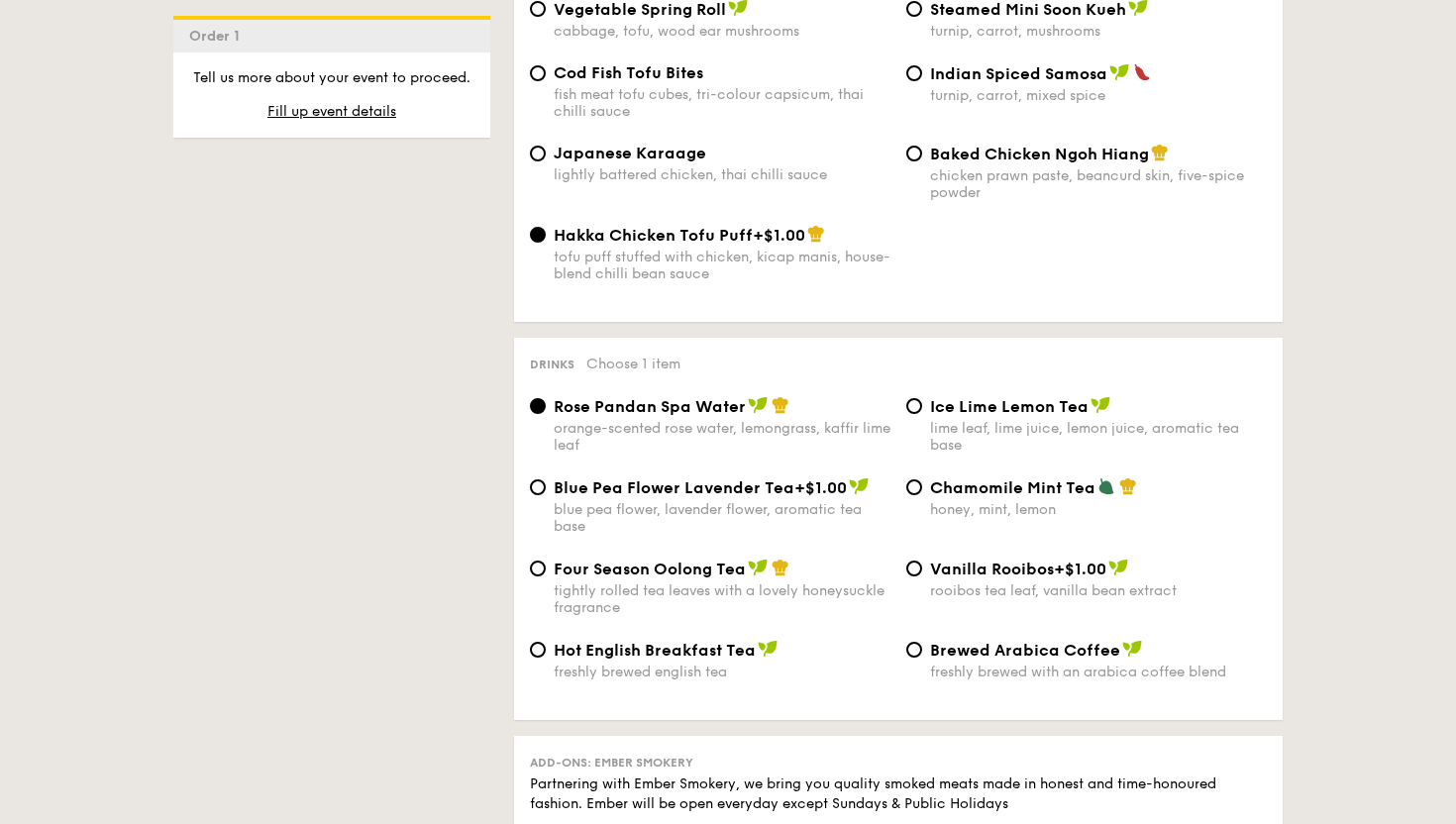click on "Chamomile Mint Tea" at bounding box center (1012, 487) 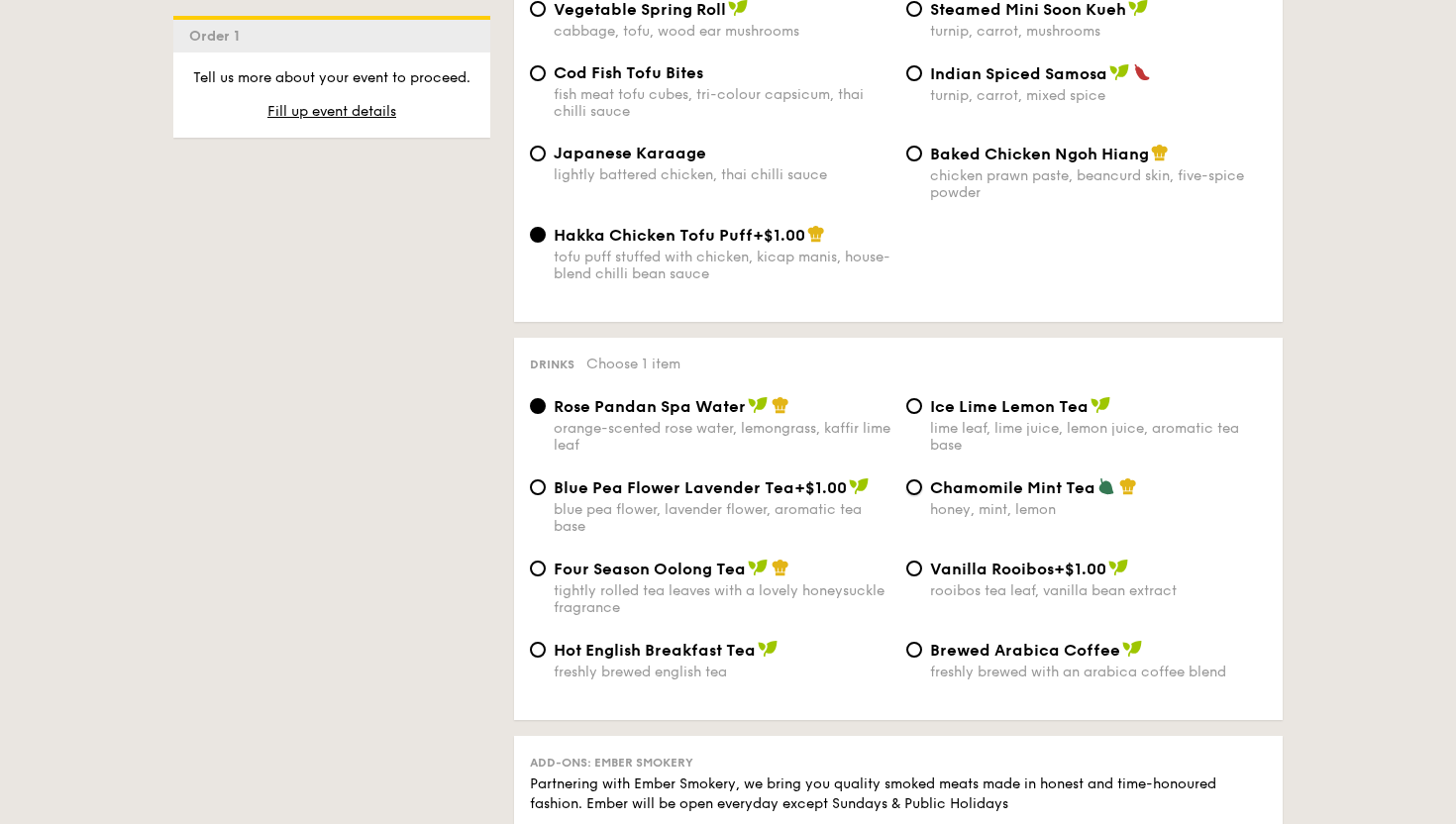 click on "Chamomile Mint Tea honey, mint, lemon" at bounding box center [914, 487] 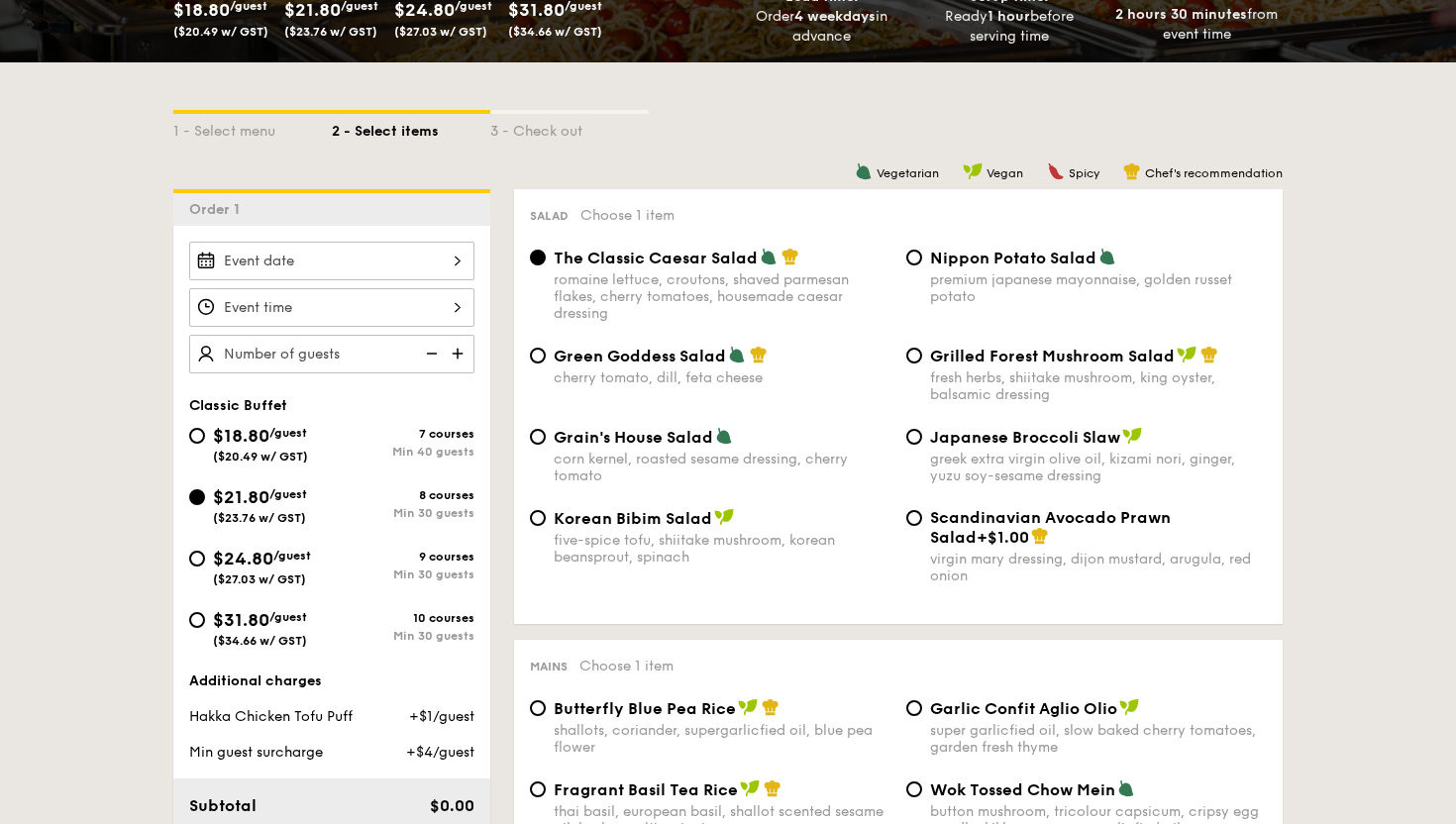 scroll, scrollTop: 356, scrollLeft: 0, axis: vertical 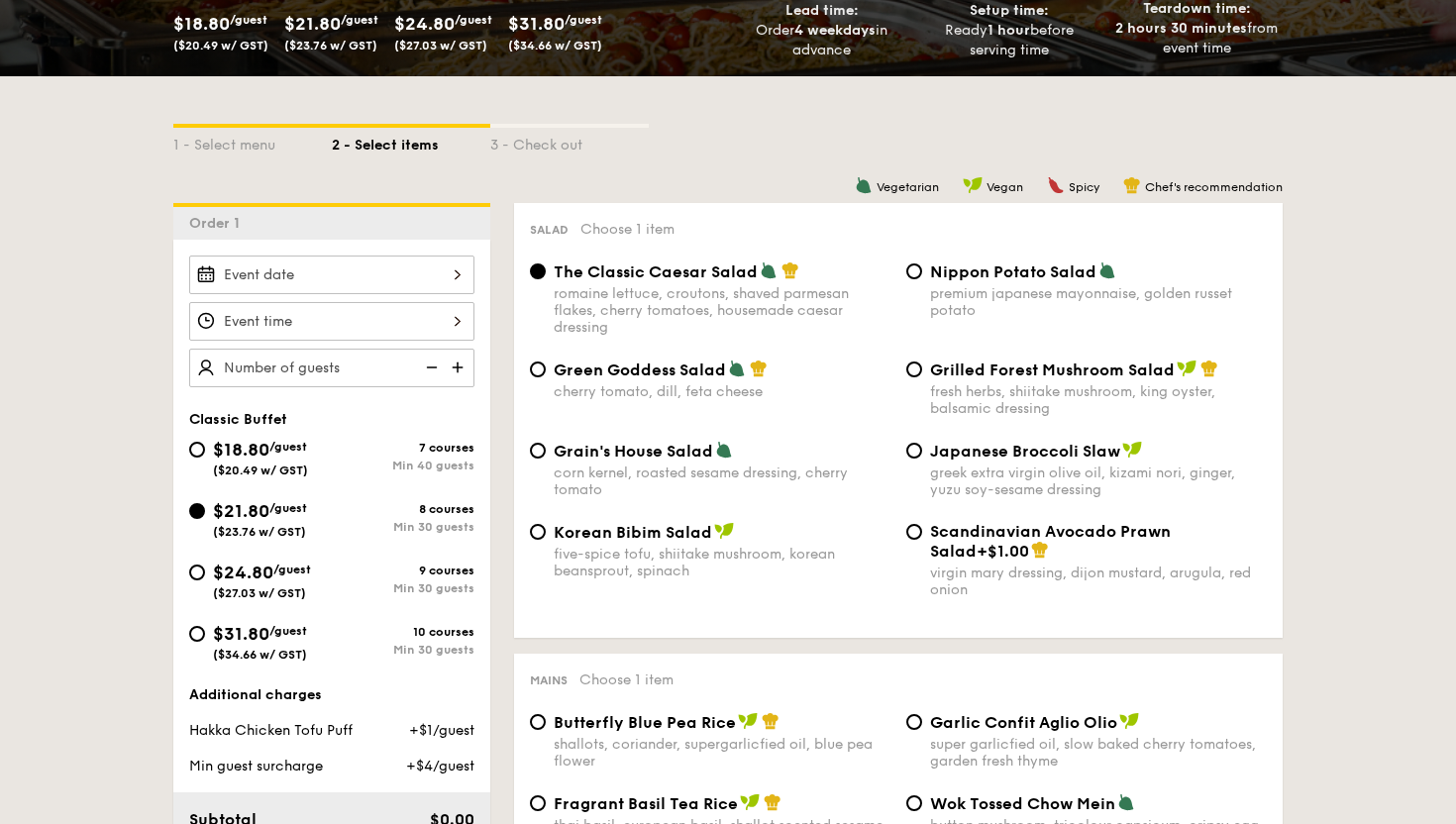 click at bounding box center [332, 274] 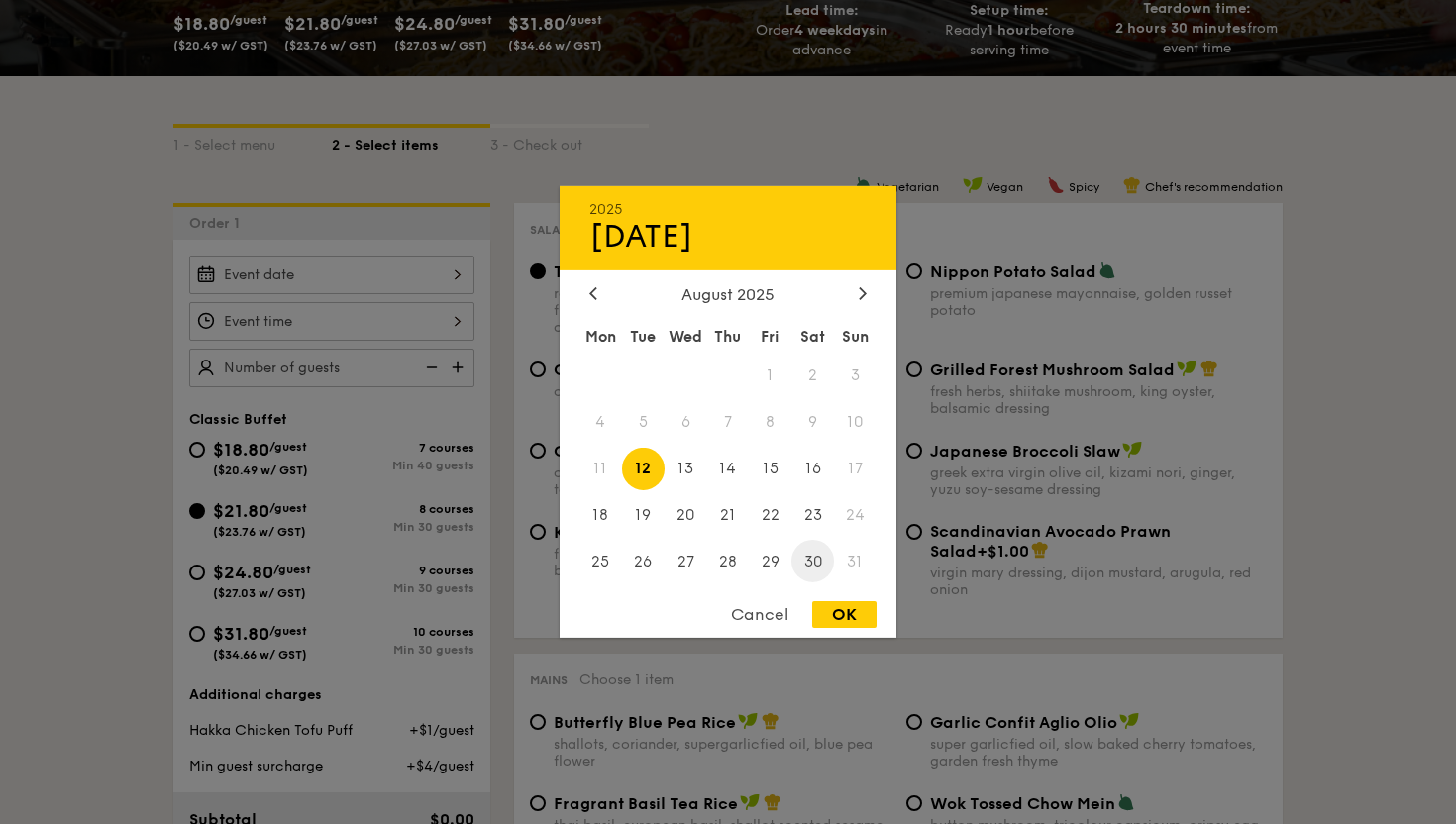 click on "30" at bounding box center (812, 561) 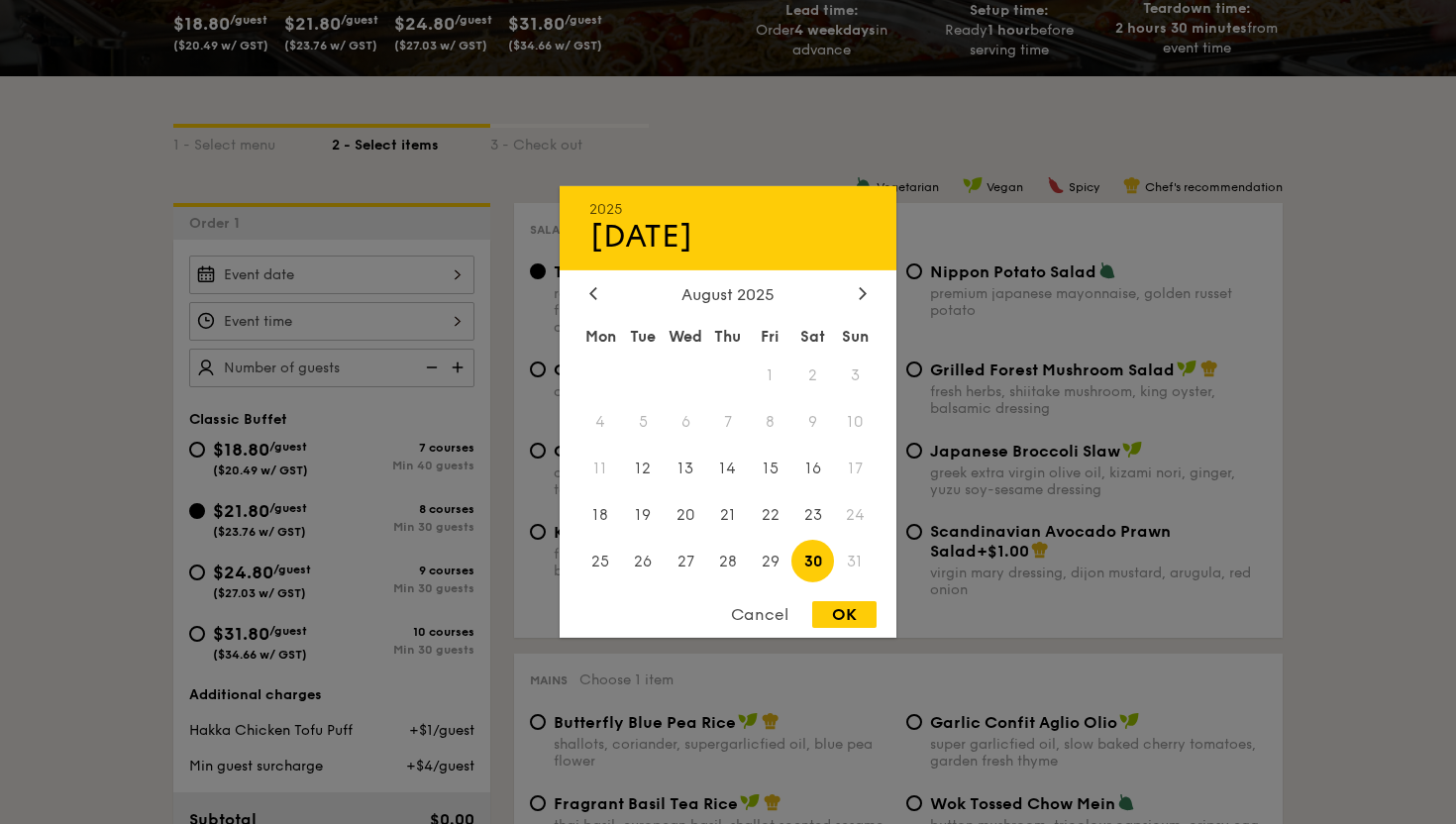 click on "OK" at bounding box center (844, 614) 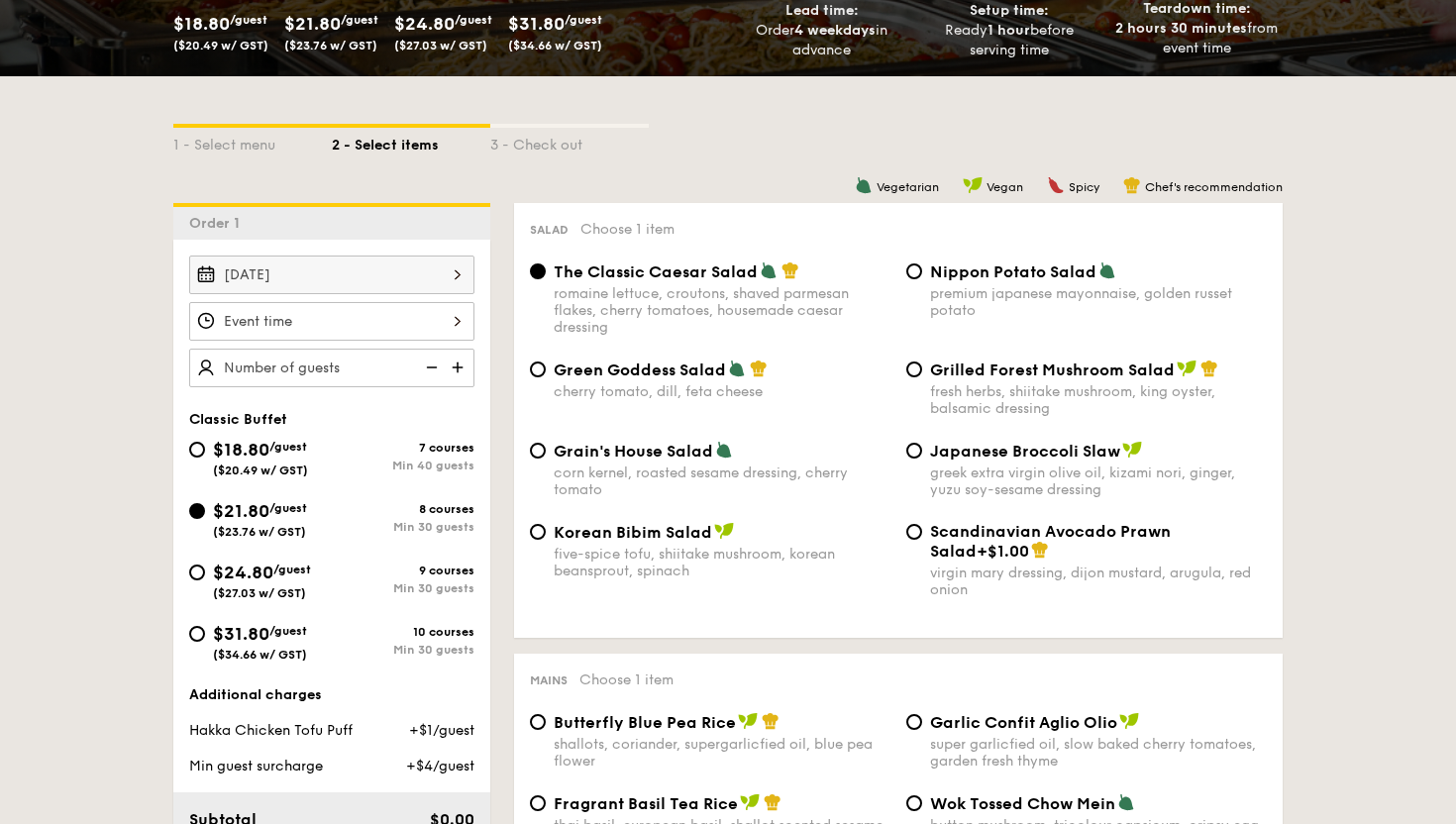 click at bounding box center [332, 321] 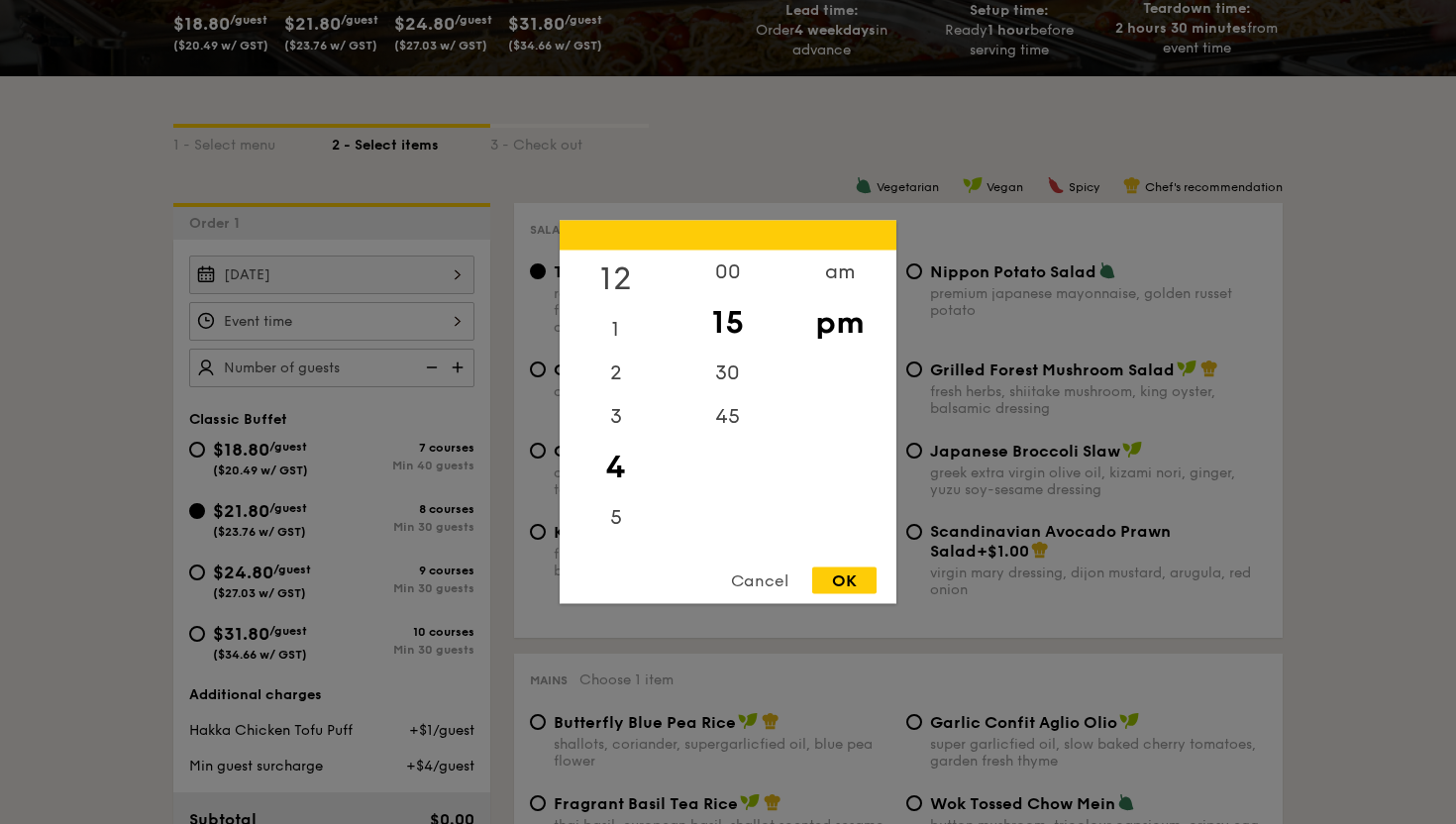 click on "12" at bounding box center (615, 279) 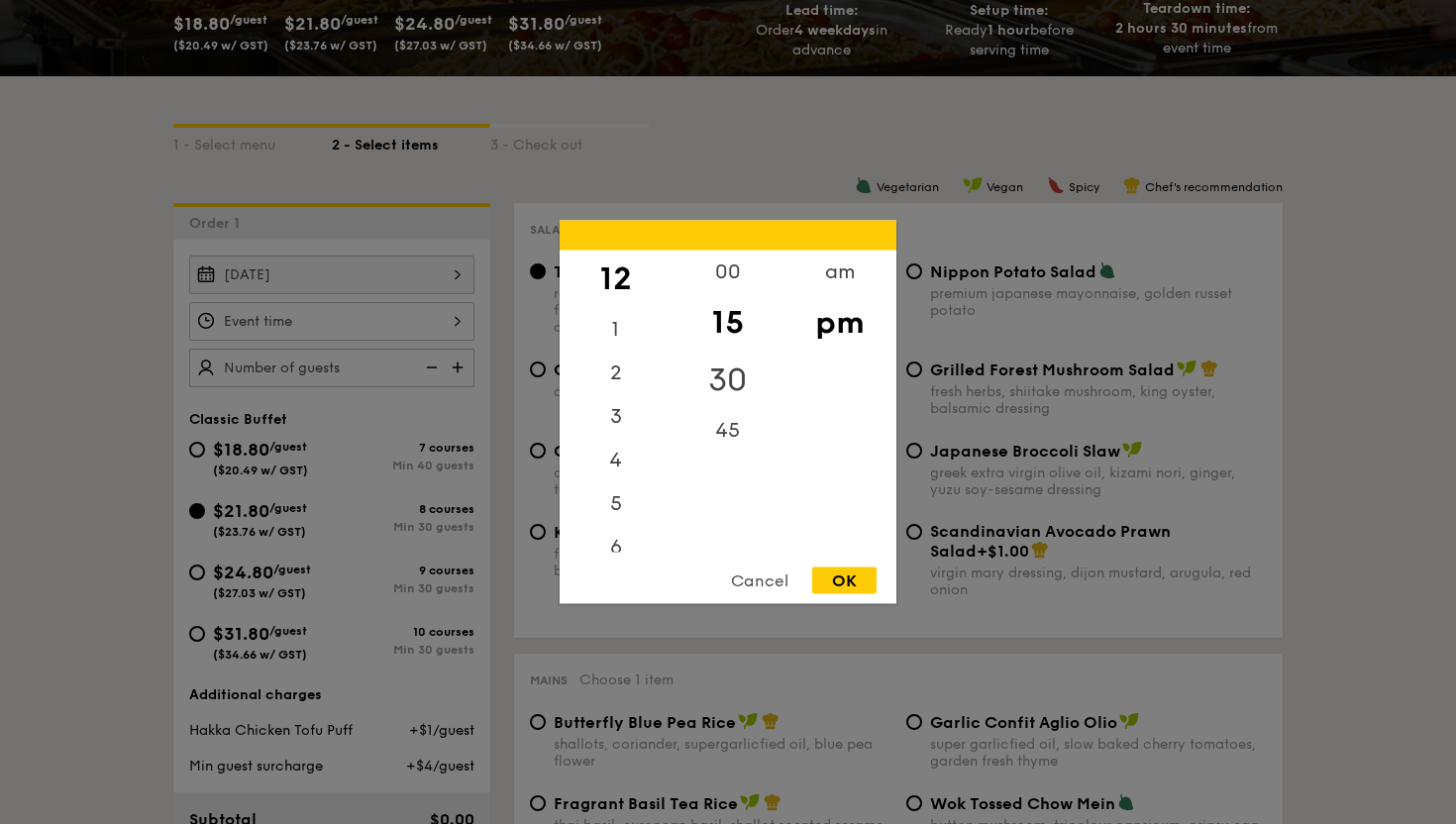 click on "30" at bounding box center (727, 380) 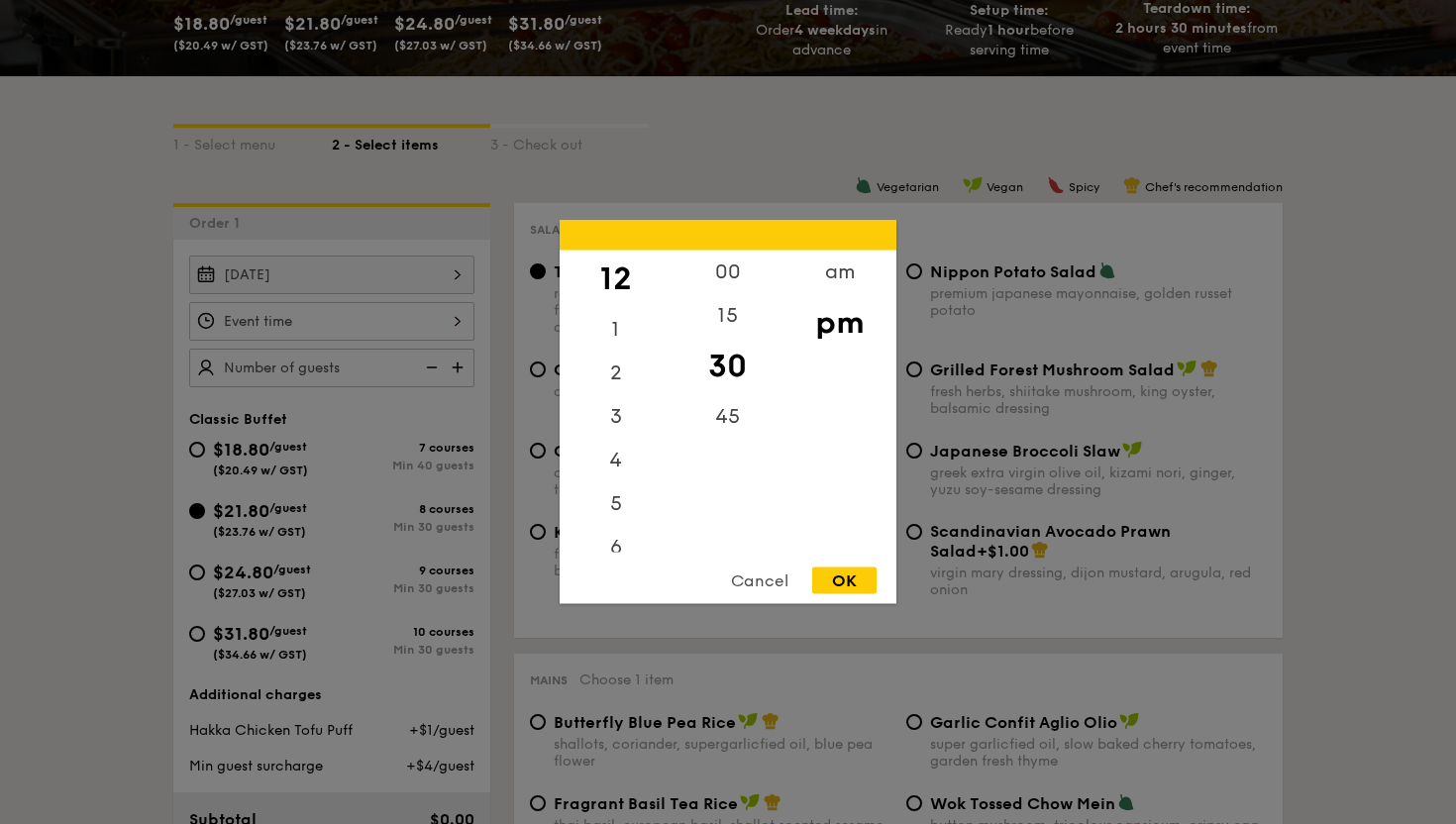 click on "OK" at bounding box center (844, 580) 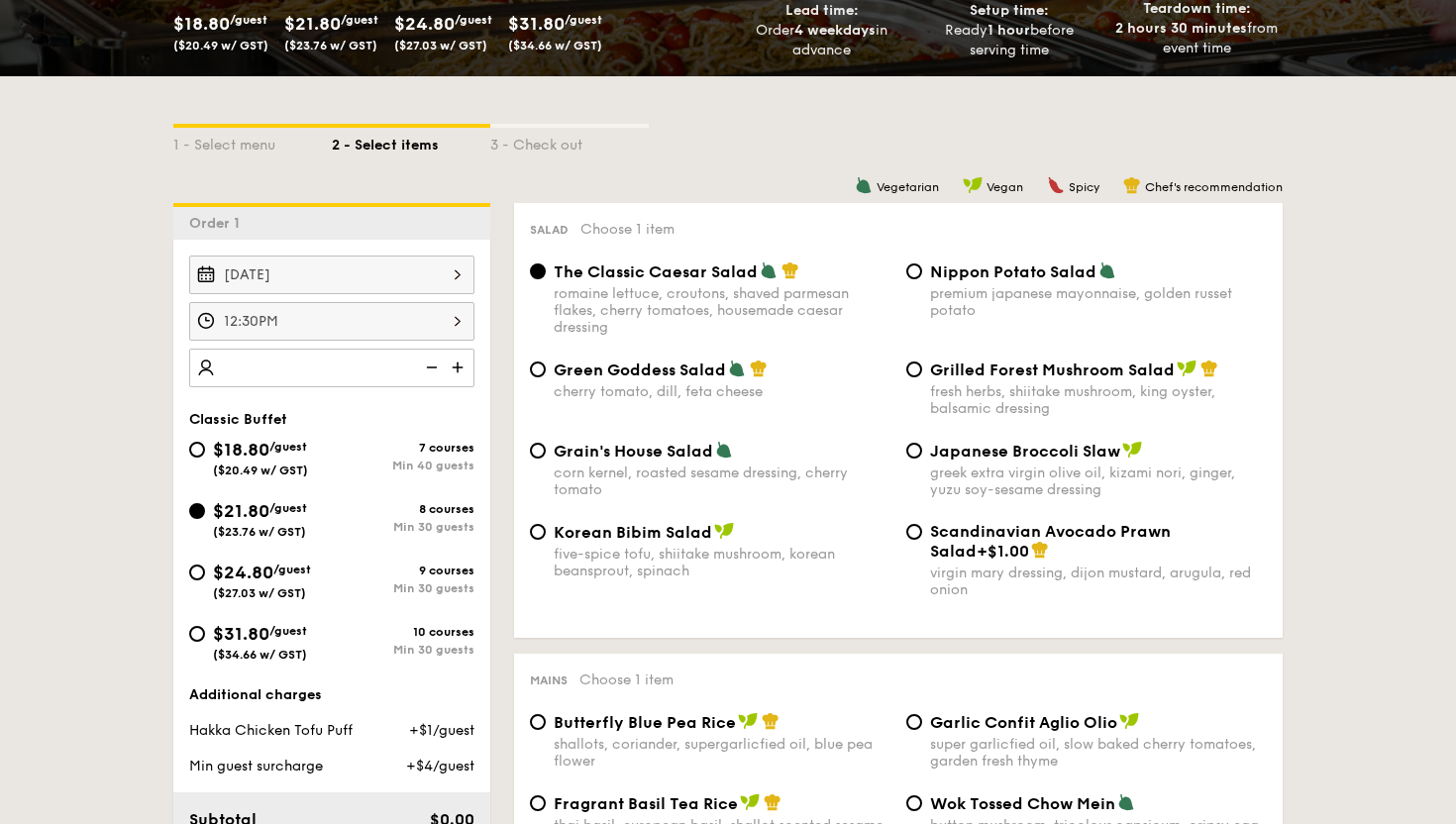 click at bounding box center [460, 367] 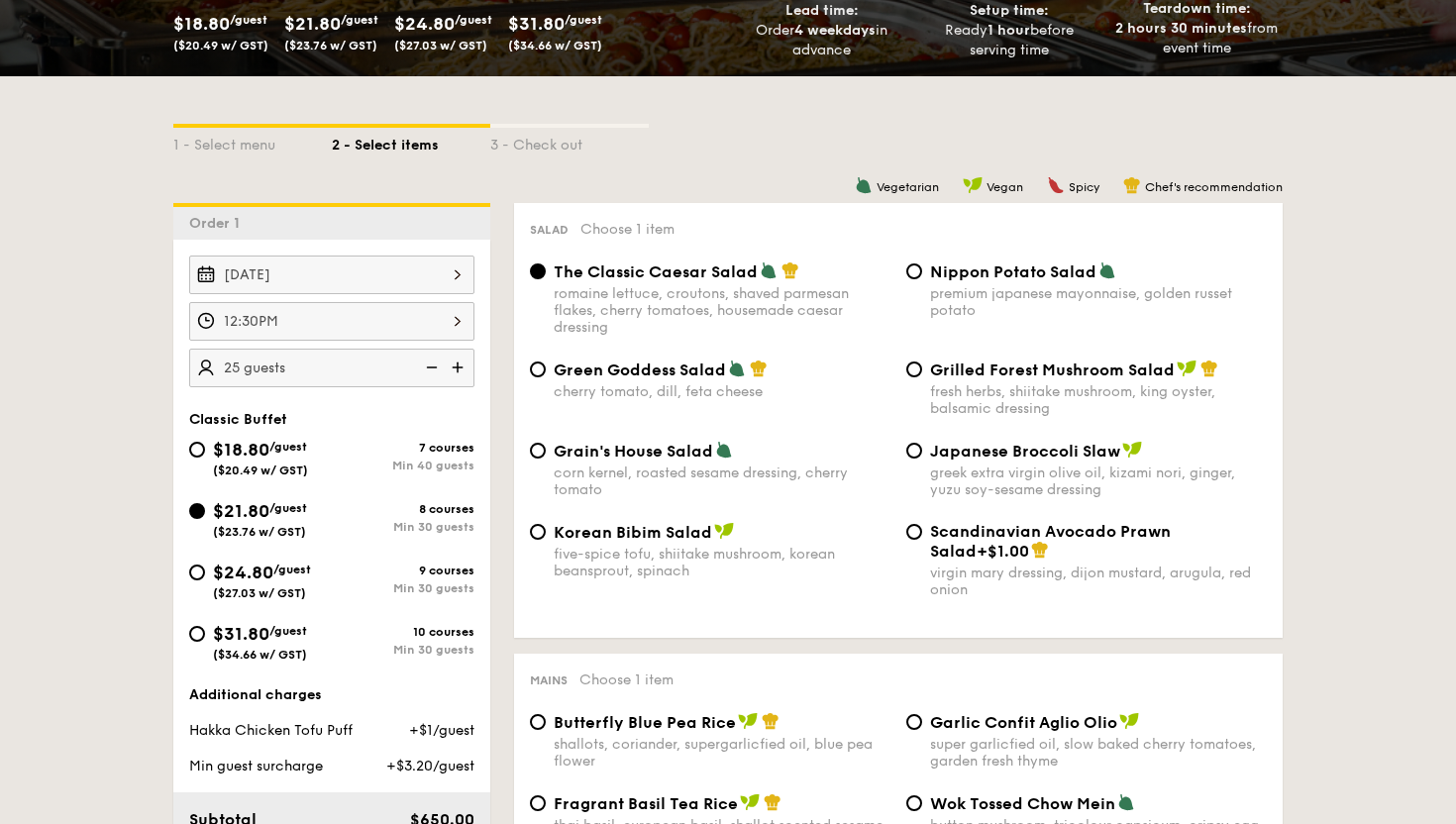 click at bounding box center (460, 367) 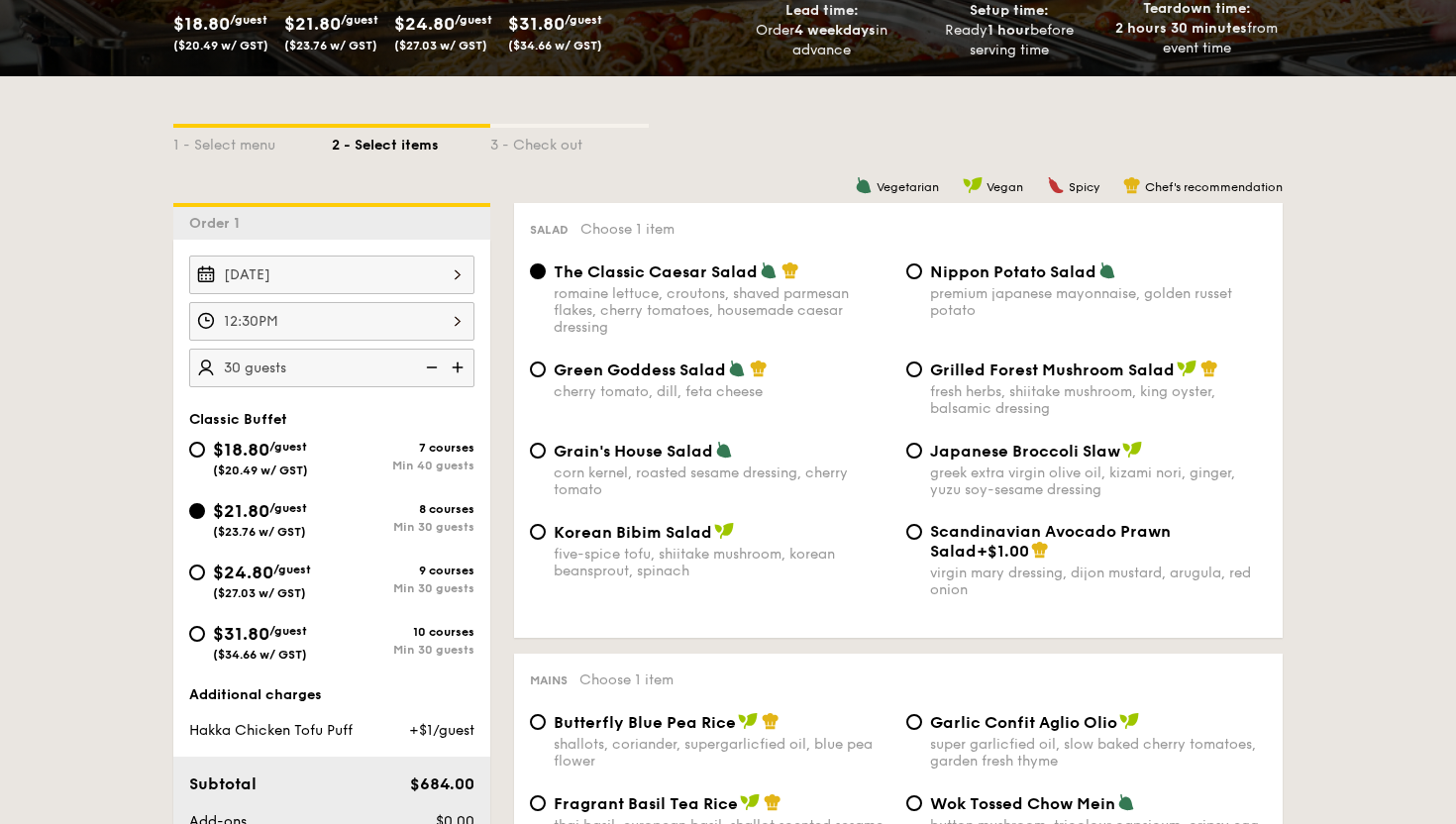 click at bounding box center [460, 367] 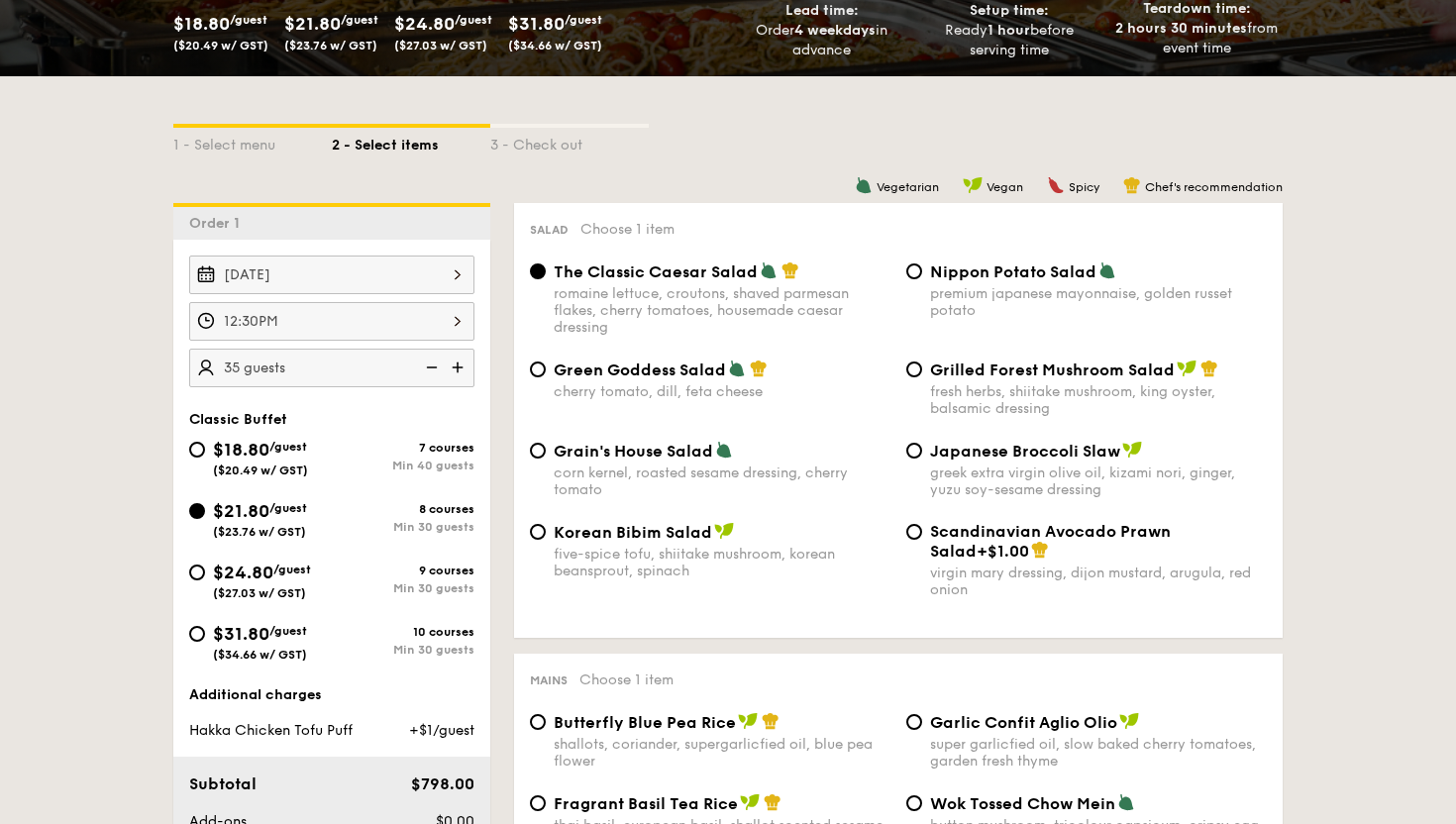 click at bounding box center [460, 367] 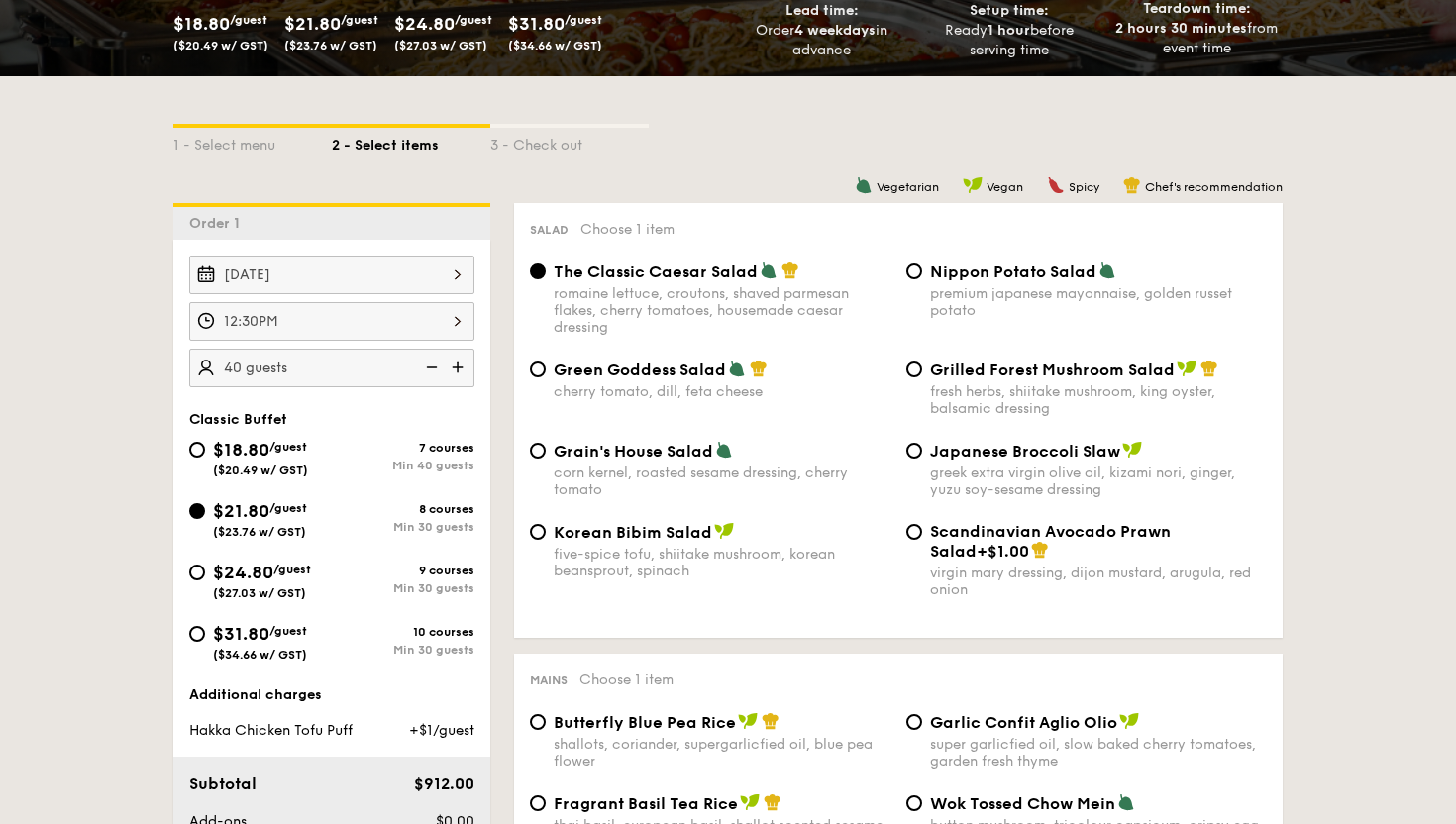 click at bounding box center (460, 367) 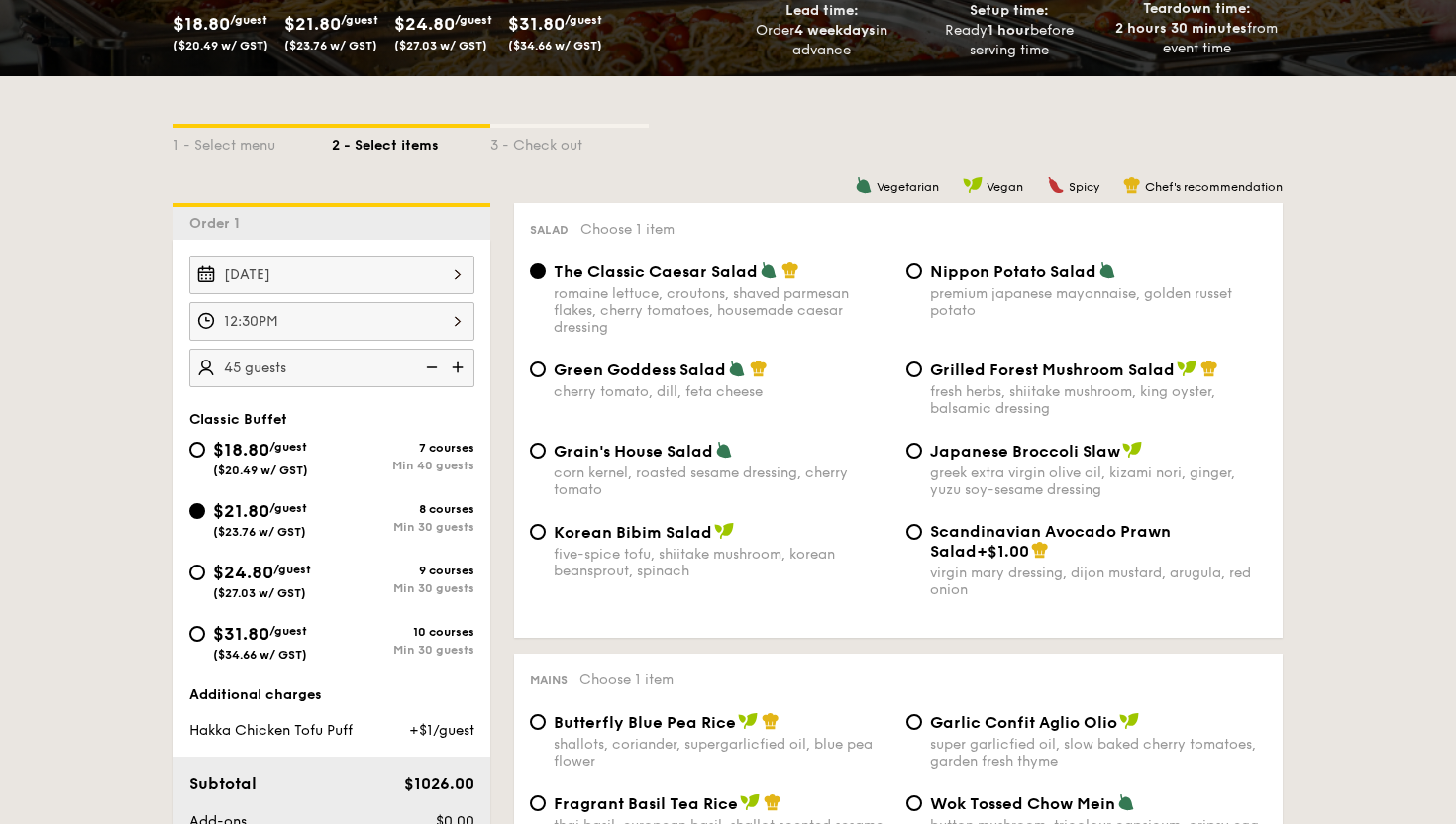 click on "1 - Select menu
2 - Select items
3 - Check out
Order 1
[DATE]        [TIME]      45 guests
Classic Buffet
$18.80
/guest
($20.49 w/ GST)
7 courses
Min 40 guests
$21.80
/guest
($23.76 w/ GST)
8 courses
Min 30 guests
$24.80
/guest
($27.03 w/ GST)
9 courses
Min 30 guests
$31.80
/guest
($34.66 w/ GST)
10 courses
Min 30 guests
Additional charges
Hakka Chicken Tofu Puff
+$1/guest
Subtotal
$1026.00
Add-ons
$0.00
Delivery fee
$80.00
Total
$1106.00
Total (w/ GST)
[TIME] ." at bounding box center [728, 2283] 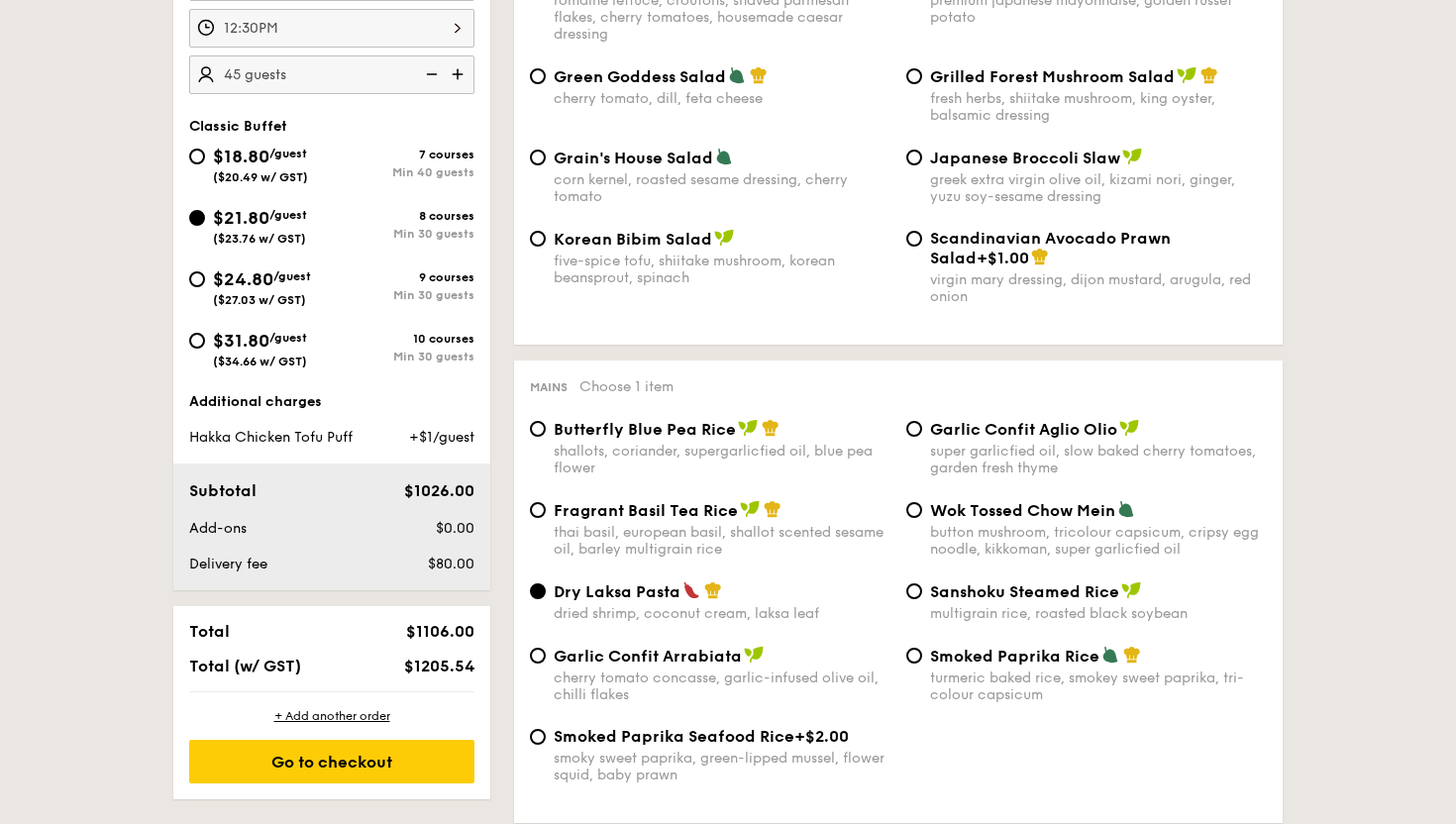 scroll, scrollTop: 655, scrollLeft: 0, axis: vertical 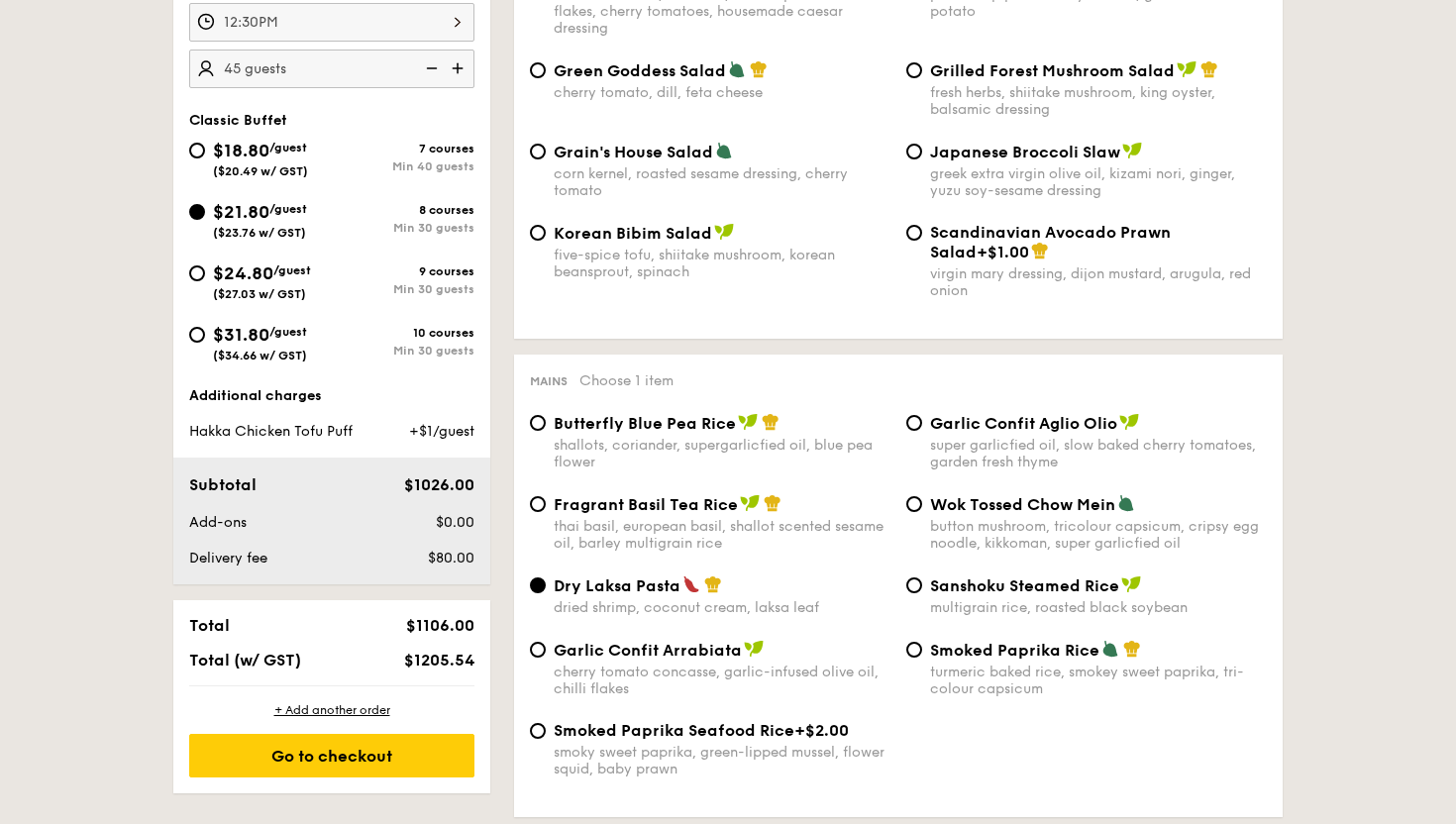 click on "+ Add another order
Go to checkout" at bounding box center [332, 740] 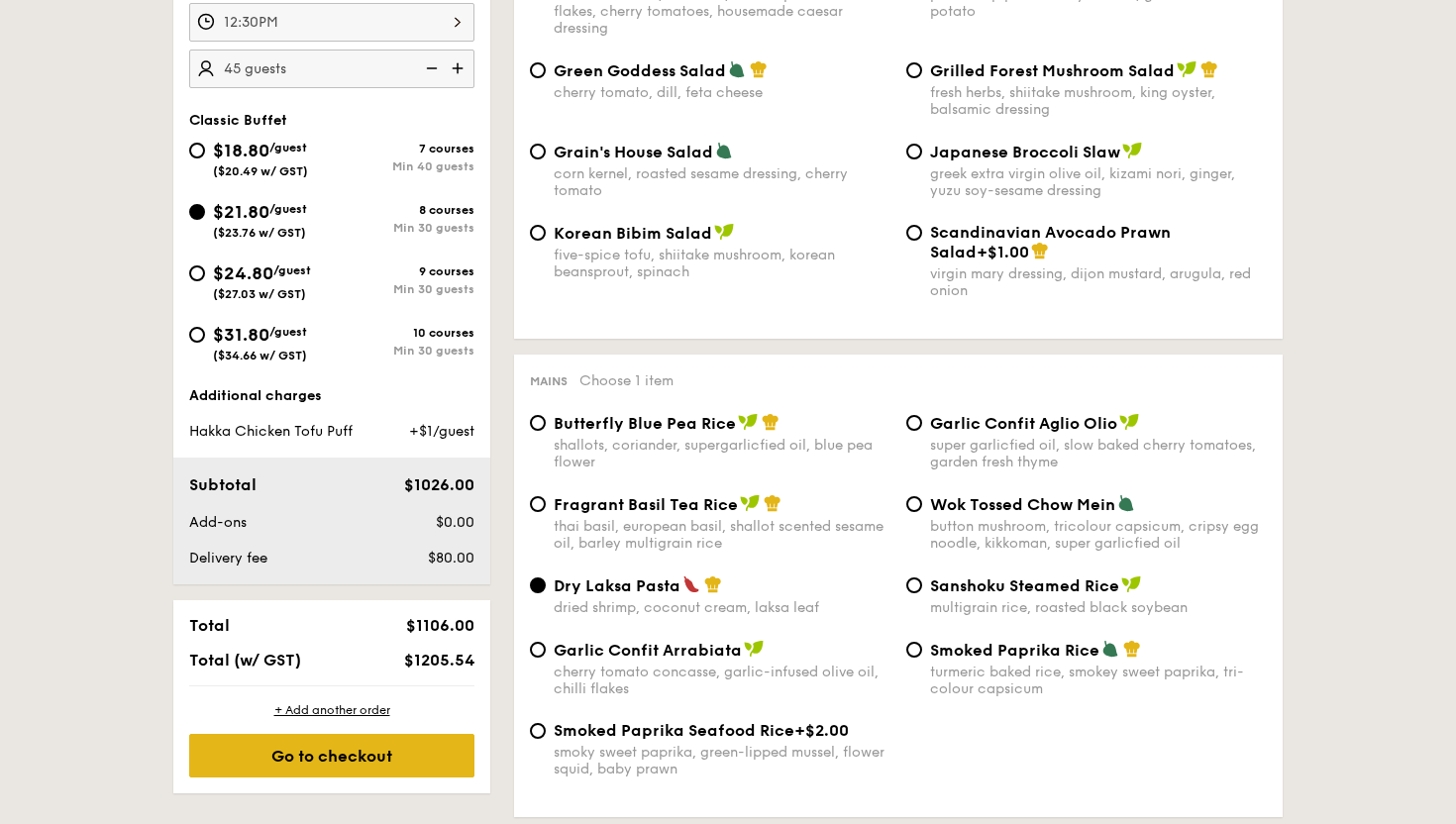 click on "Go to checkout" at bounding box center (332, 756) 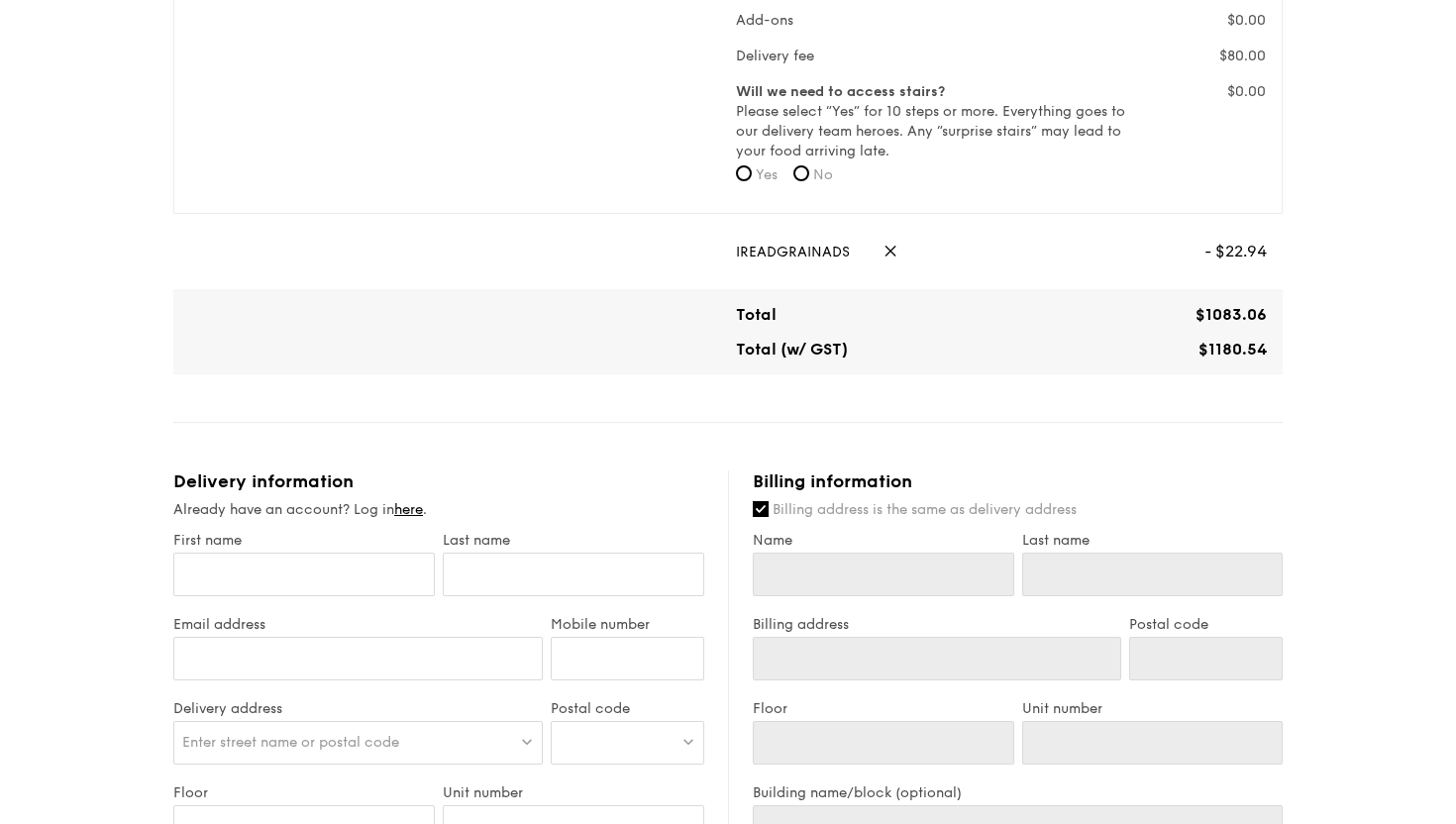 scroll, scrollTop: 738, scrollLeft: 0, axis: vertical 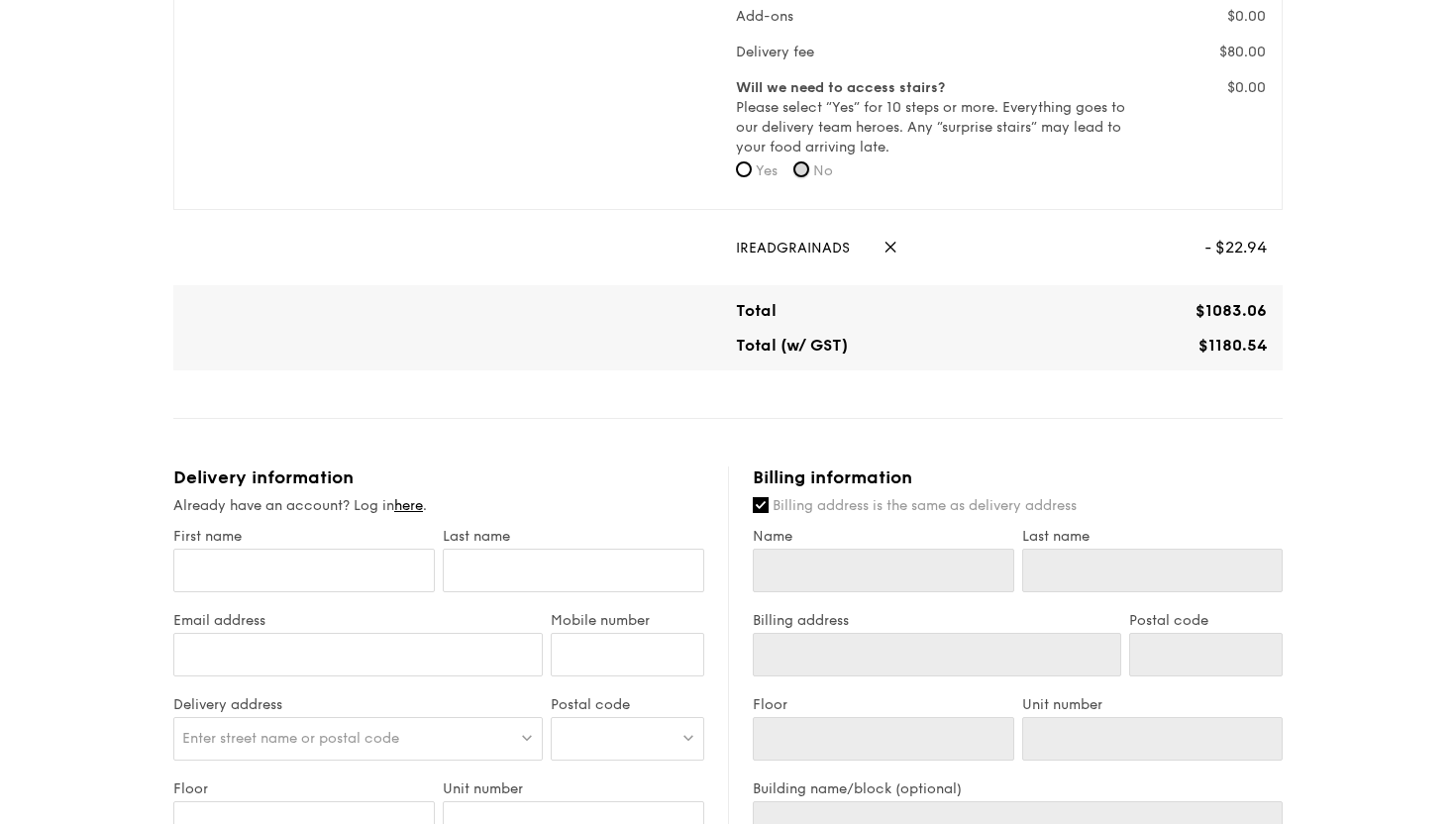 click on "No" at bounding box center (801, 169) 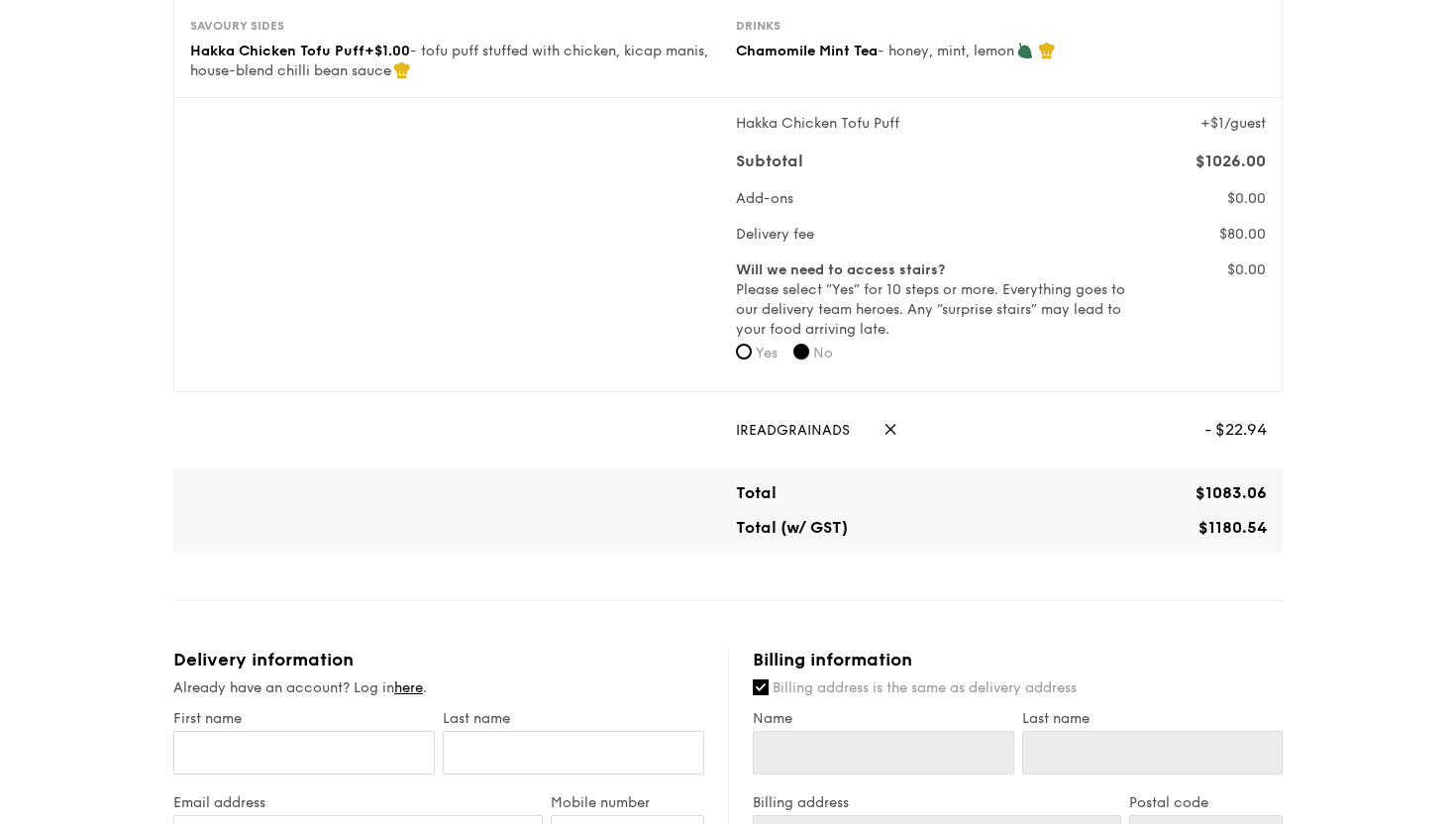 scroll, scrollTop: 0, scrollLeft: 0, axis: both 